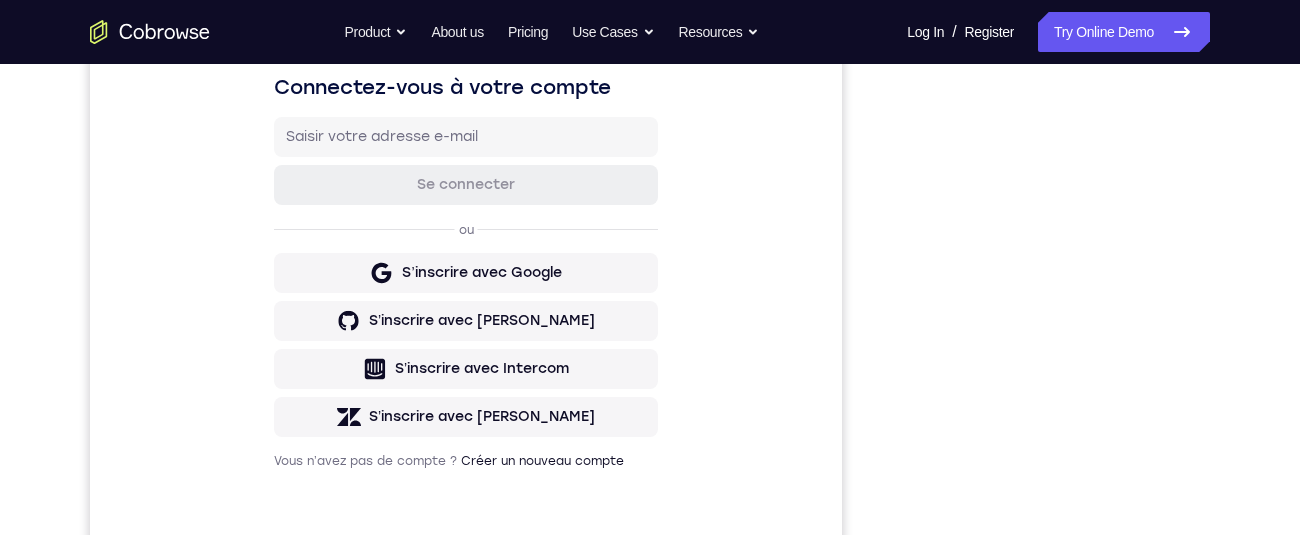 scroll, scrollTop: 0, scrollLeft: 0, axis: both 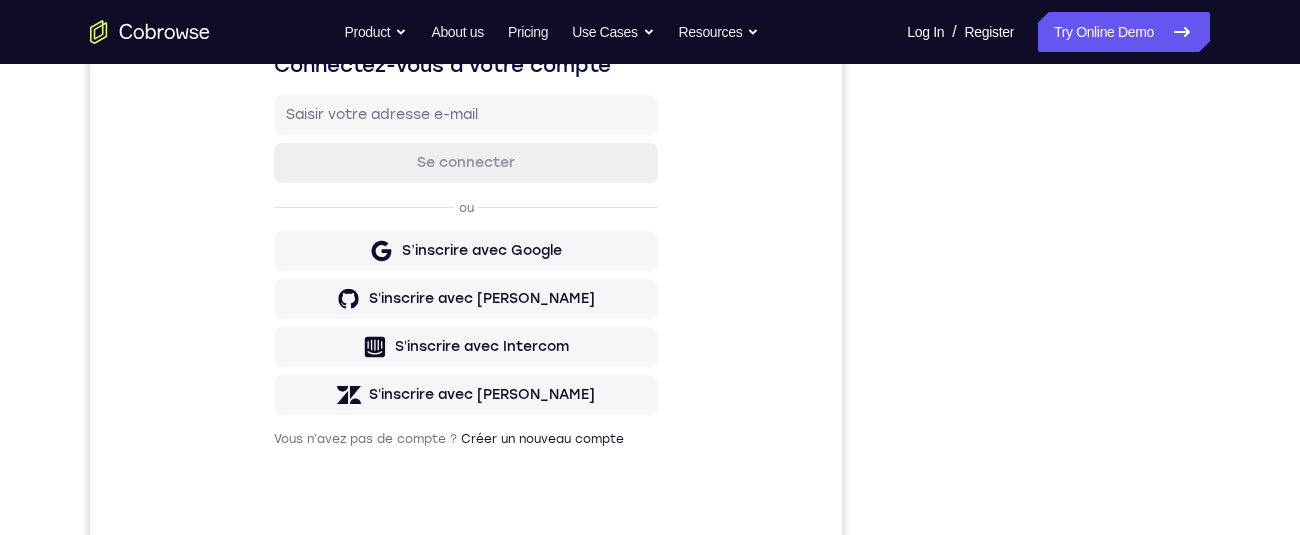 click on "Your Support Agent             Your Customer       Web   iOS   Android                         Next Steps   We’d be happy to give a product demo, answer any technical questions, or share best practices.          Create An Account             Contact Sales" at bounding box center [650, 377] 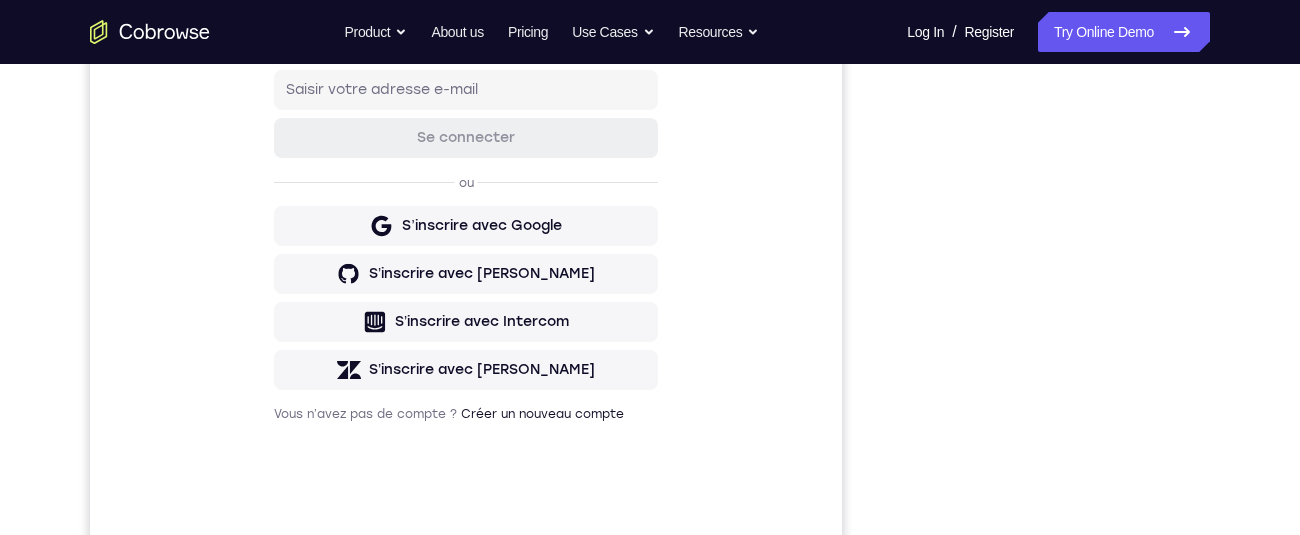 scroll, scrollTop: 412, scrollLeft: 0, axis: vertical 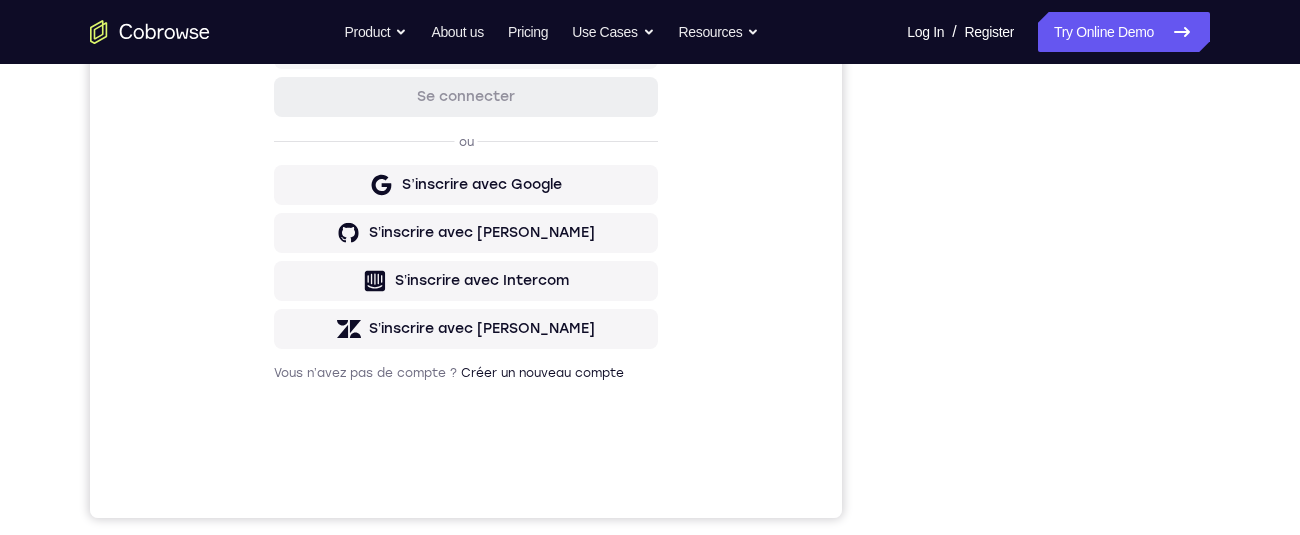 click on "Your Support Agent             Your Customer       Web   iOS   Android                         Next Steps   We’d be happy to give a product demo, answer any technical questions, or share best practices.          Create An Account             Contact Sales" at bounding box center [650, 311] 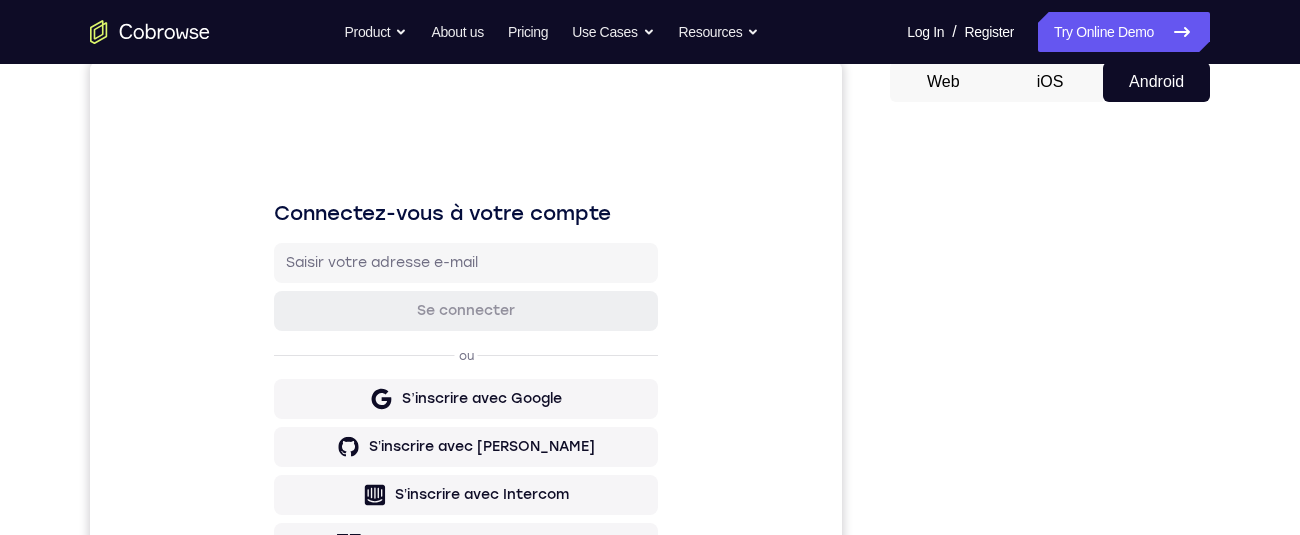 scroll, scrollTop: 168, scrollLeft: 0, axis: vertical 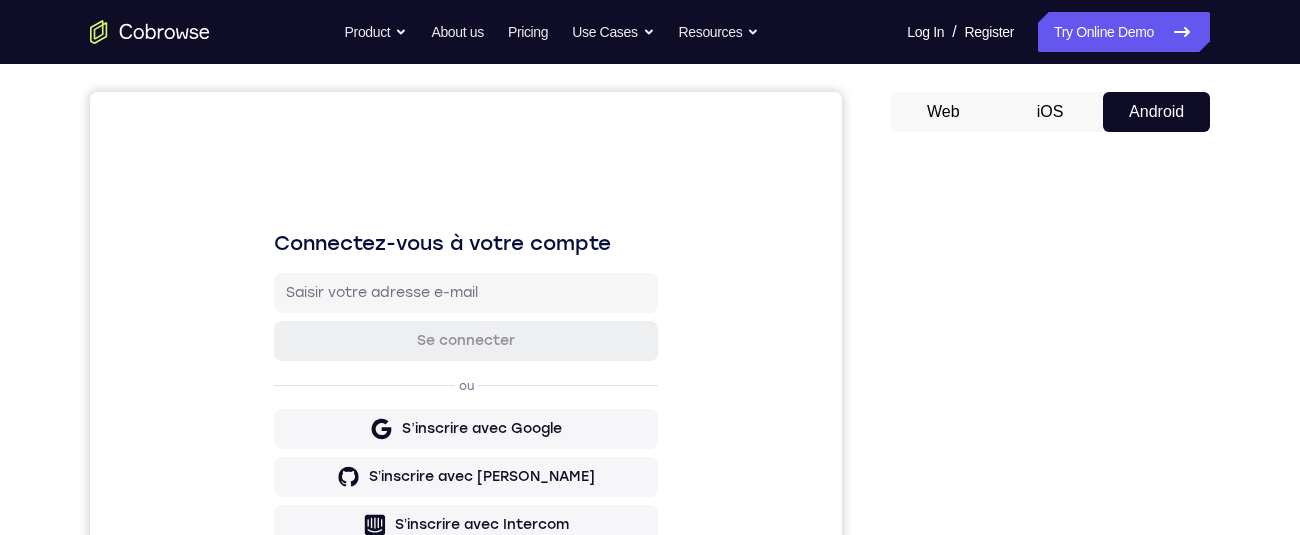 click on "Your Support Agent             Your Customer       Web   iOS   Android                         Next Steps   We’d be happy to give a product demo, answer any technical questions, or share best practices.          Create An Account             Contact Sales" at bounding box center [650, 555] 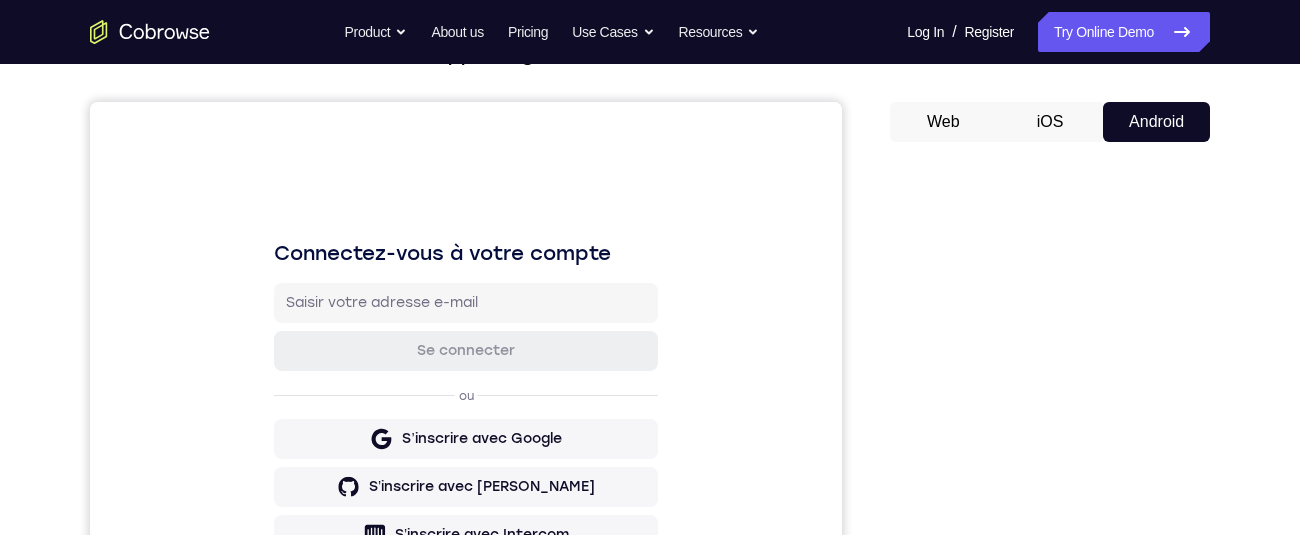 scroll, scrollTop: 162, scrollLeft: 0, axis: vertical 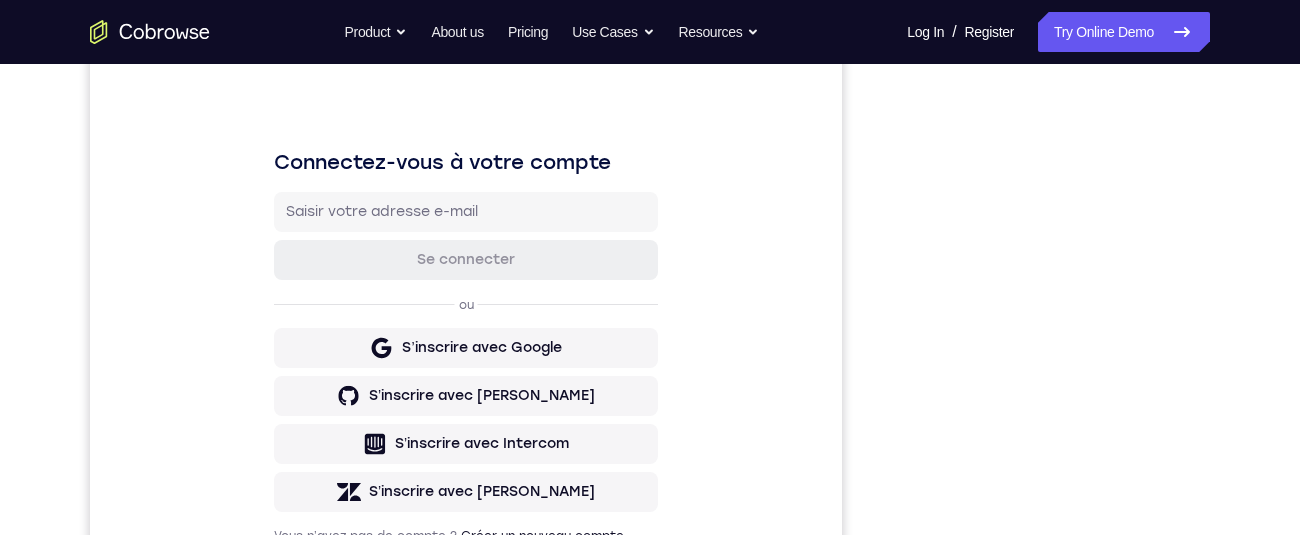 click on "Your Support Agent             Your Customer       Web   iOS   Android                         Next Steps   We’d be happy to give a product demo, answer any technical questions, or share best practices.          Create An Account             Contact Sales" at bounding box center (650, 474) 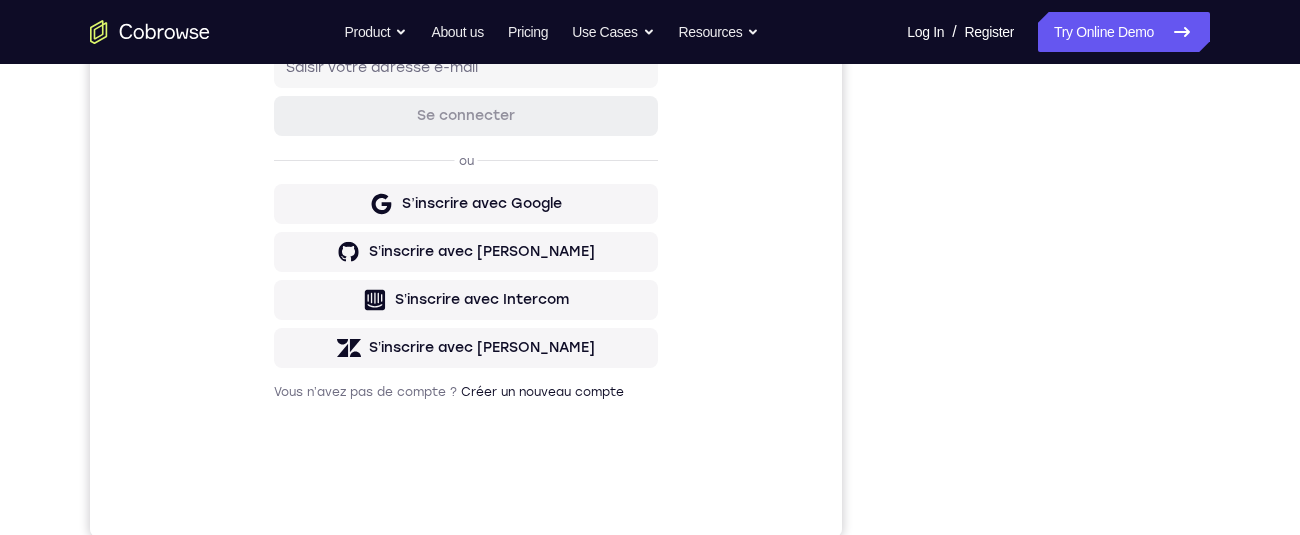 scroll, scrollTop: 392, scrollLeft: 0, axis: vertical 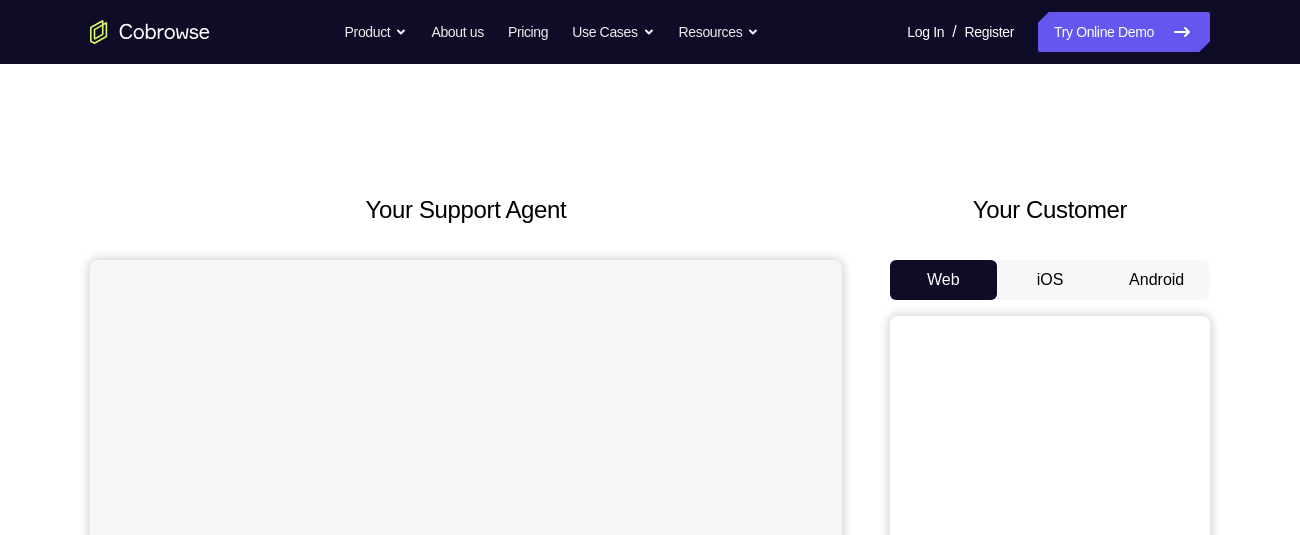 click on "Android" at bounding box center (1156, 280) 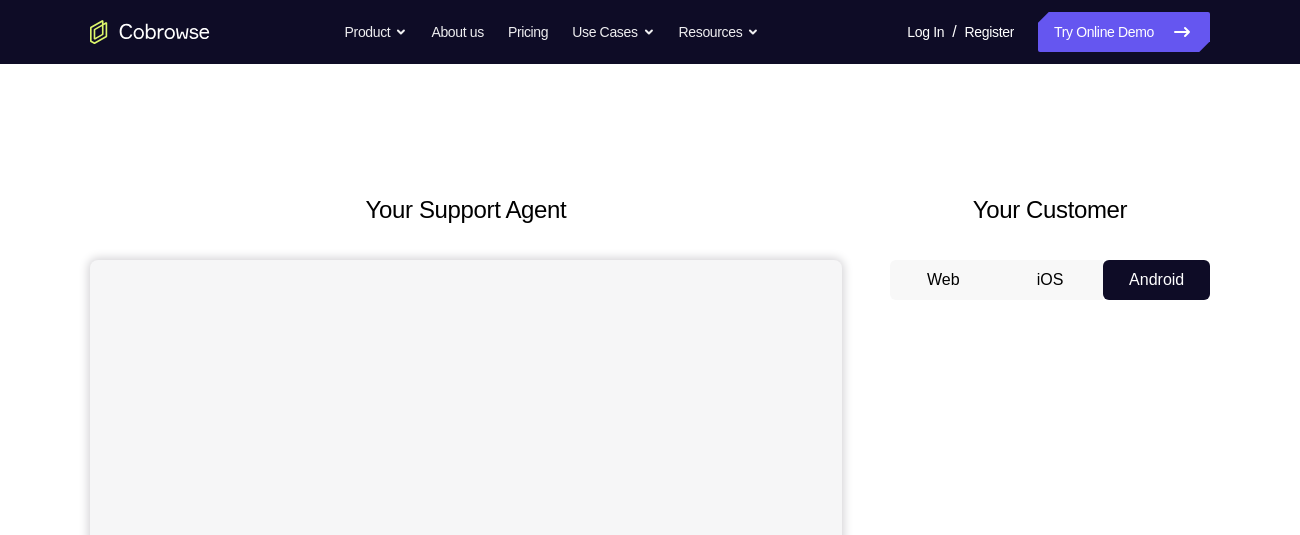 scroll, scrollTop: 277, scrollLeft: 0, axis: vertical 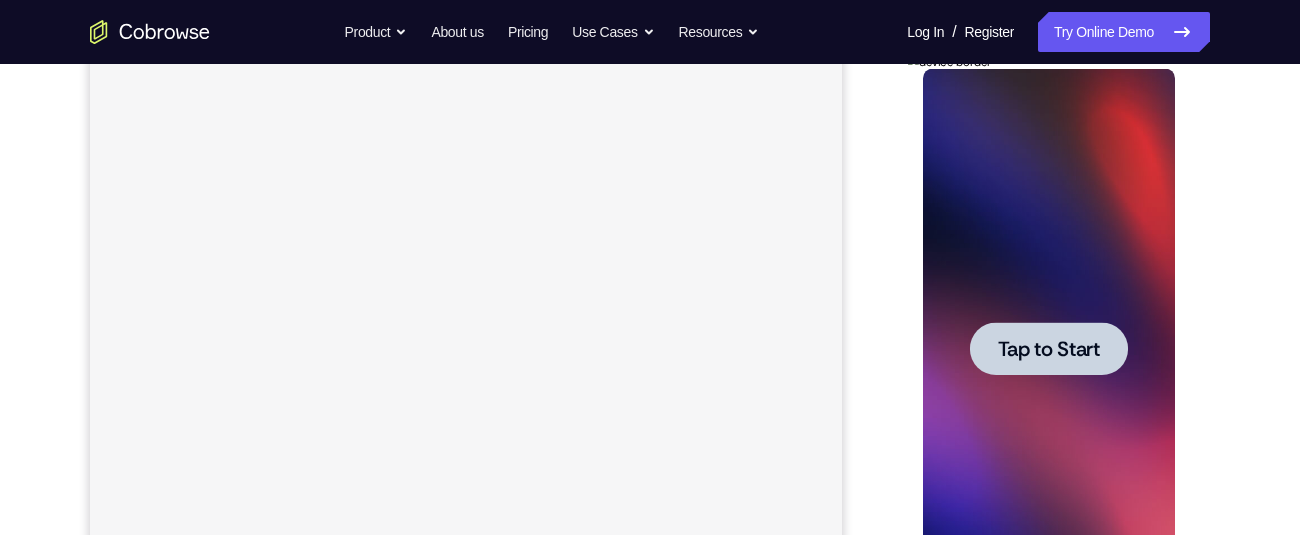 click at bounding box center [1048, 348] 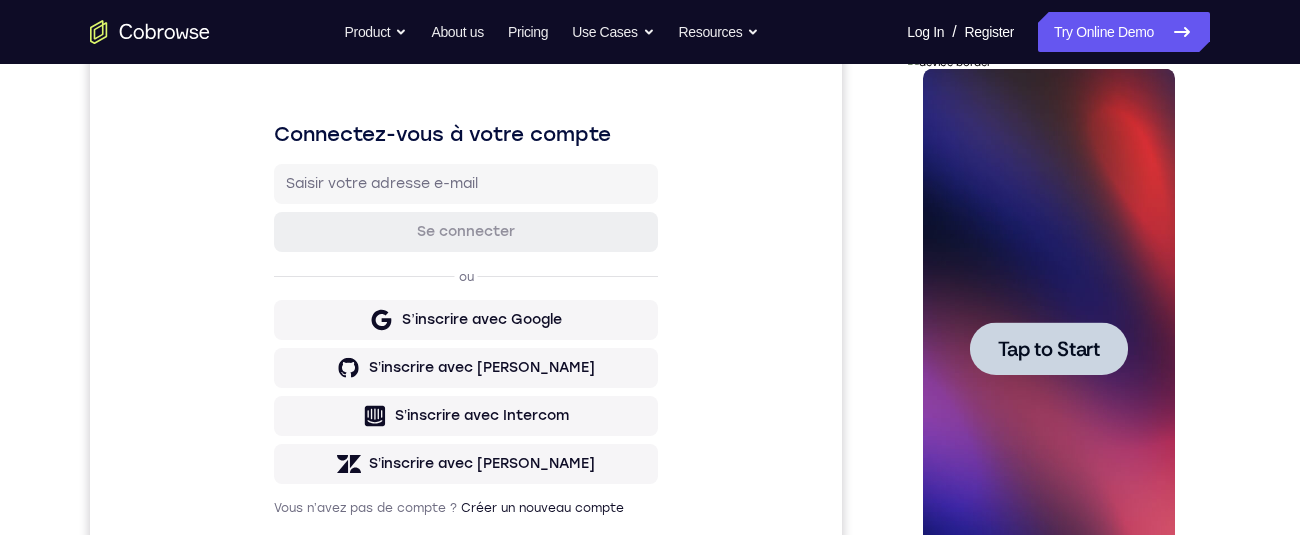 scroll, scrollTop: 0, scrollLeft: 0, axis: both 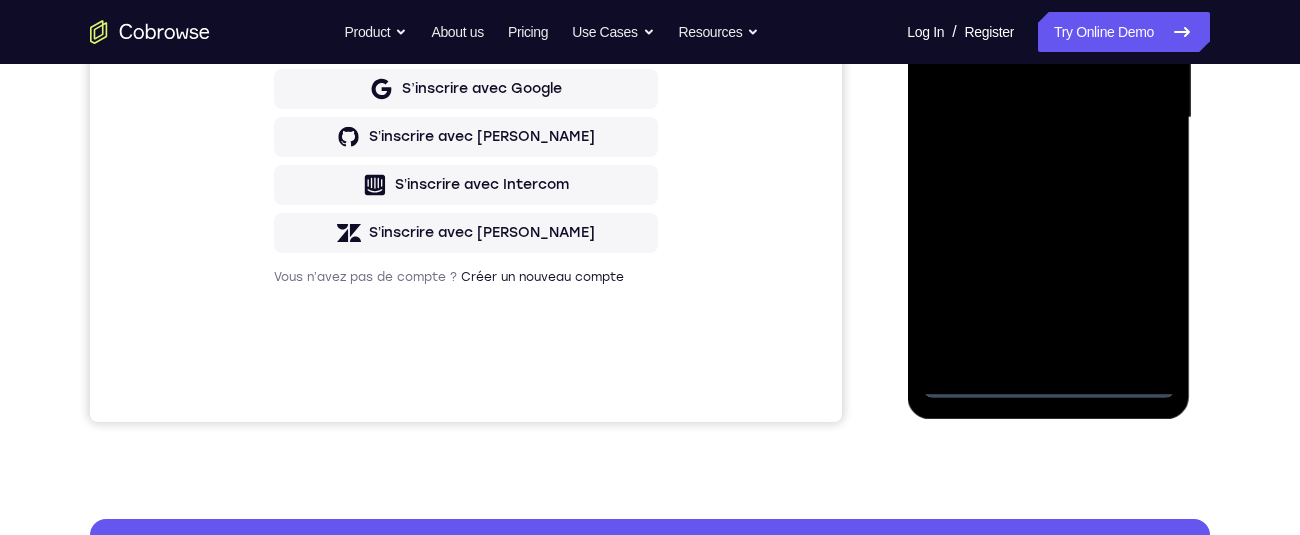 click at bounding box center [1048, 118] 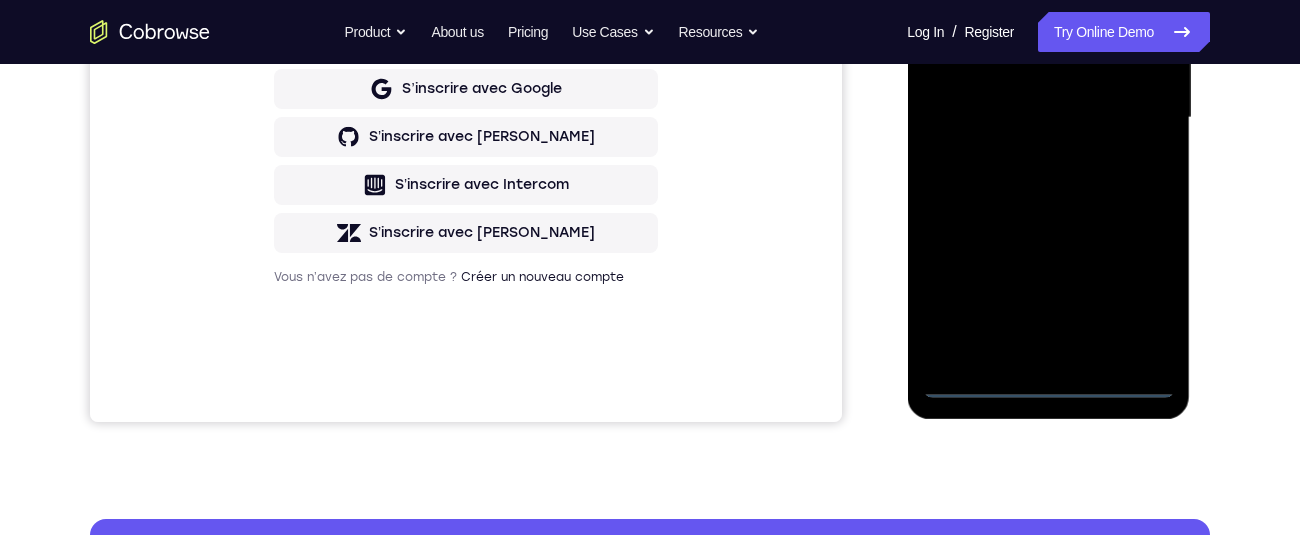 click at bounding box center (1048, 118) 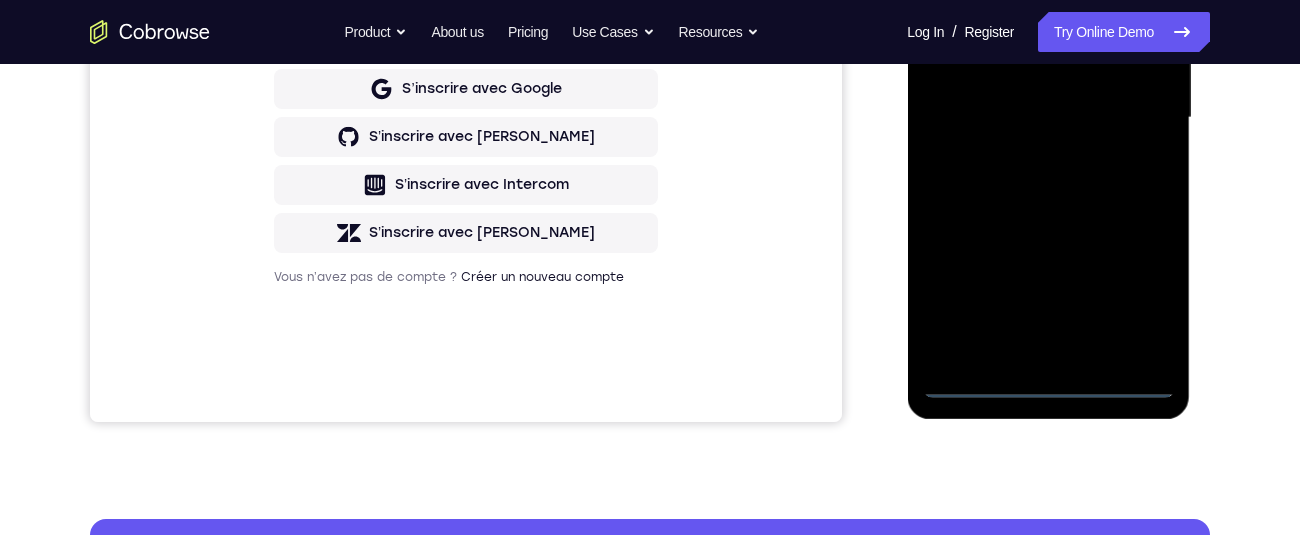 click at bounding box center [1048, 118] 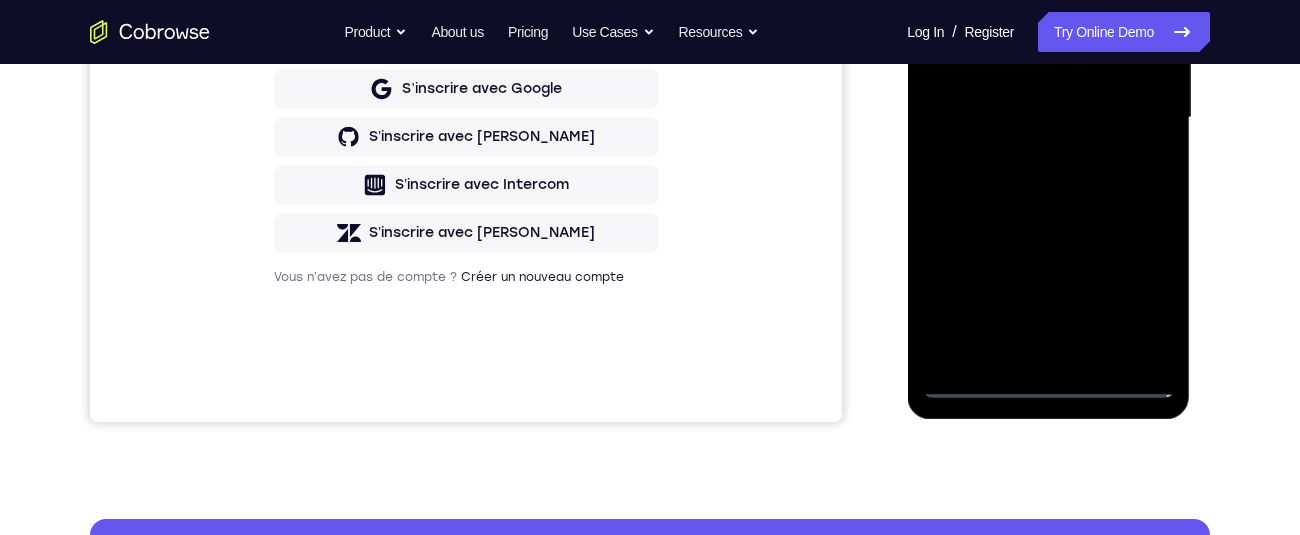click at bounding box center [1048, 118] 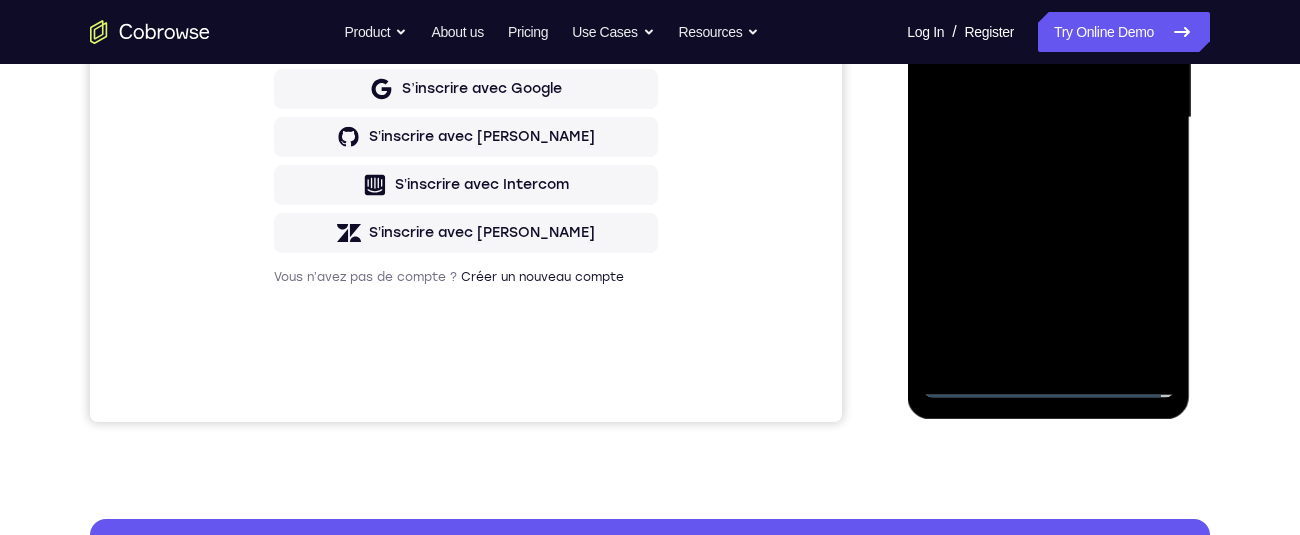 click at bounding box center (1048, 118) 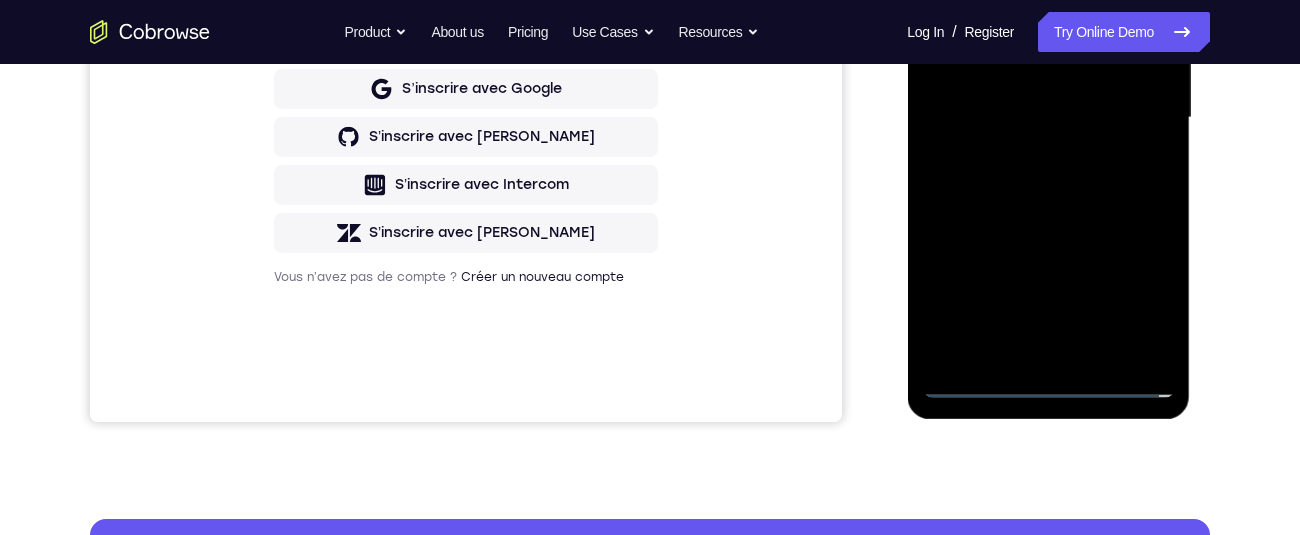 click at bounding box center (1048, 118) 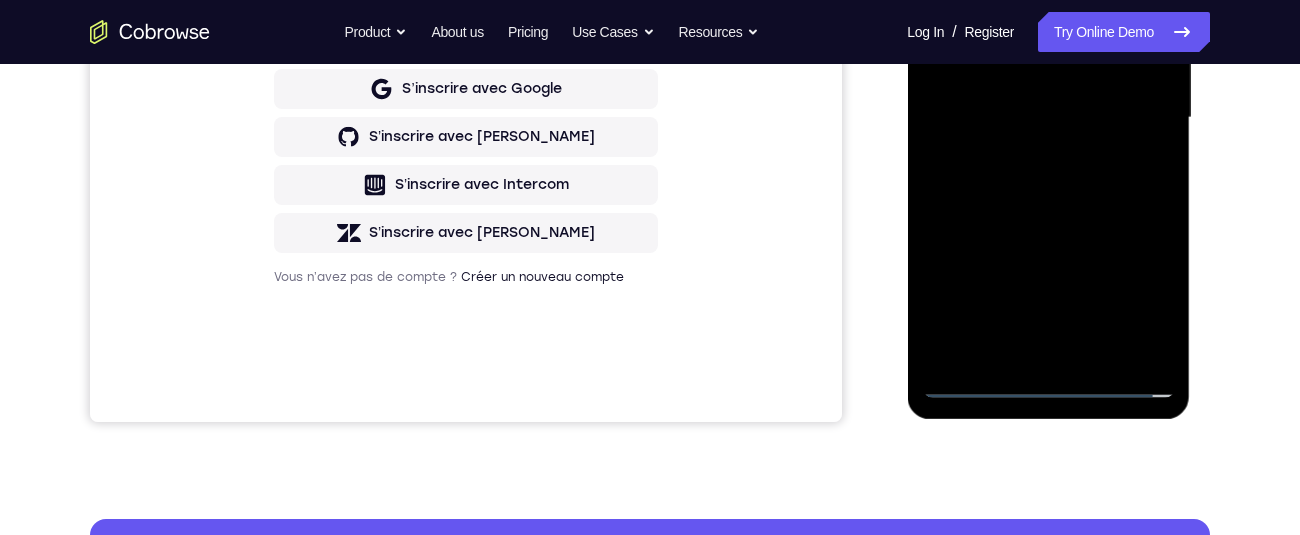 click at bounding box center (1048, 118) 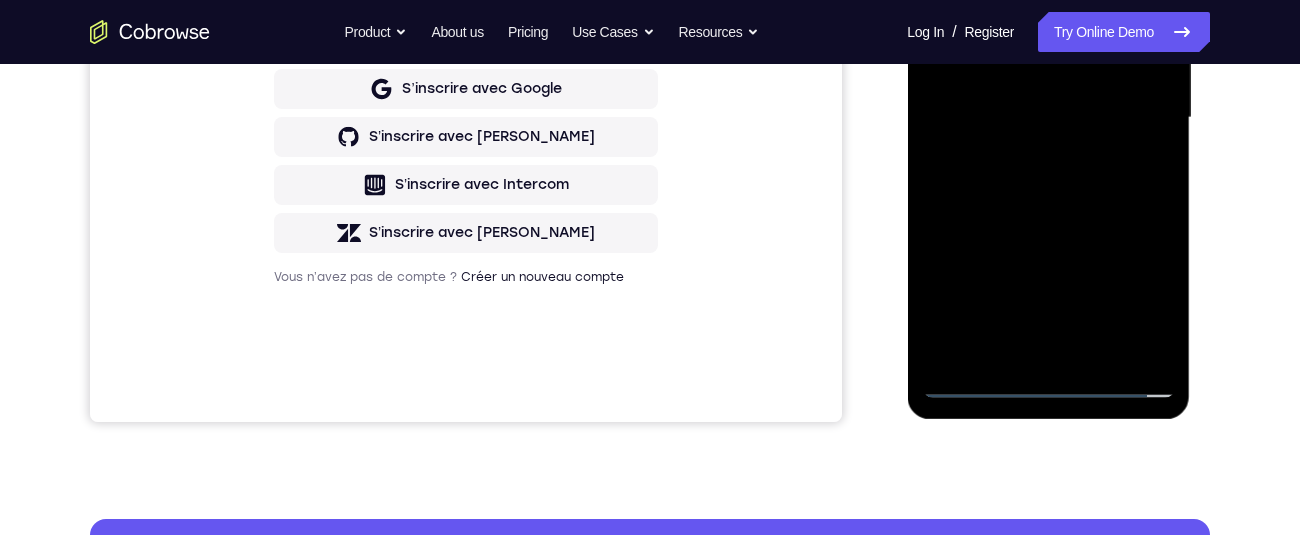 click at bounding box center [1048, 118] 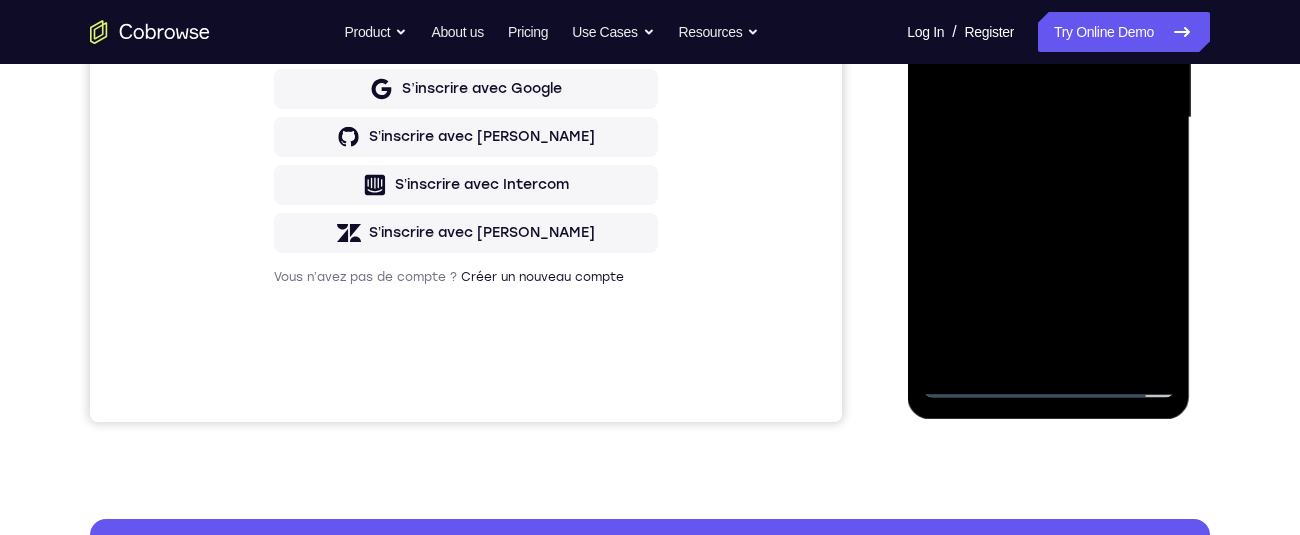 click at bounding box center [1048, 118] 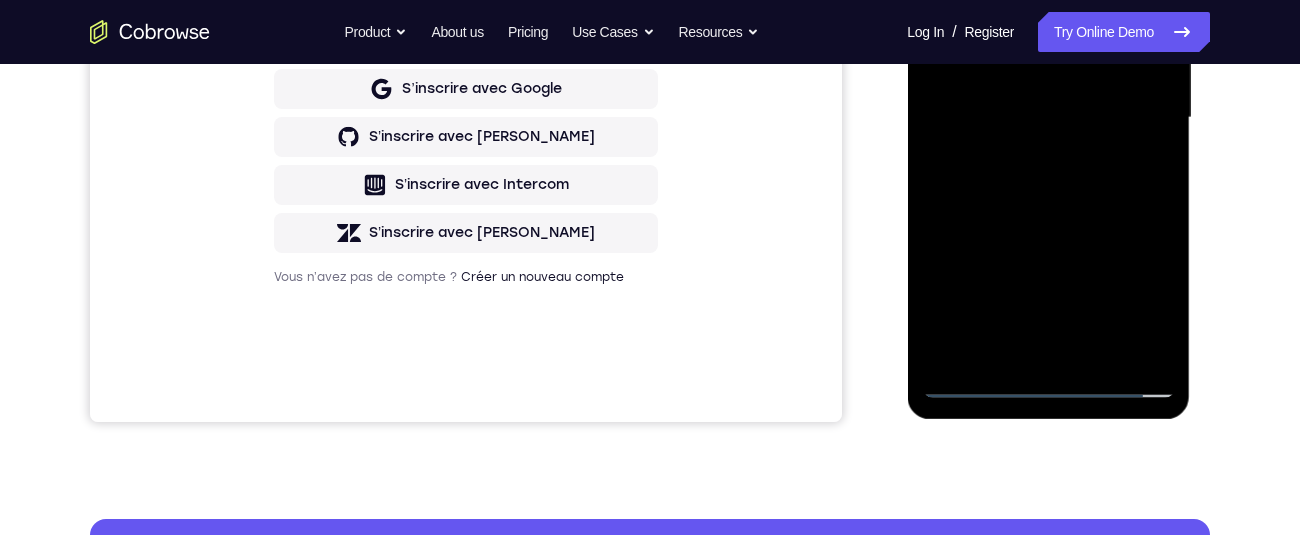 click at bounding box center (1048, 118) 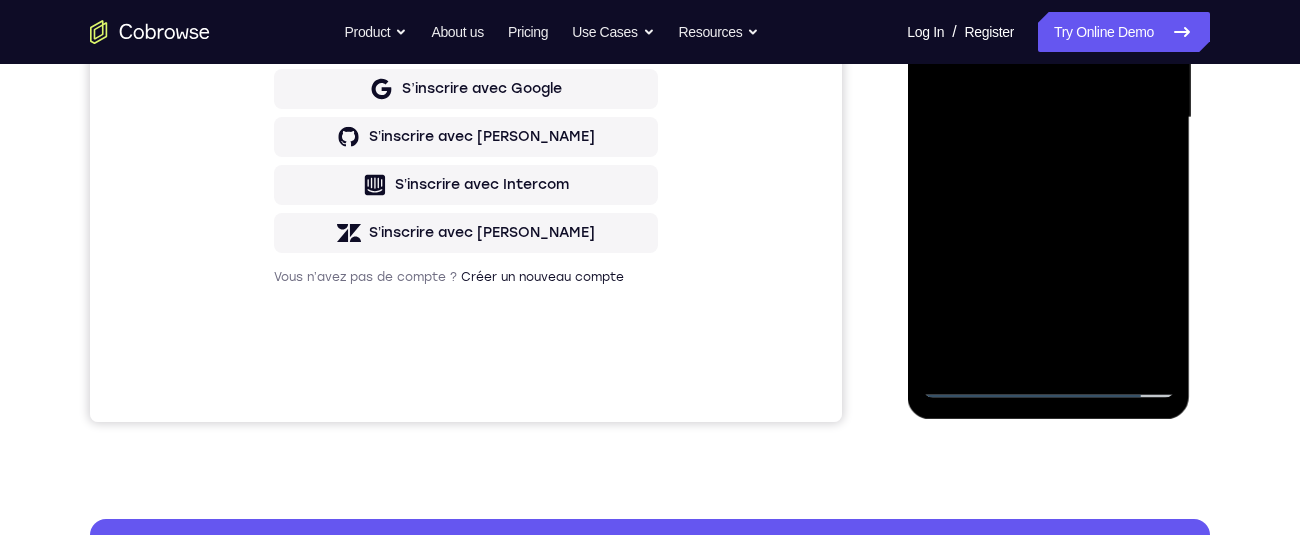 click at bounding box center (1048, 118) 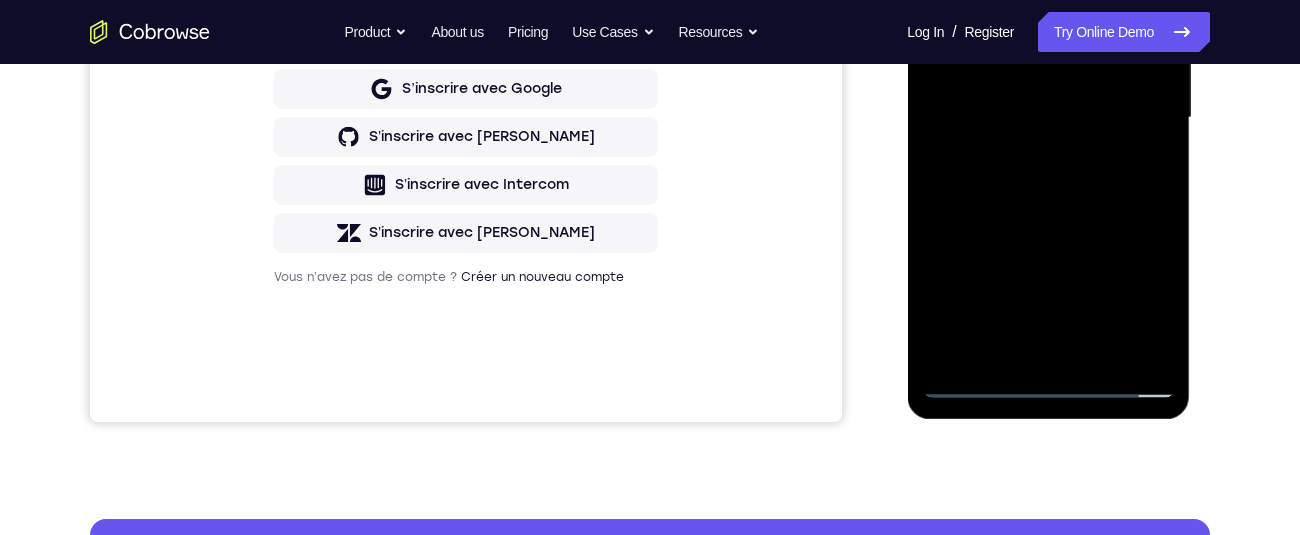 scroll, scrollTop: 227, scrollLeft: 0, axis: vertical 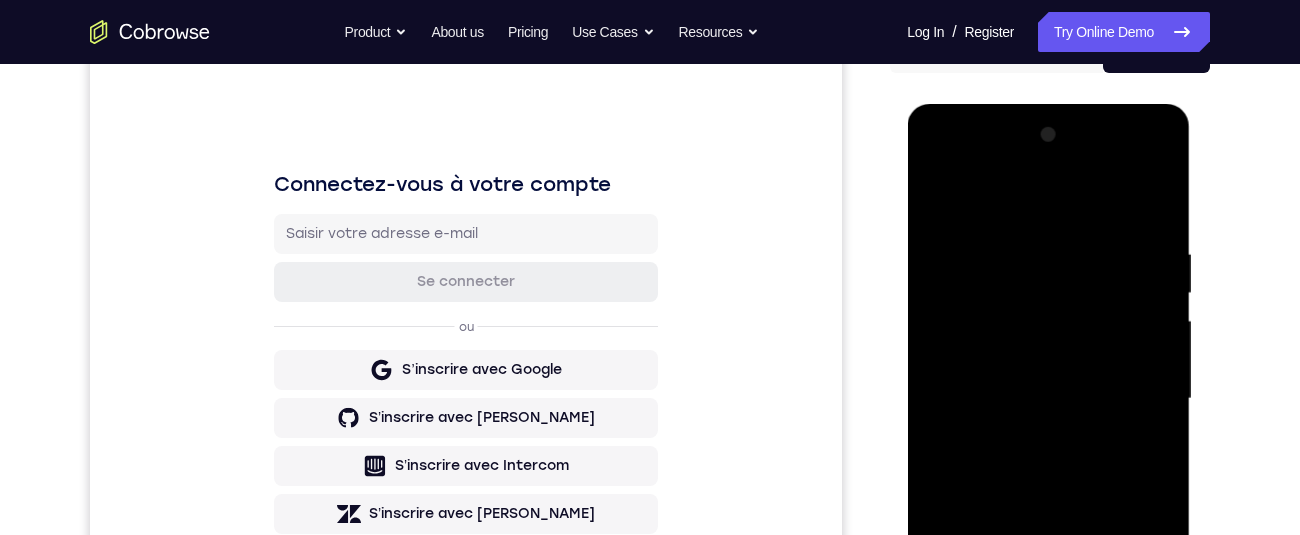 drag, startPoint x: 928, startPoint y: 167, endPoint x: 1809, endPoint y: 260, distance: 885.895 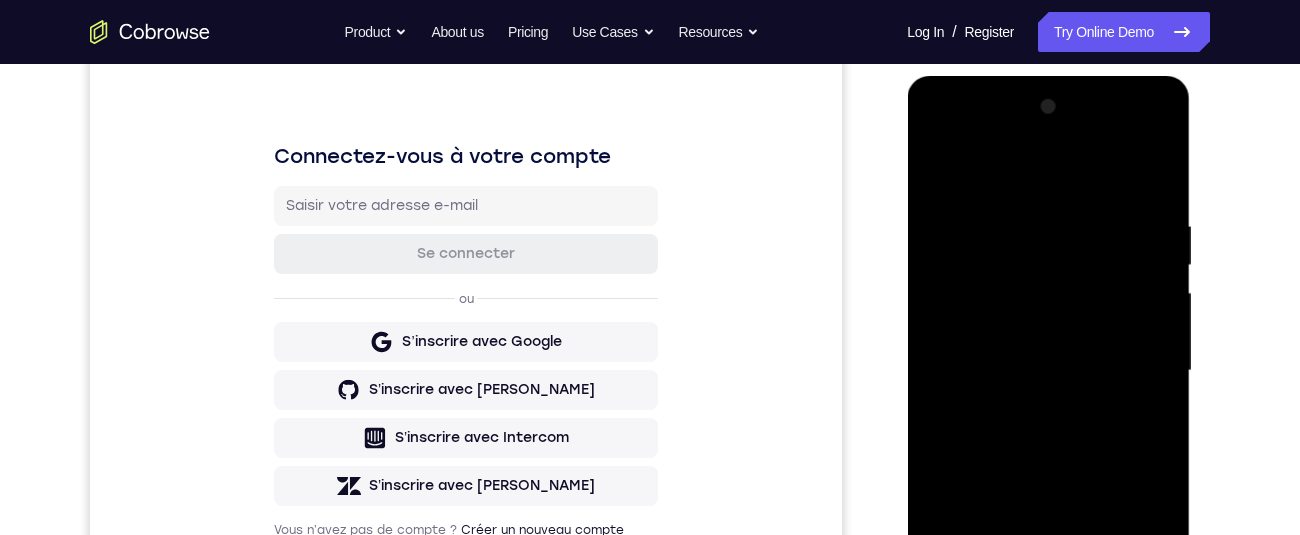 click at bounding box center [1048, 371] 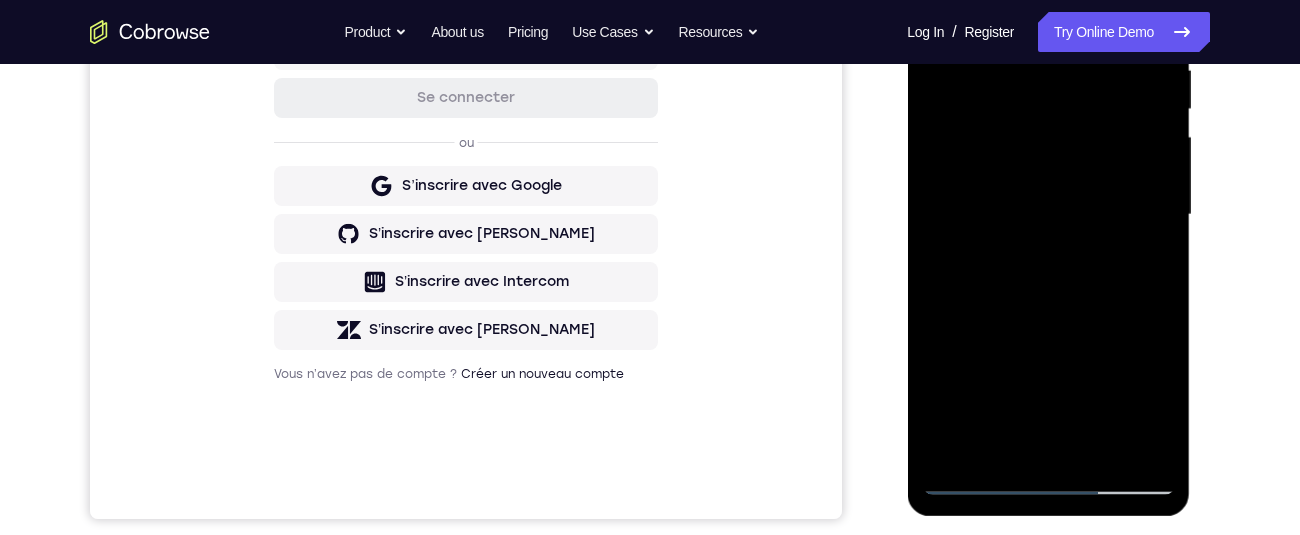 scroll, scrollTop: 227, scrollLeft: 0, axis: vertical 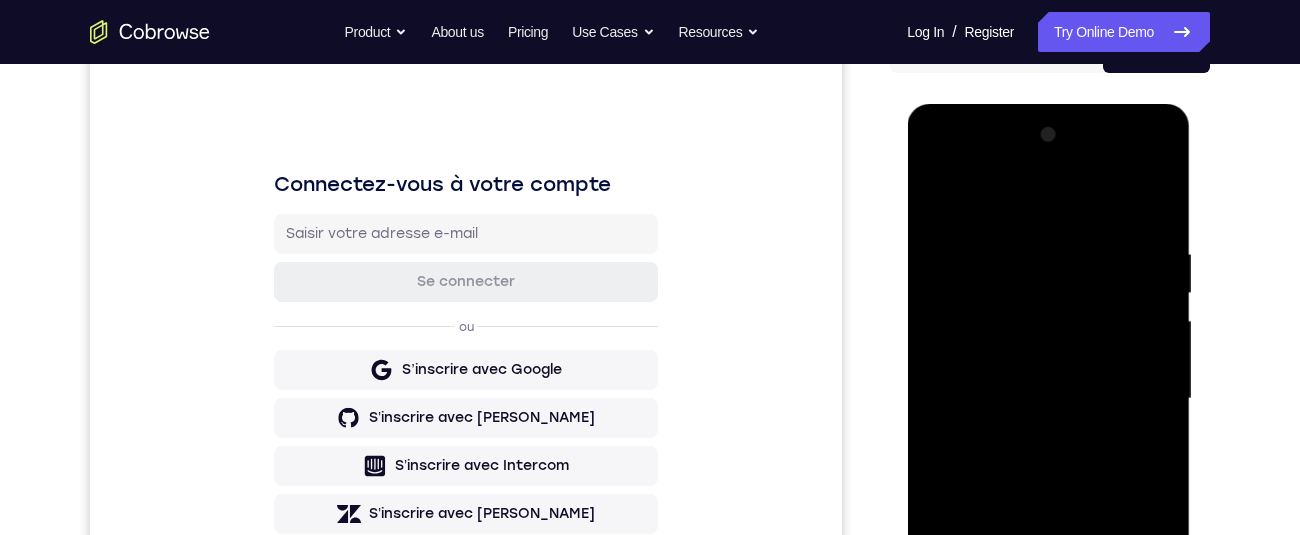 click at bounding box center [1048, 399] 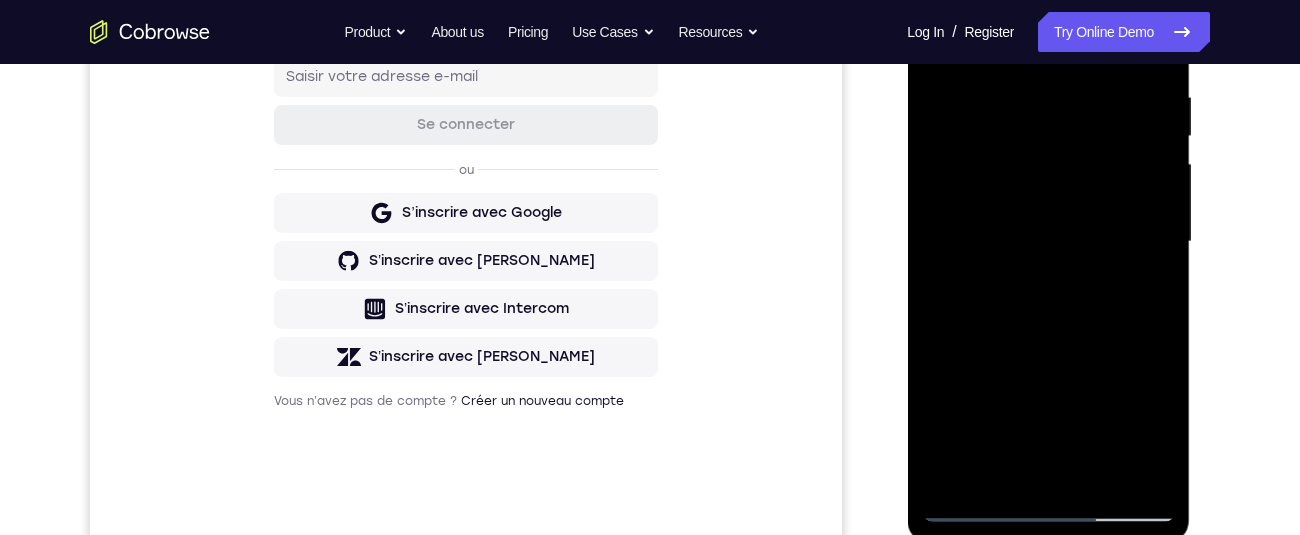 scroll, scrollTop: 200, scrollLeft: 0, axis: vertical 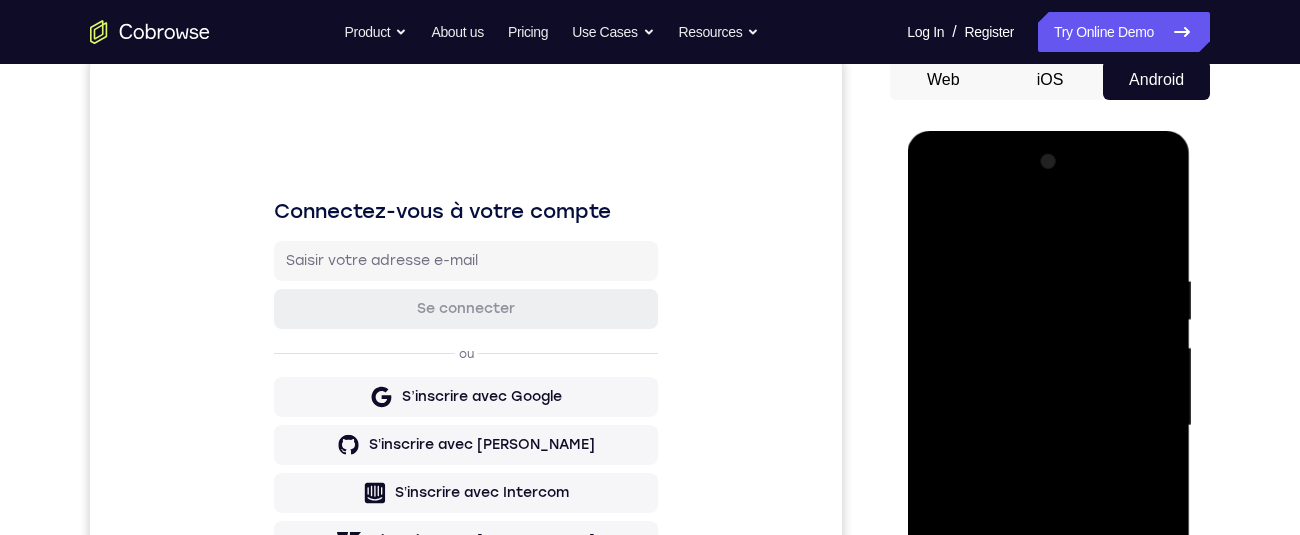 click at bounding box center [1048, 426] 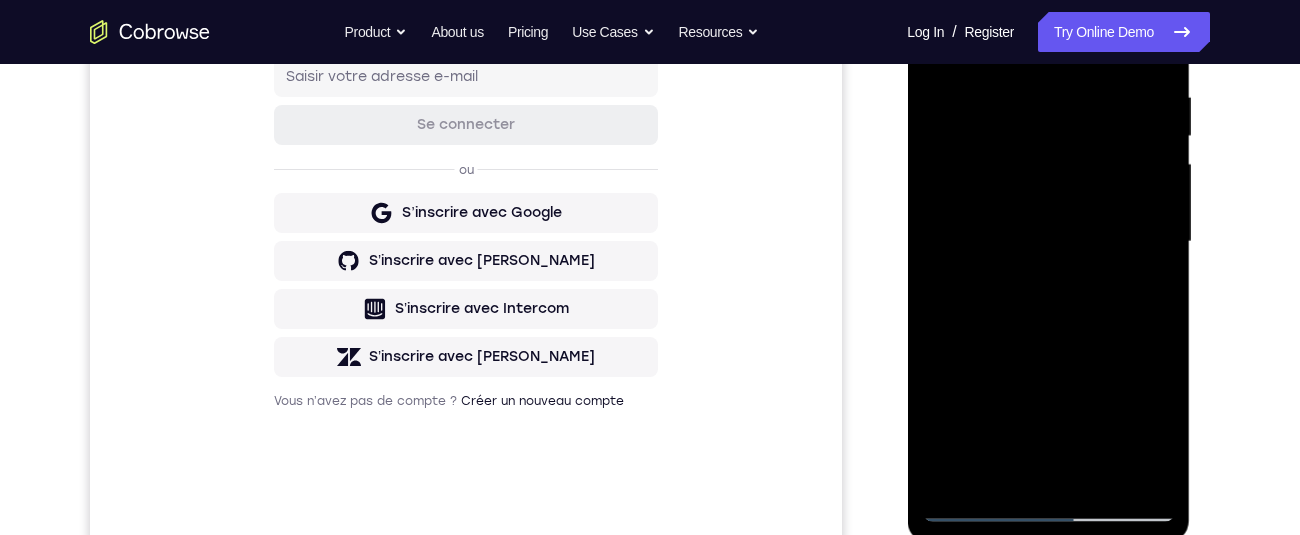 scroll, scrollTop: 387, scrollLeft: 0, axis: vertical 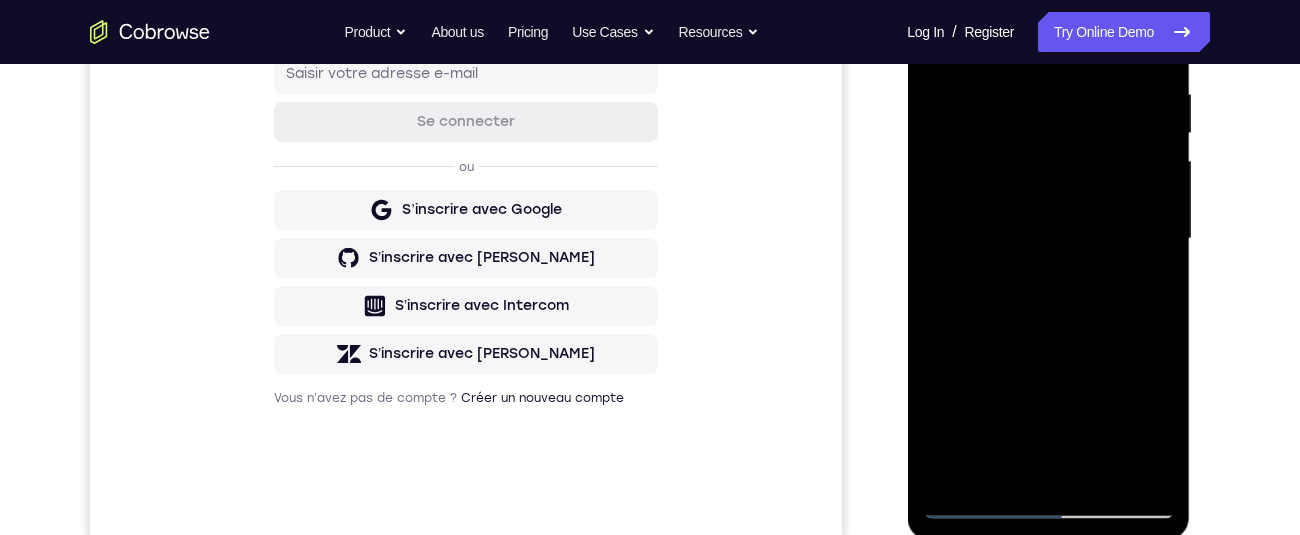 click at bounding box center (1048, 239) 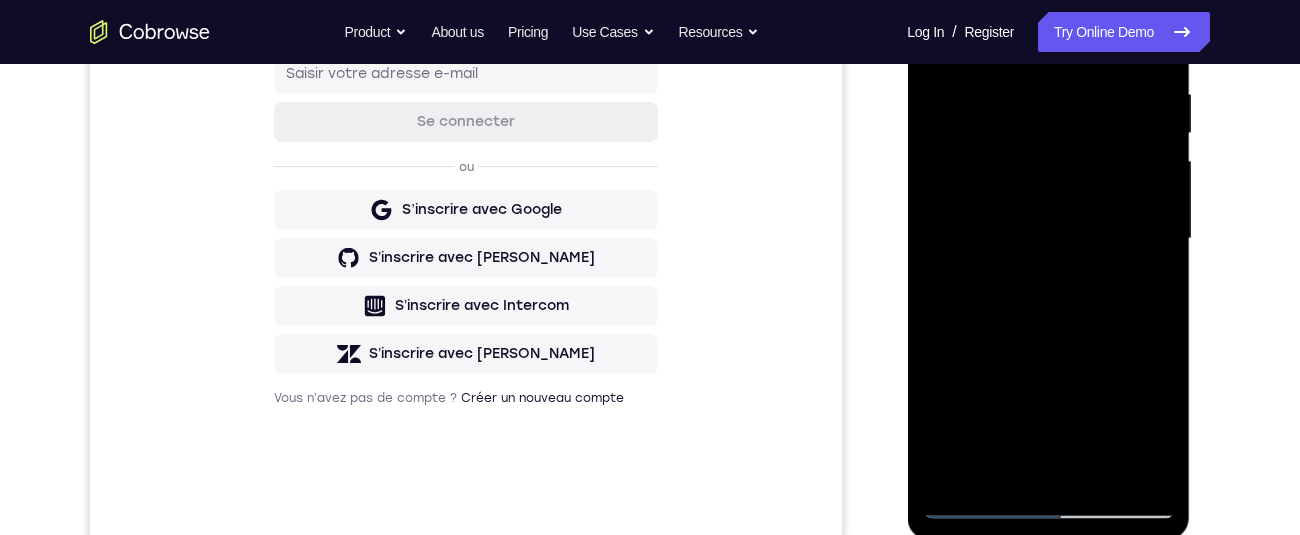 click at bounding box center (1048, 239) 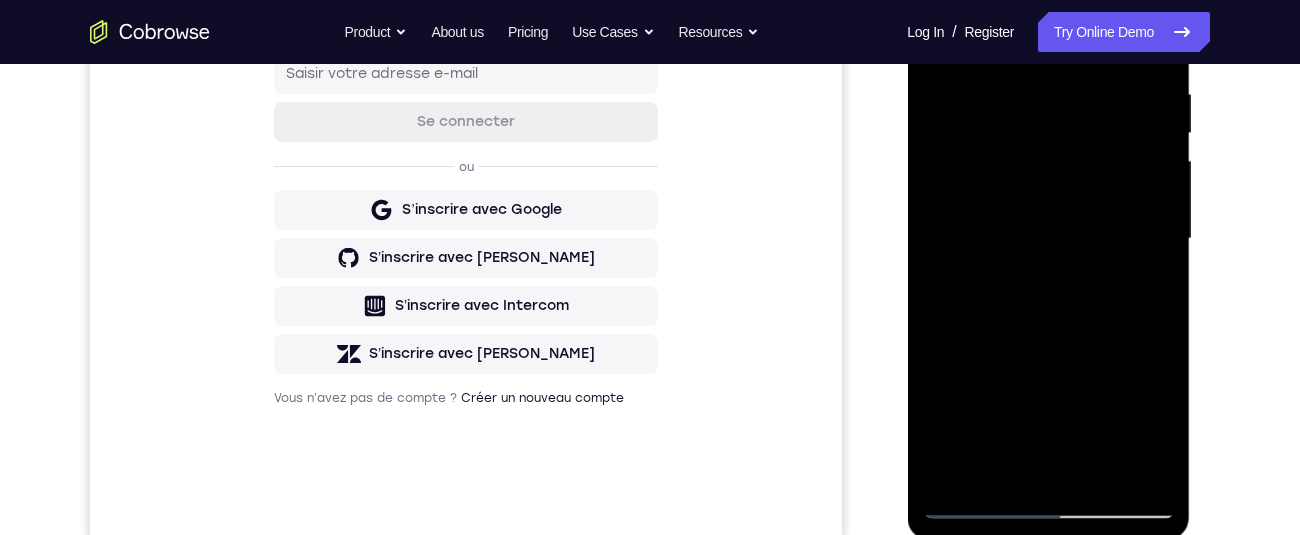 click at bounding box center (1048, 239) 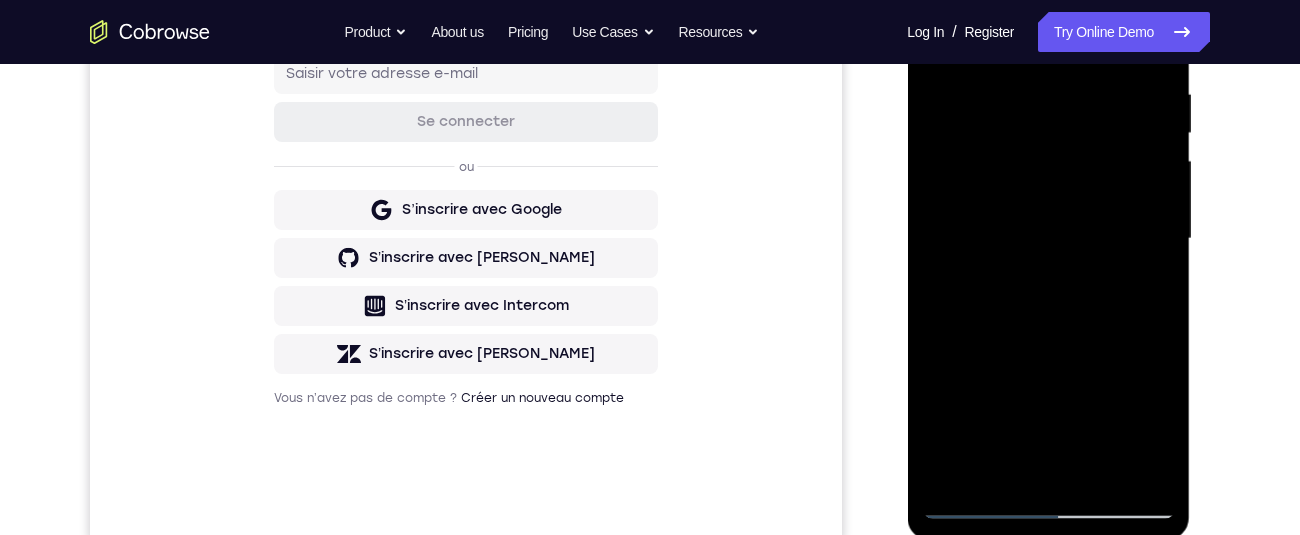 click at bounding box center (1048, 239) 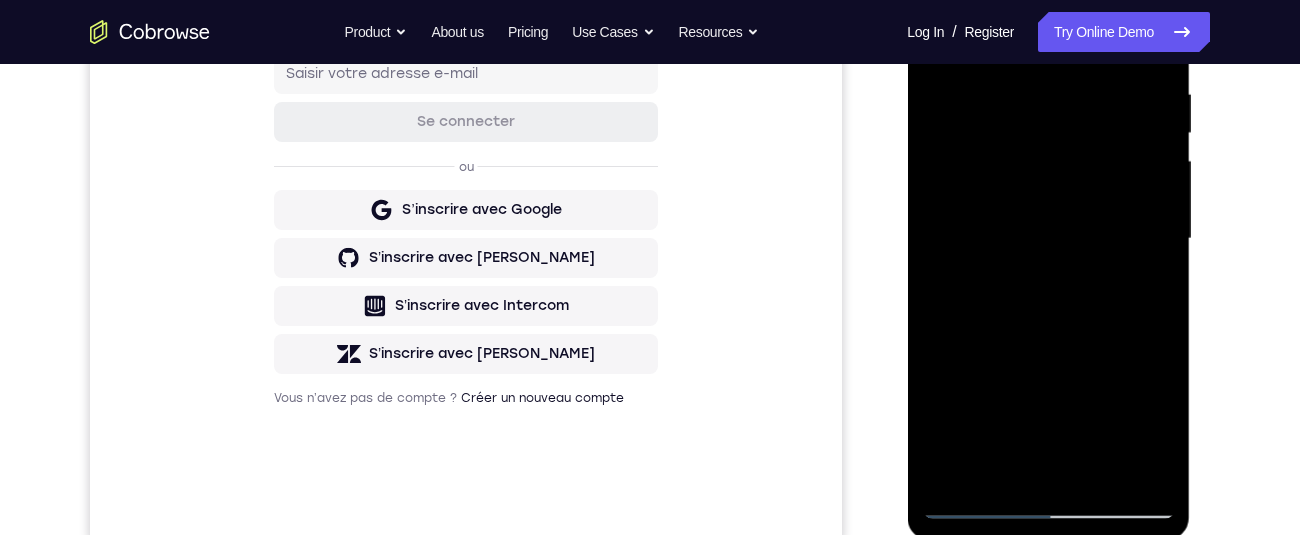 click at bounding box center [1048, 239] 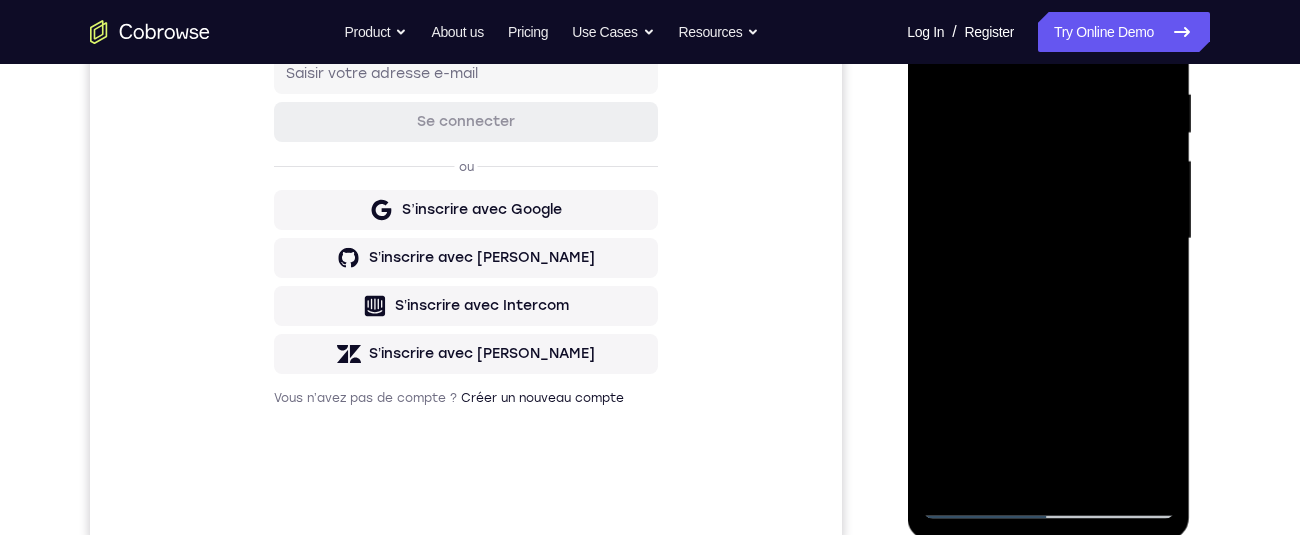 click at bounding box center [1048, 239] 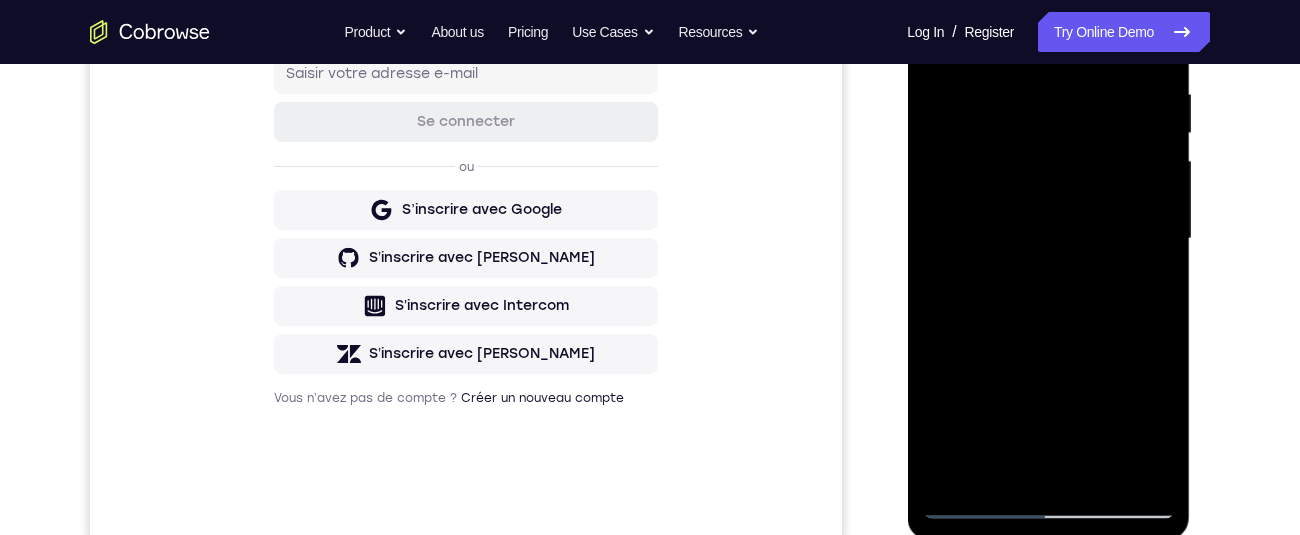 click at bounding box center (1048, 239) 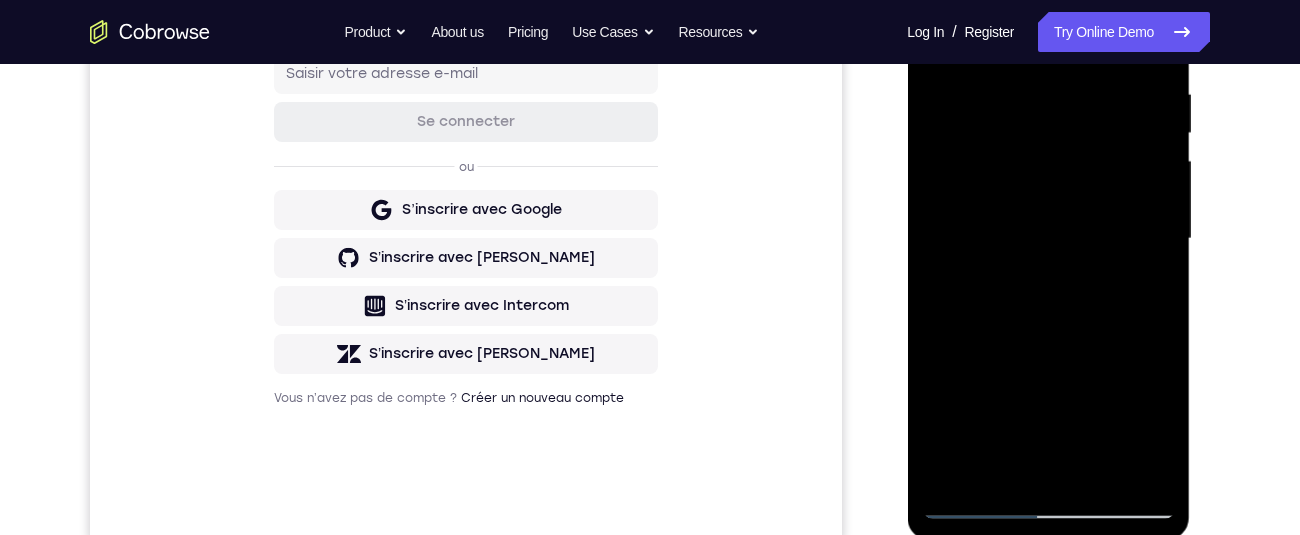 click at bounding box center (1048, 239) 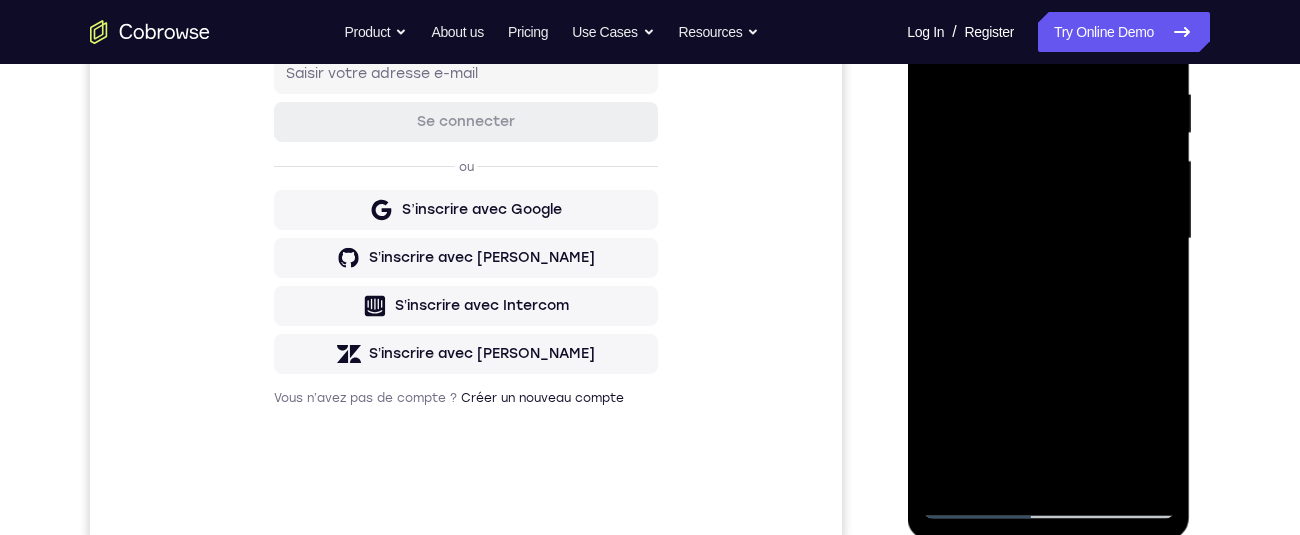click at bounding box center [1048, 239] 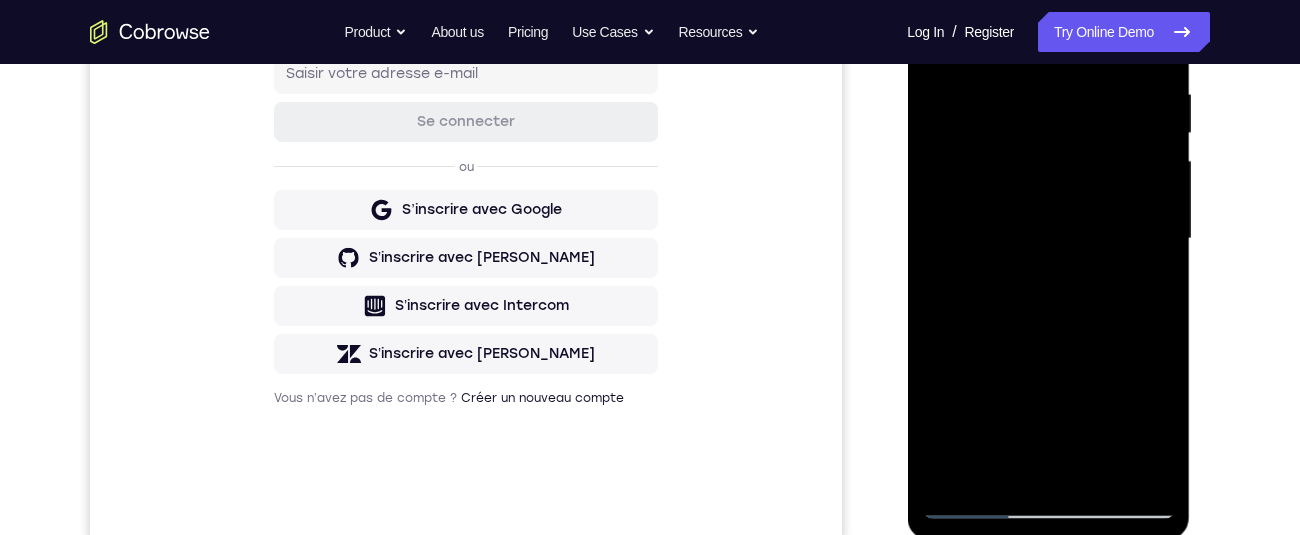 click at bounding box center (1048, 239) 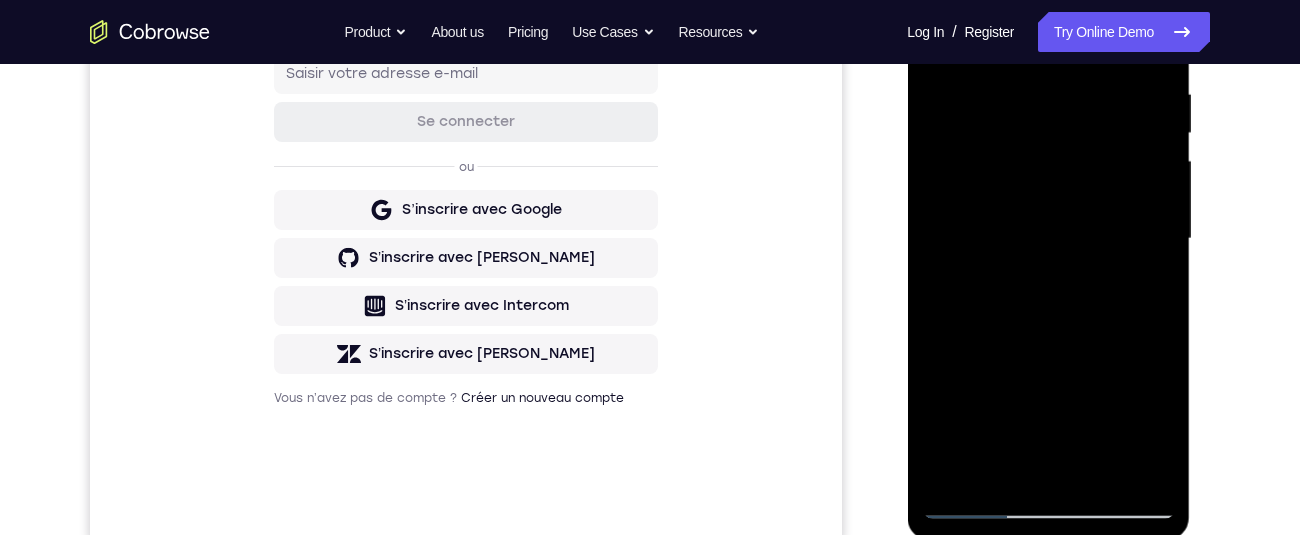 click at bounding box center [1048, 239] 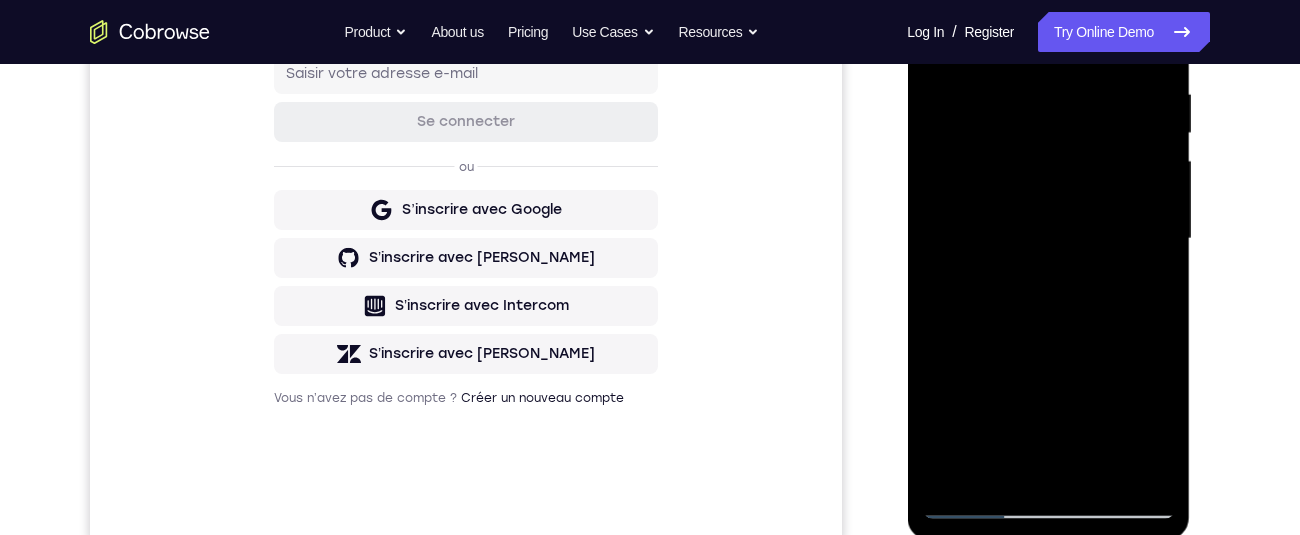 click at bounding box center [1048, 239] 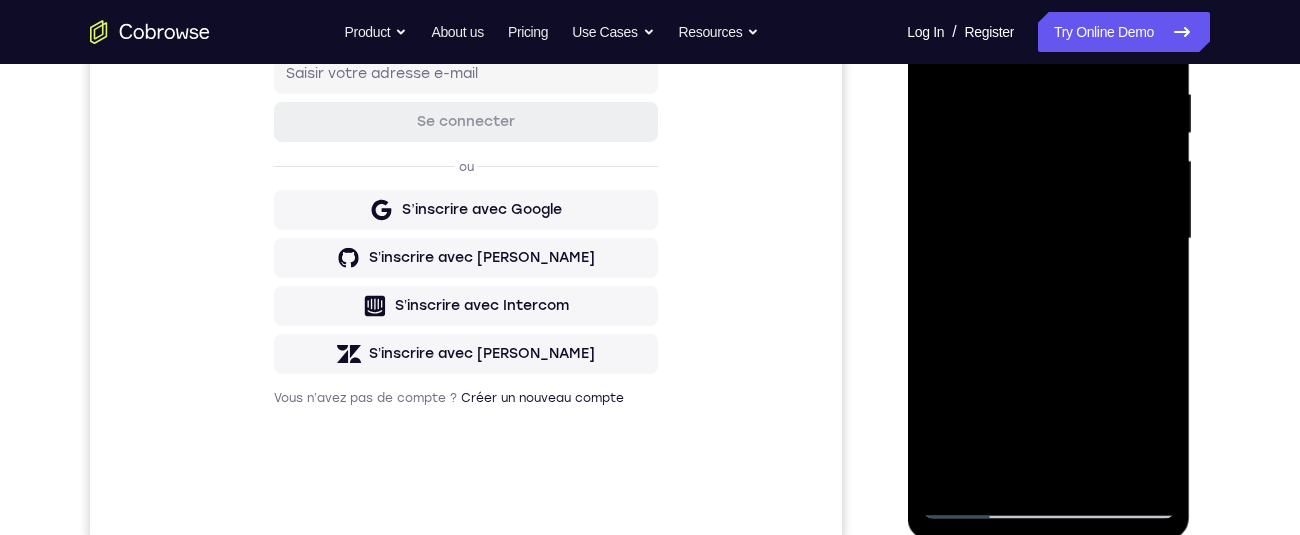 click at bounding box center (1048, 239) 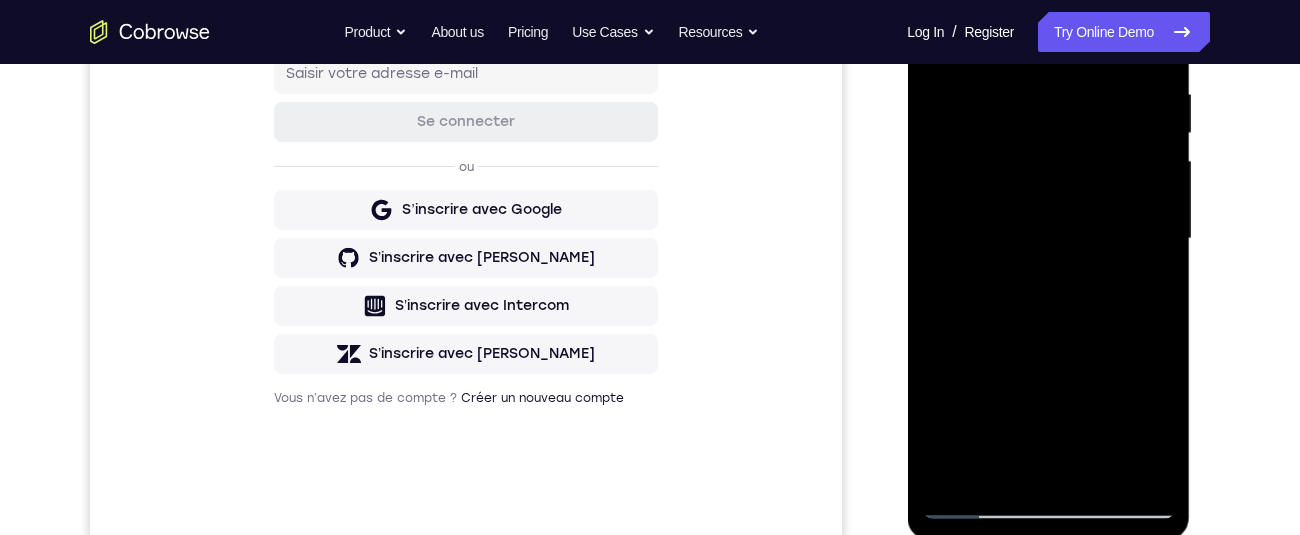 click at bounding box center (1048, 239) 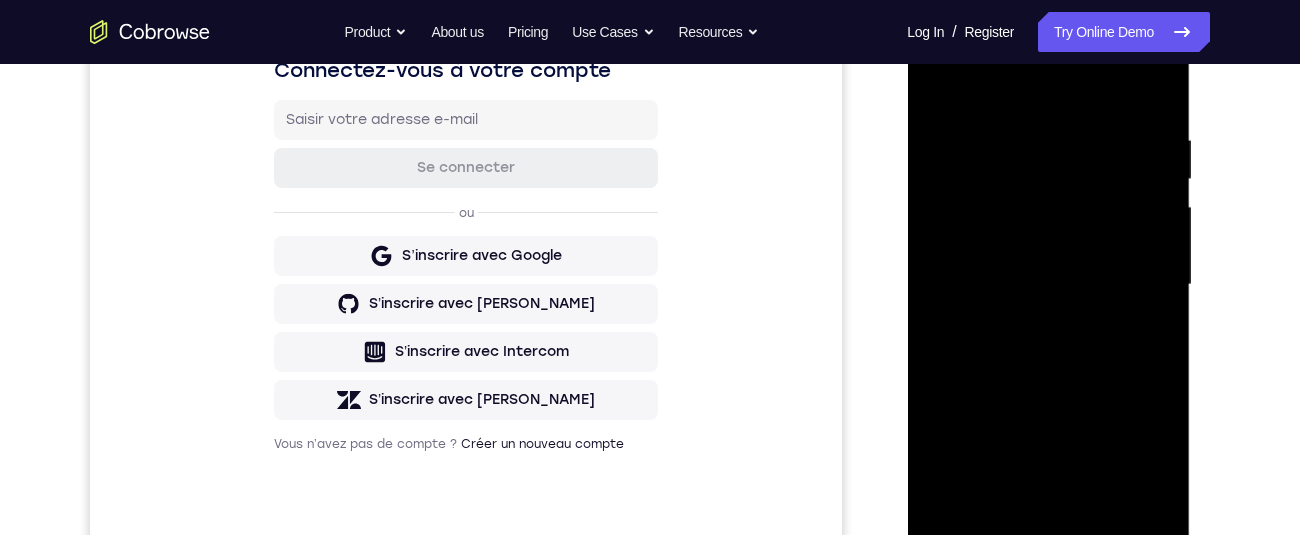 scroll, scrollTop: 296, scrollLeft: 0, axis: vertical 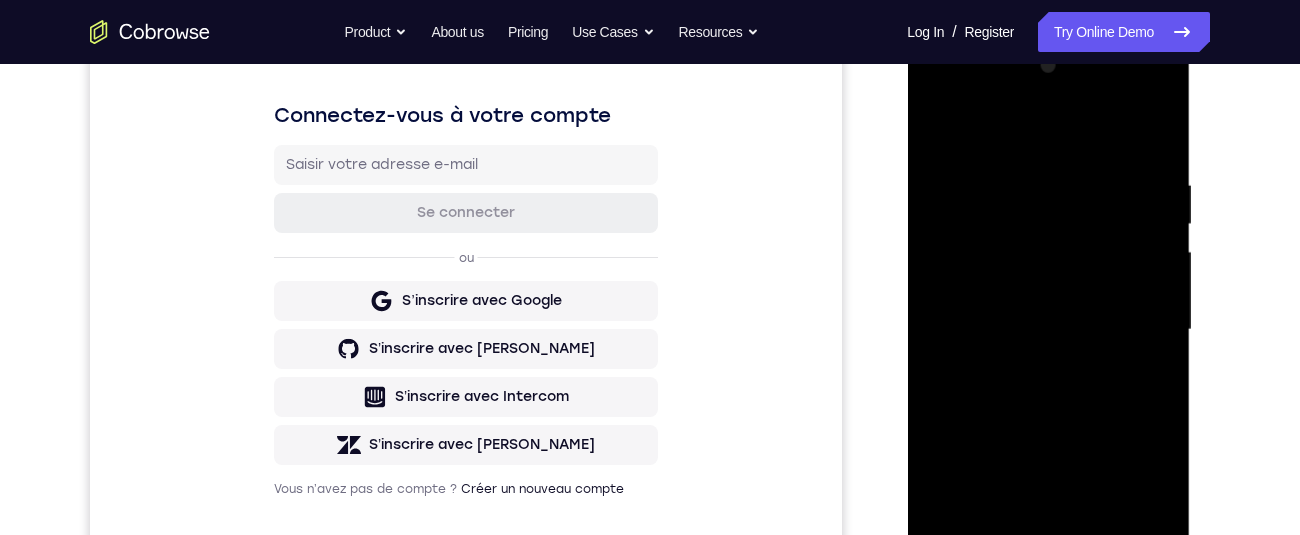 click at bounding box center [1048, 330] 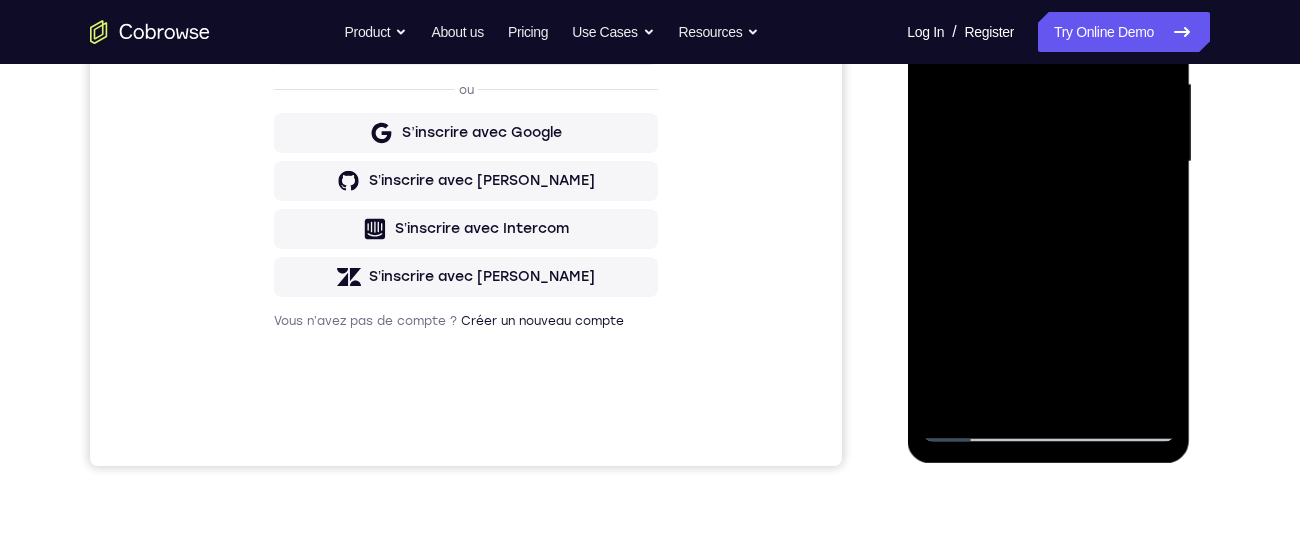 scroll, scrollTop: 294, scrollLeft: 0, axis: vertical 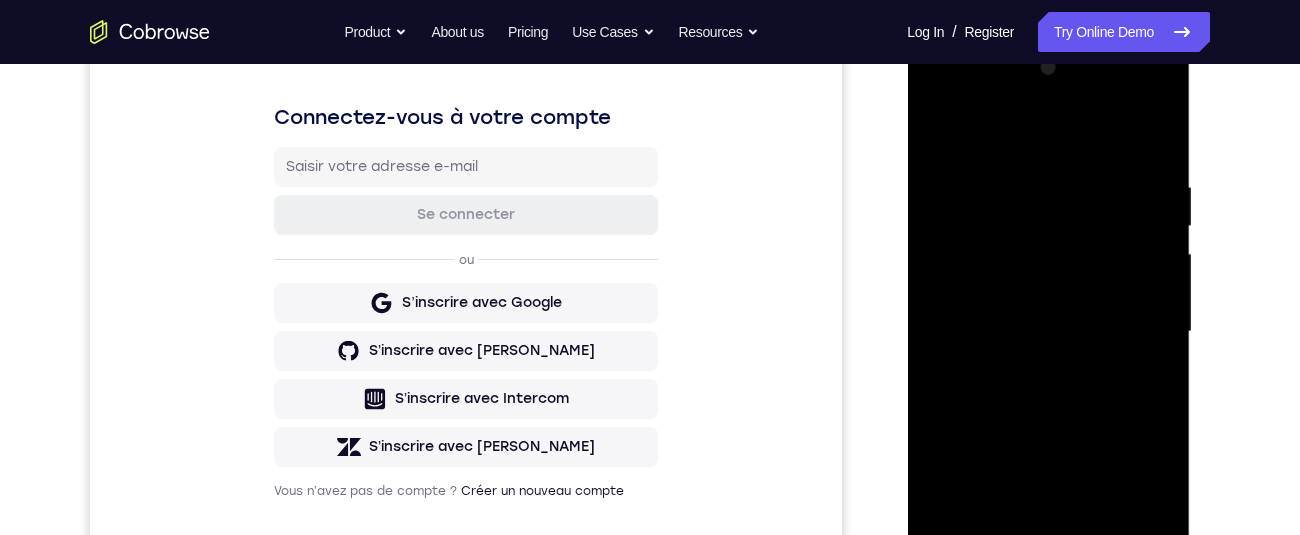 click at bounding box center (1048, 332) 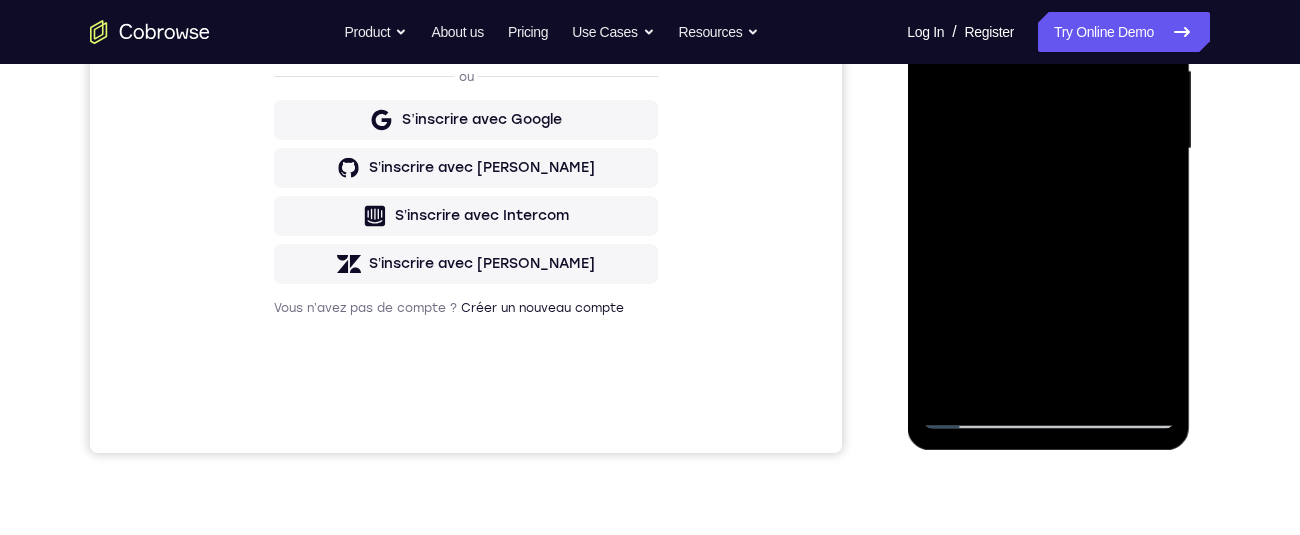scroll, scrollTop: 0, scrollLeft: 0, axis: both 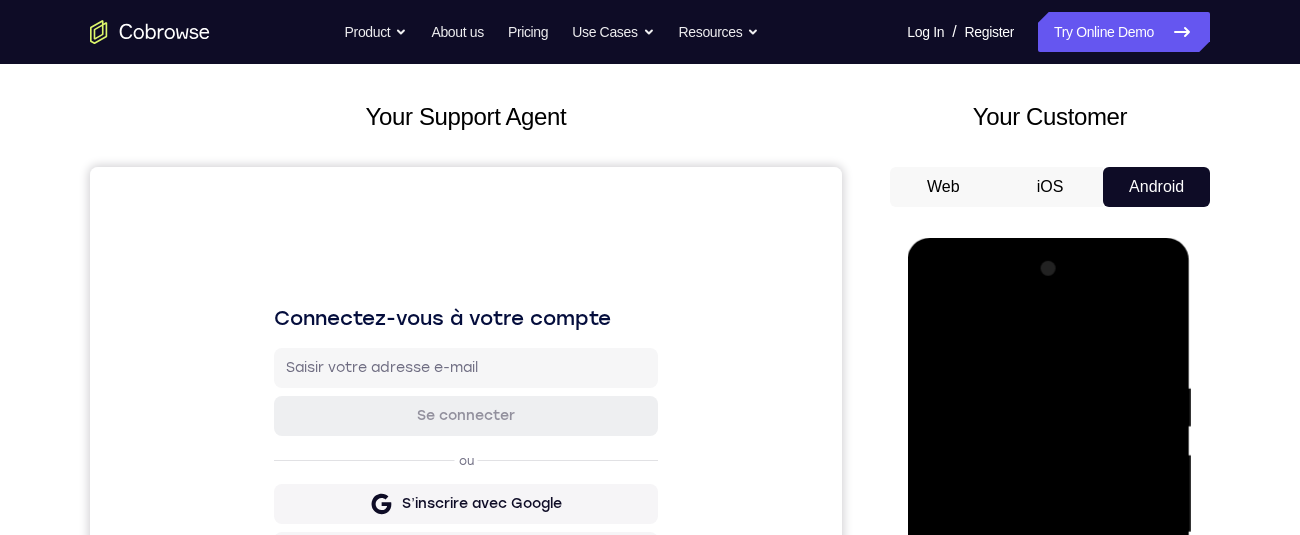 click at bounding box center [1048, 533] 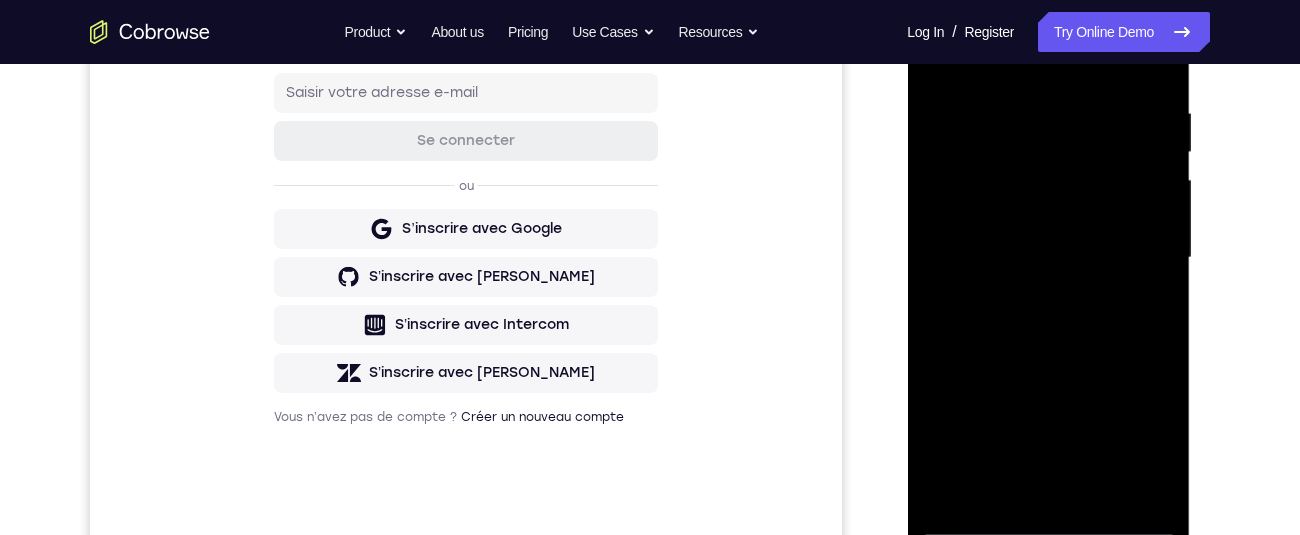 scroll, scrollTop: 387, scrollLeft: 0, axis: vertical 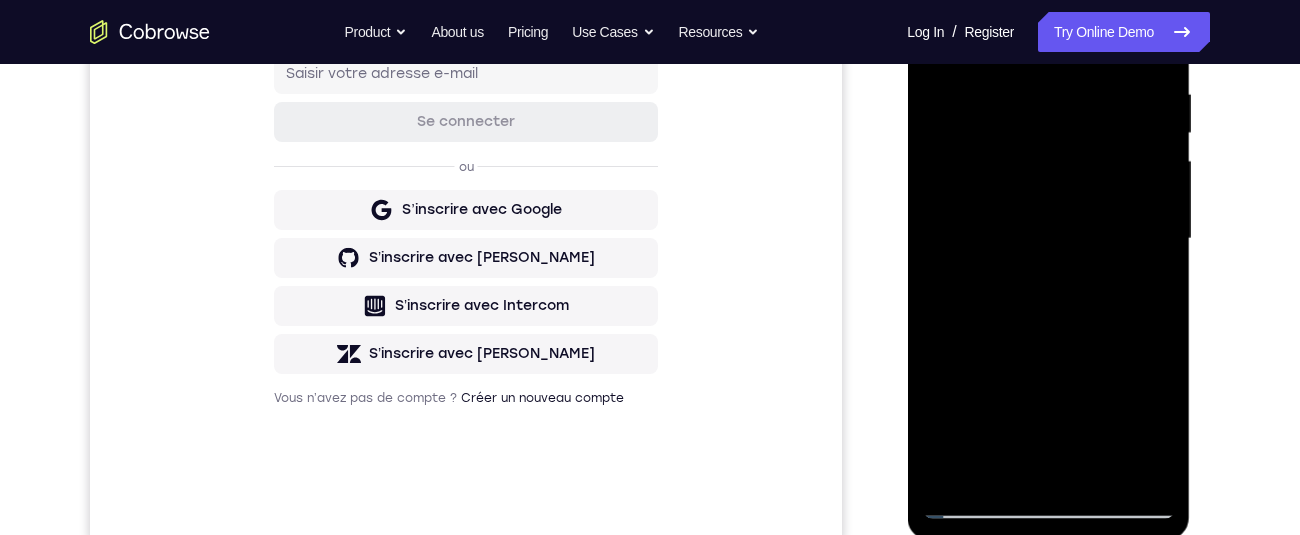 click at bounding box center (1048, 239) 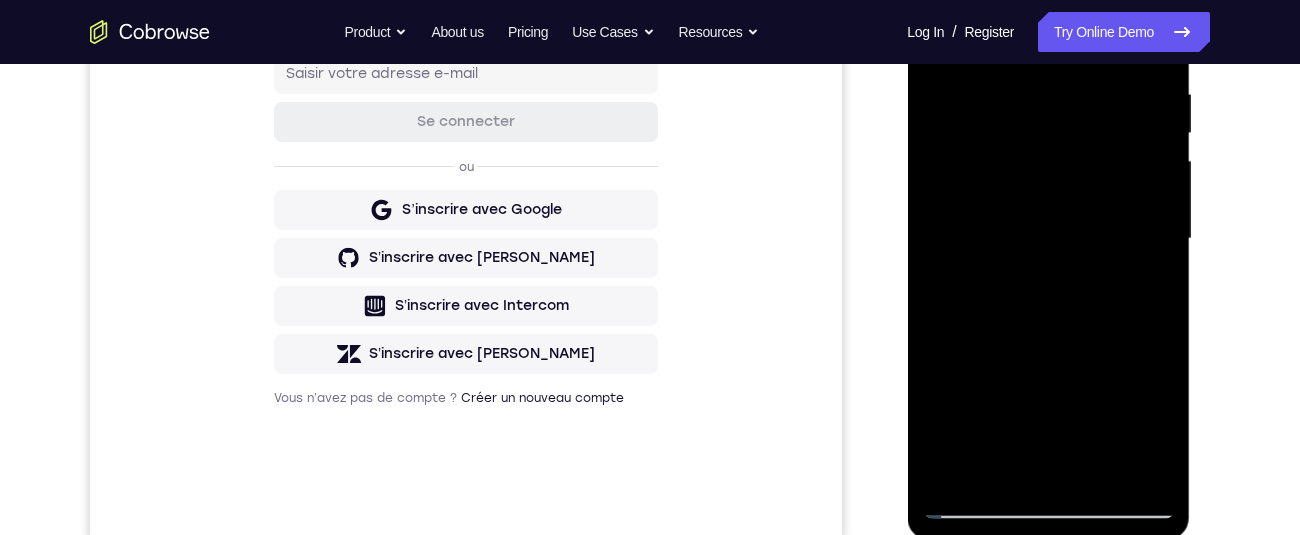 click at bounding box center [1048, 239] 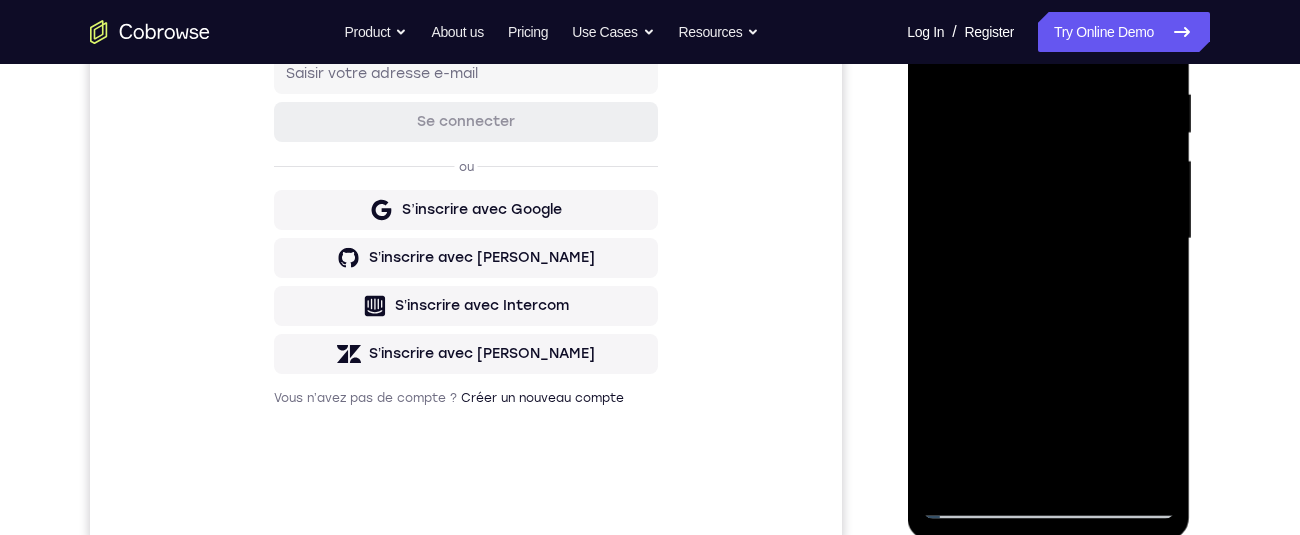 click at bounding box center (1048, 239) 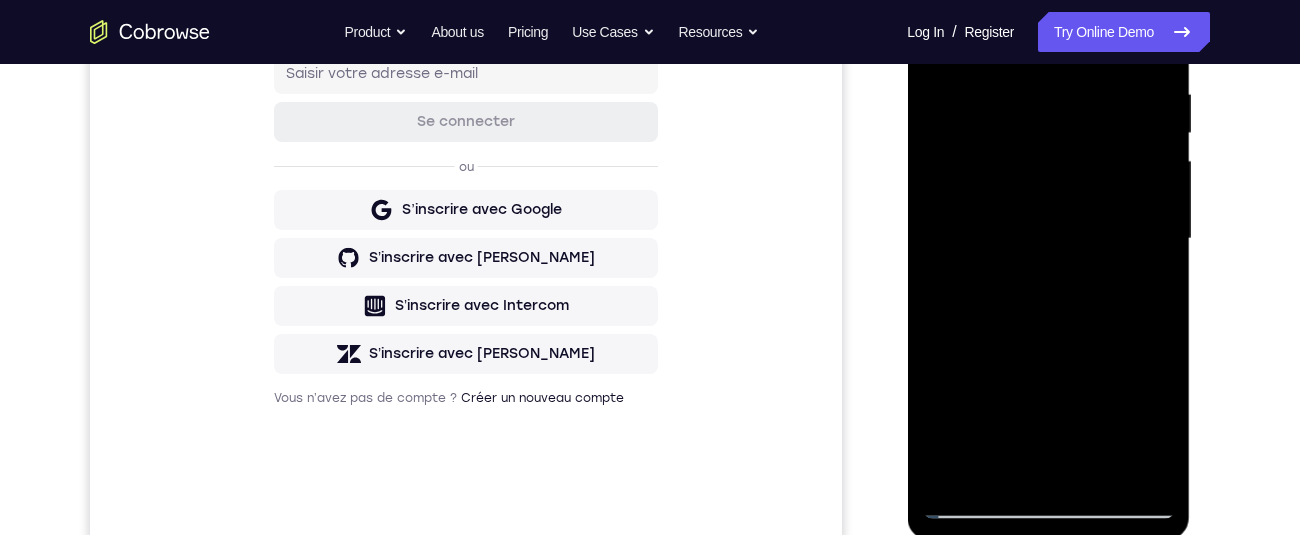 click at bounding box center [1048, 239] 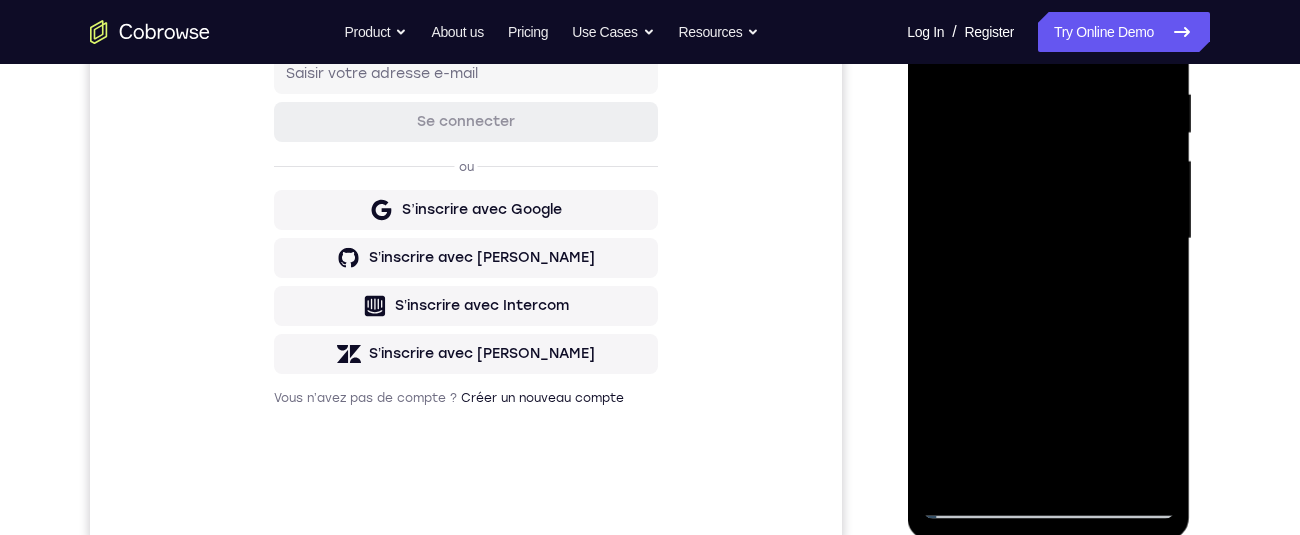 click at bounding box center (1048, 239) 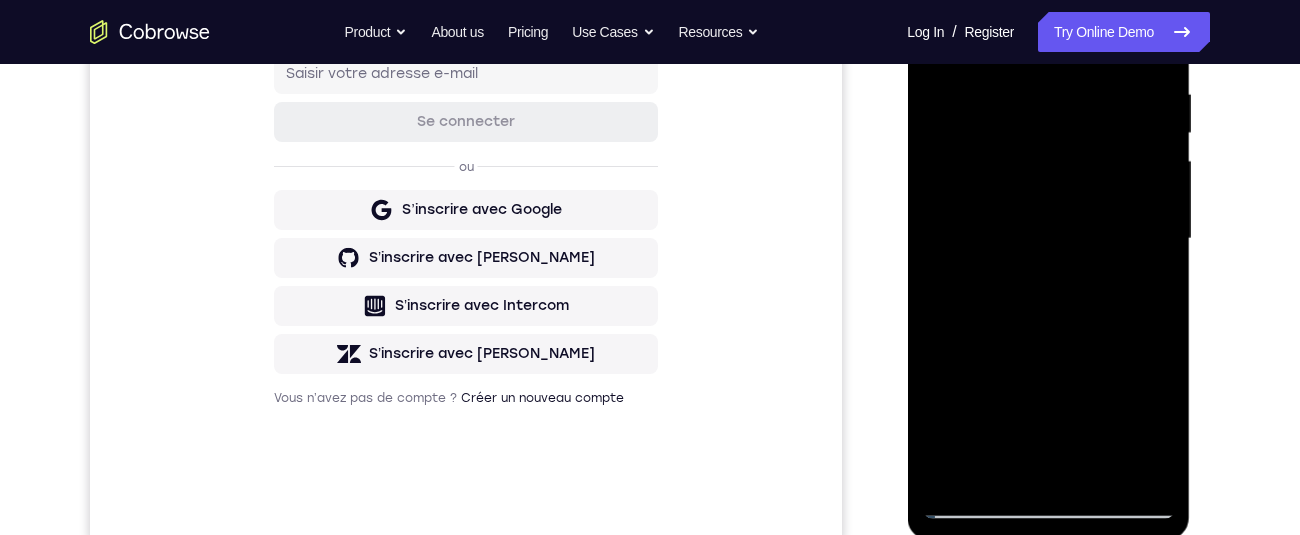 click at bounding box center (1048, 239) 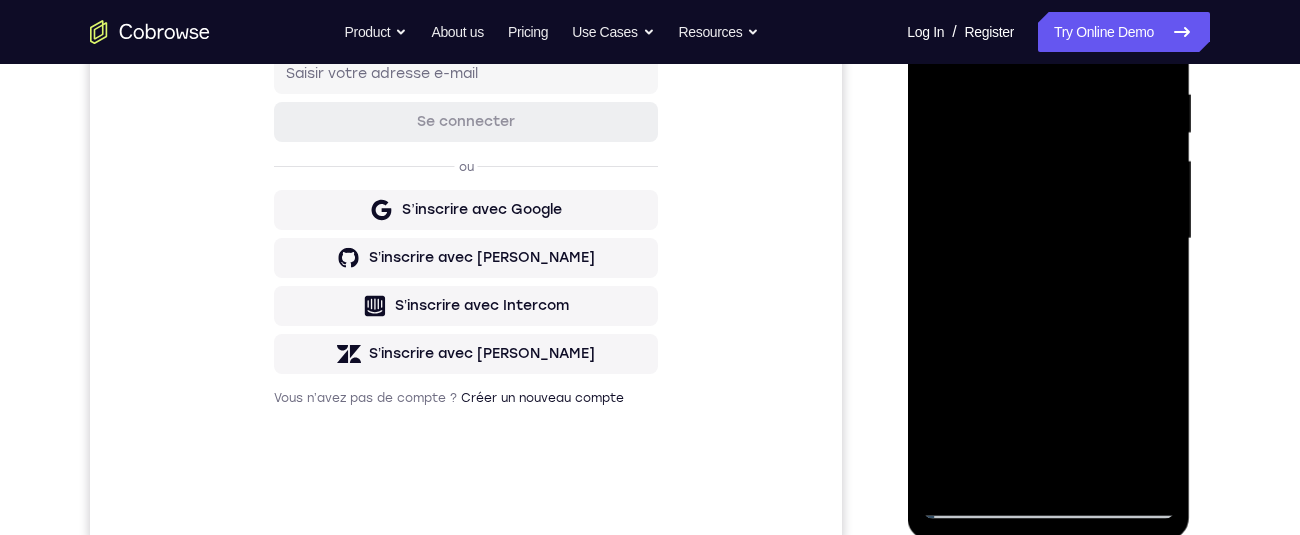 click at bounding box center [1048, 239] 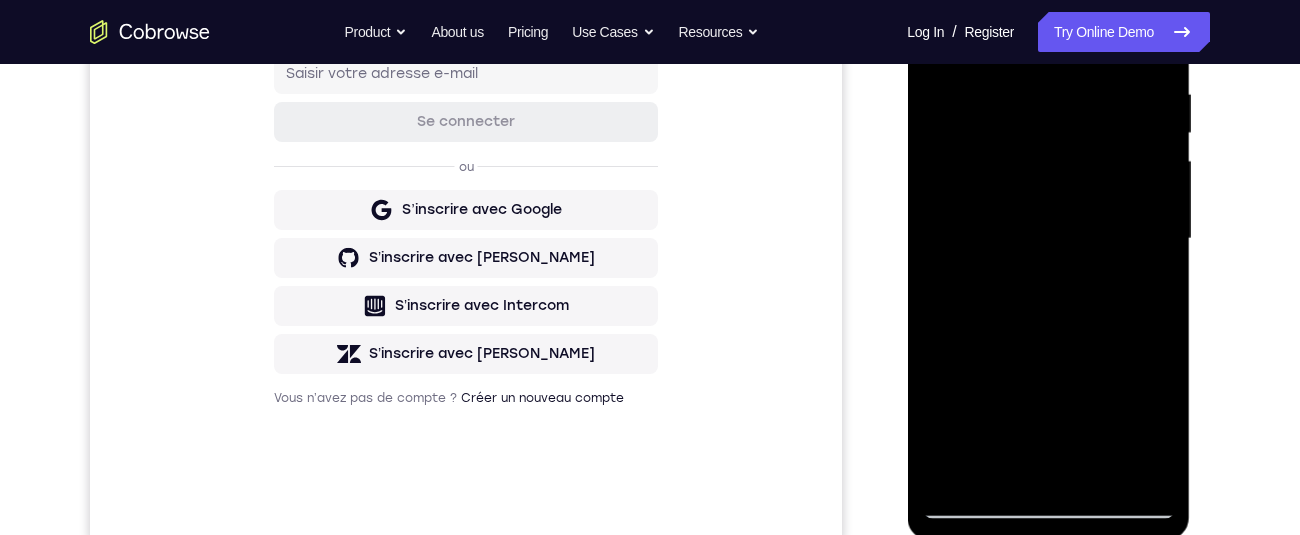 click at bounding box center (1048, 239) 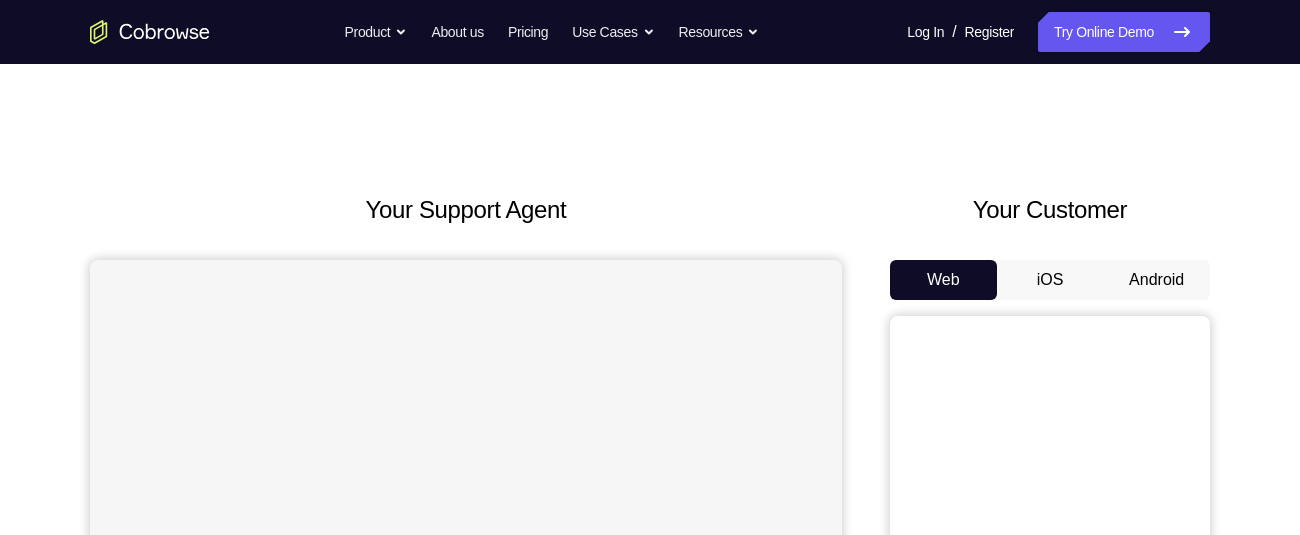 scroll, scrollTop: 0, scrollLeft: 0, axis: both 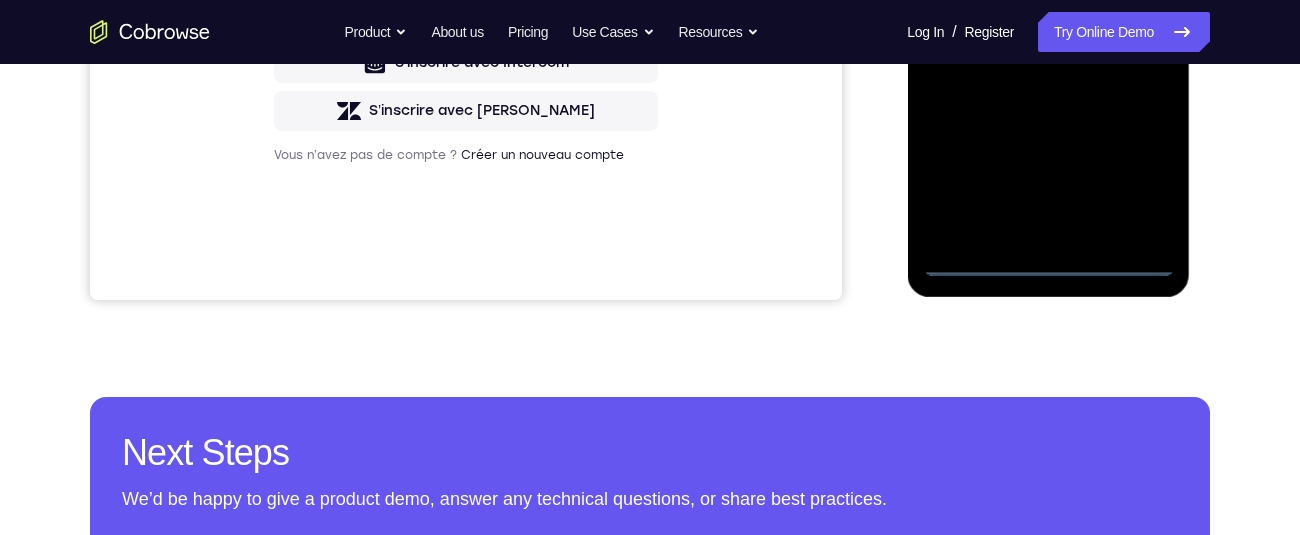 click at bounding box center [1048, -4] 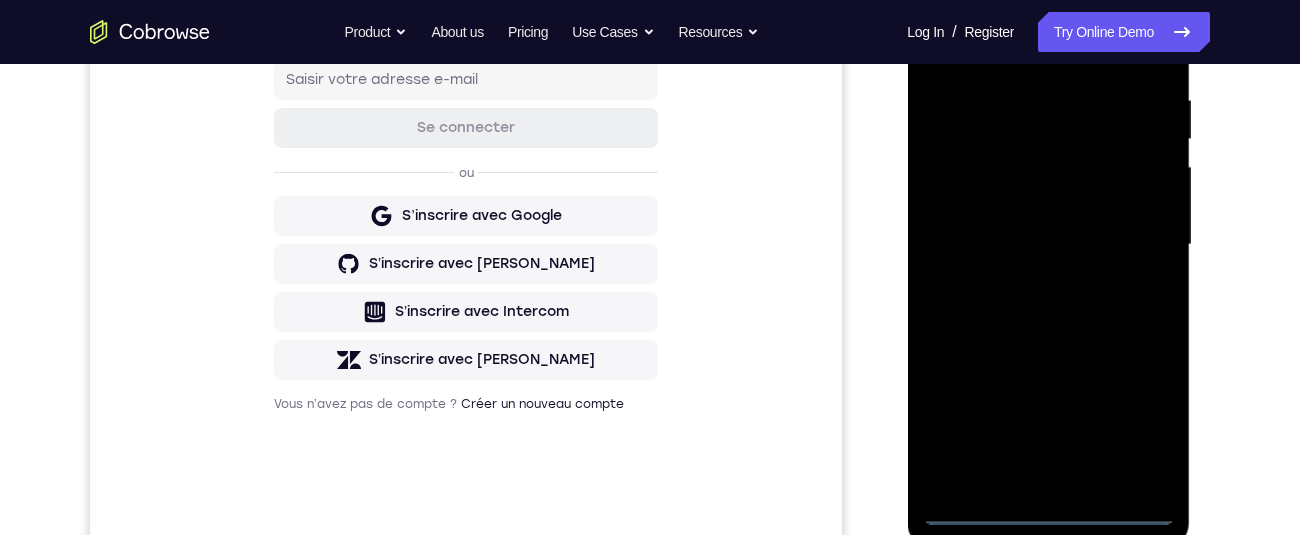click at bounding box center (1048, 245) 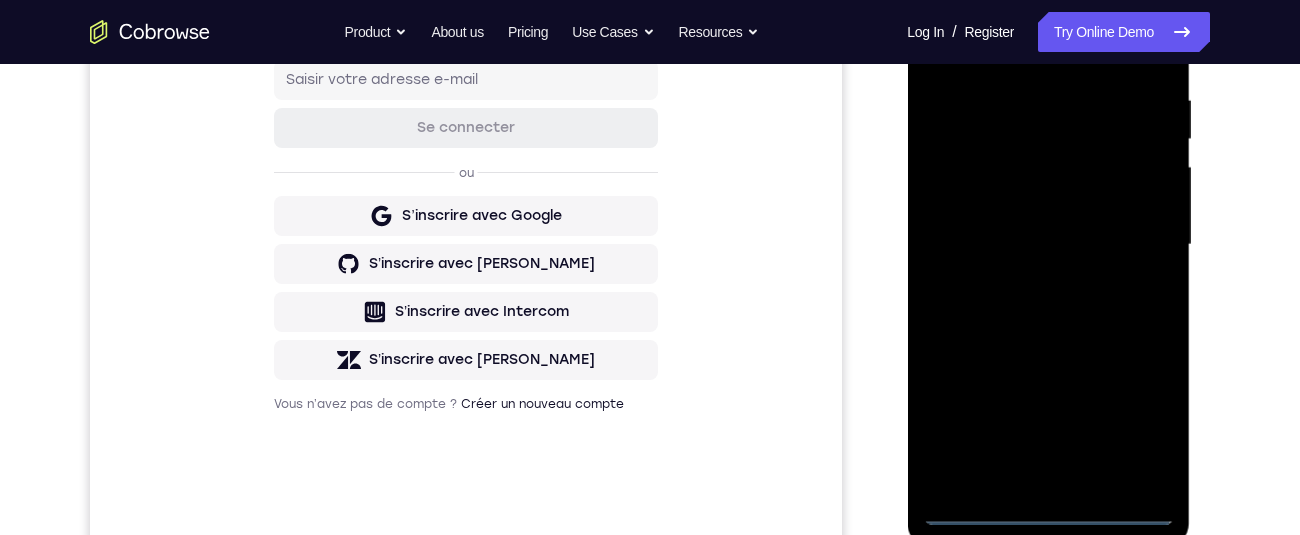 click at bounding box center [1048, 245] 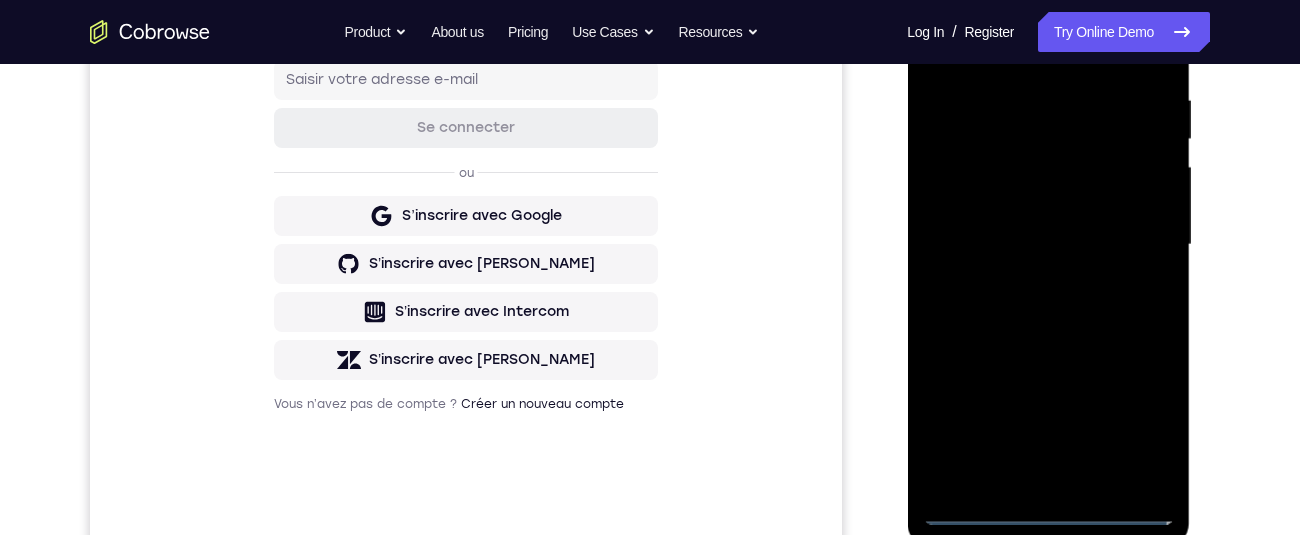 click at bounding box center (1048, 245) 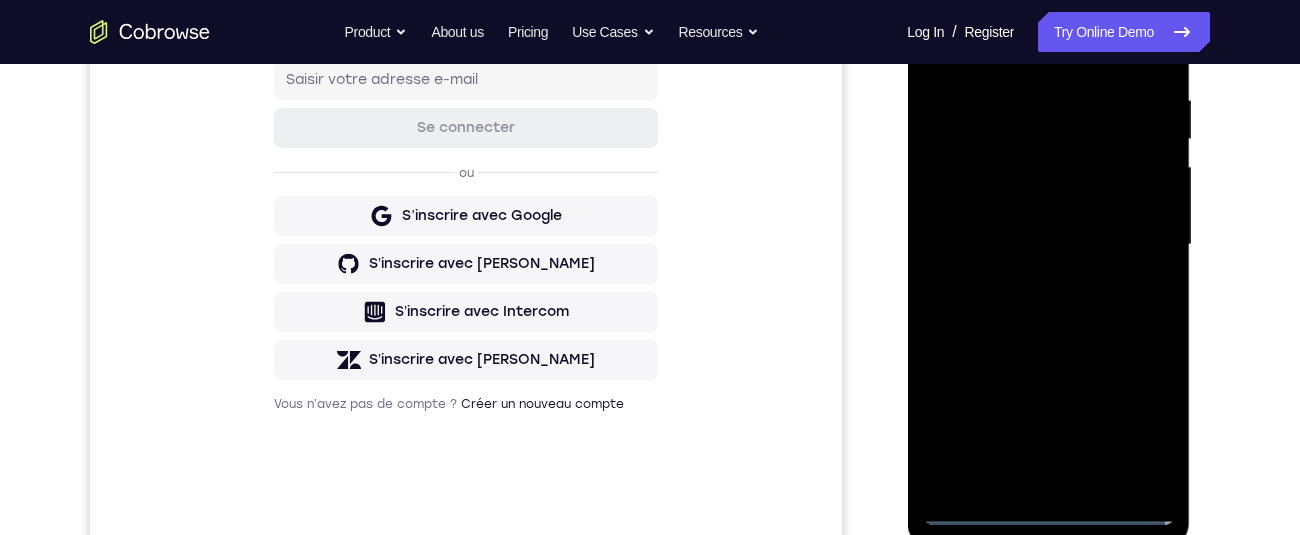 click at bounding box center [1048, 245] 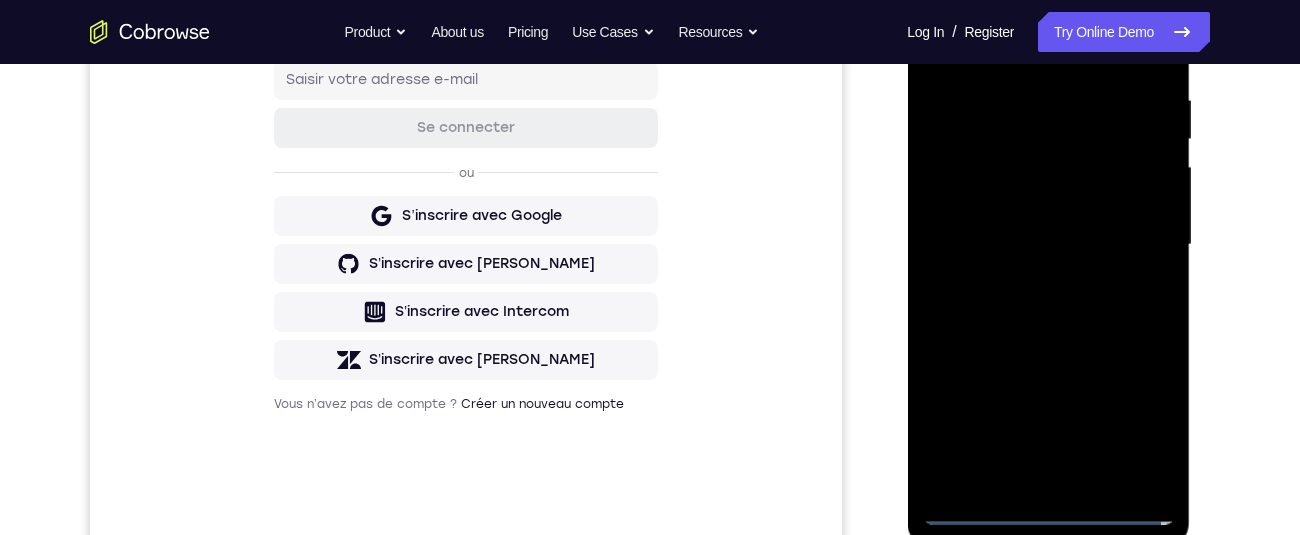 click at bounding box center (1048, 245) 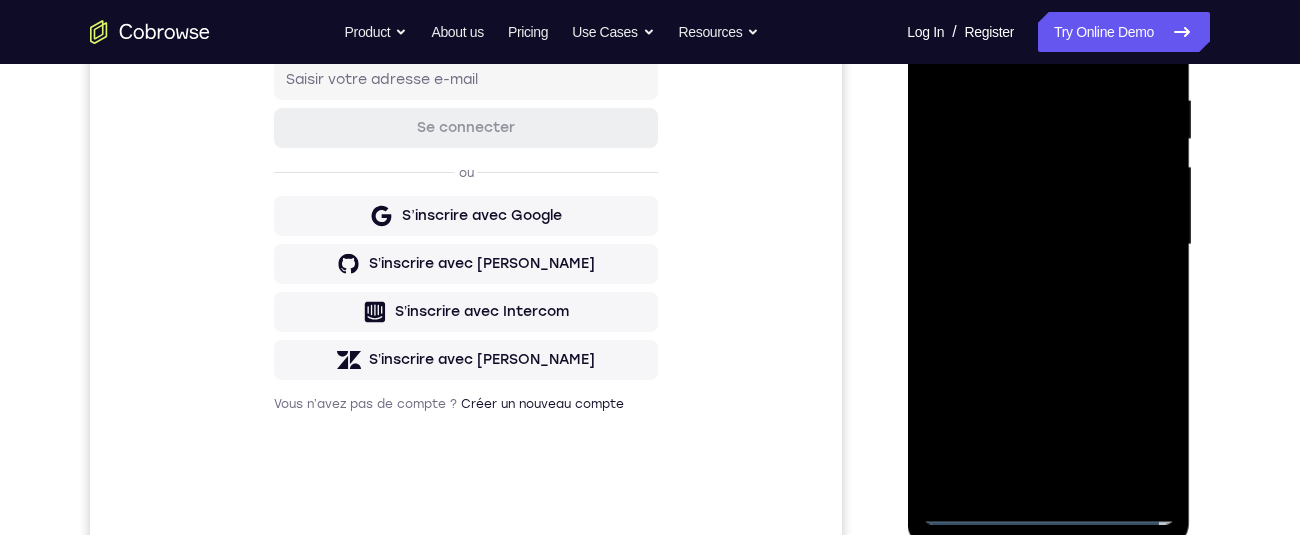 click at bounding box center [1048, 245] 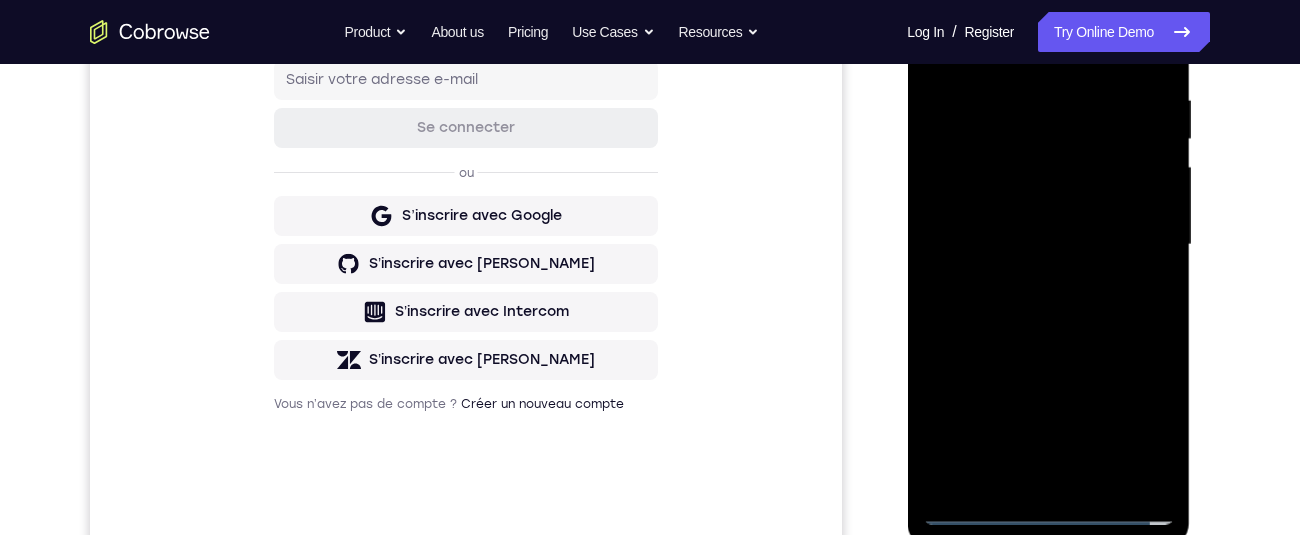 click at bounding box center [1048, 245] 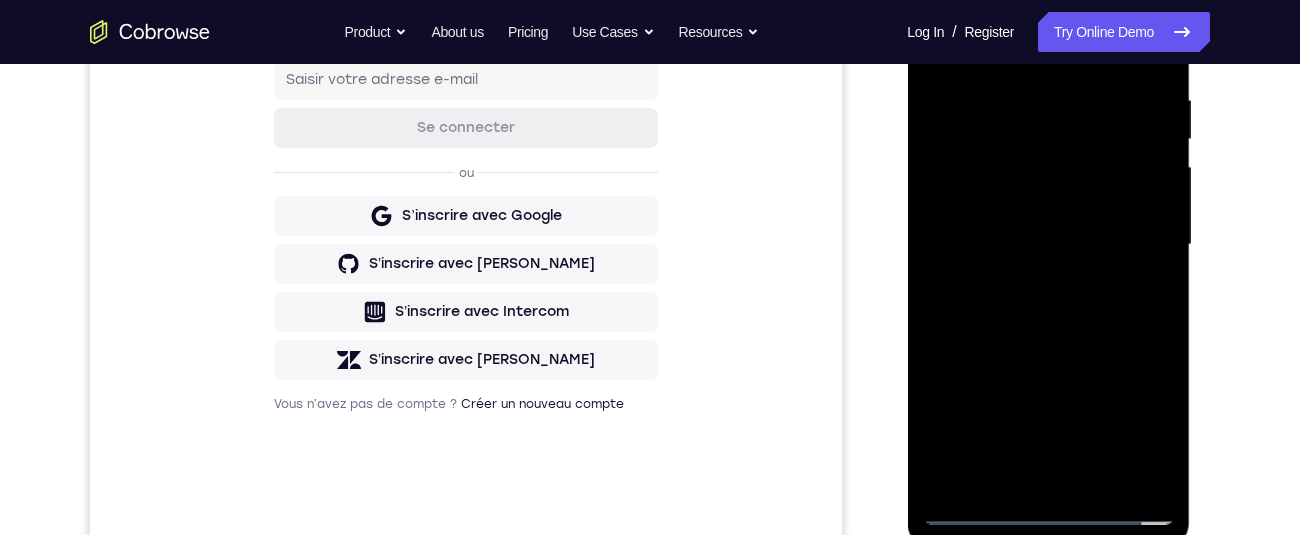 click at bounding box center (1048, 245) 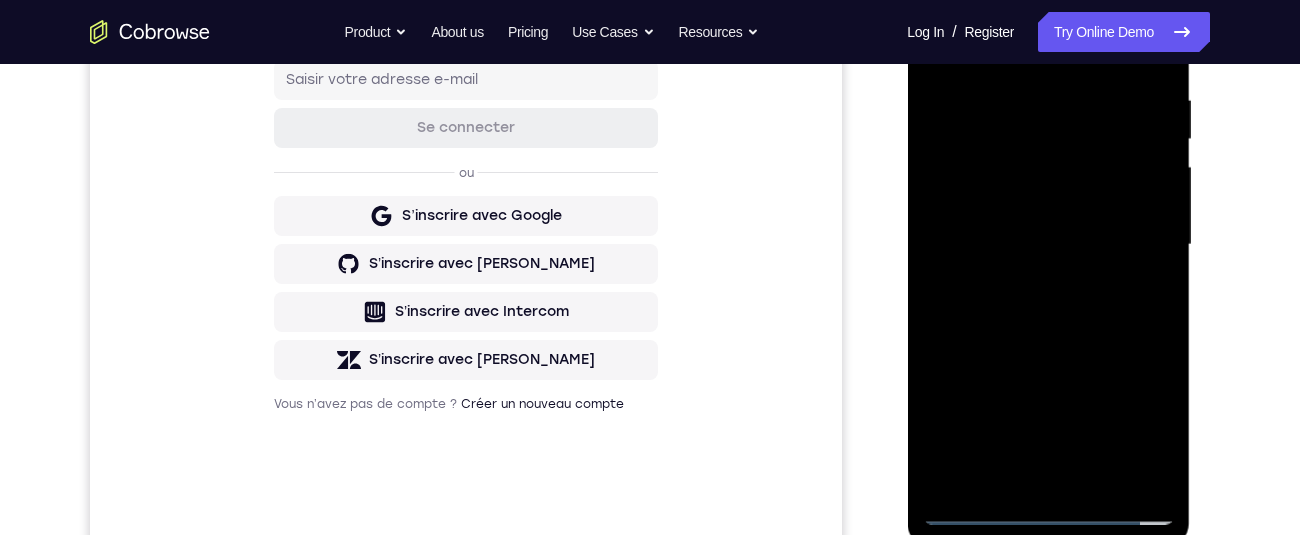 click at bounding box center [1048, 245] 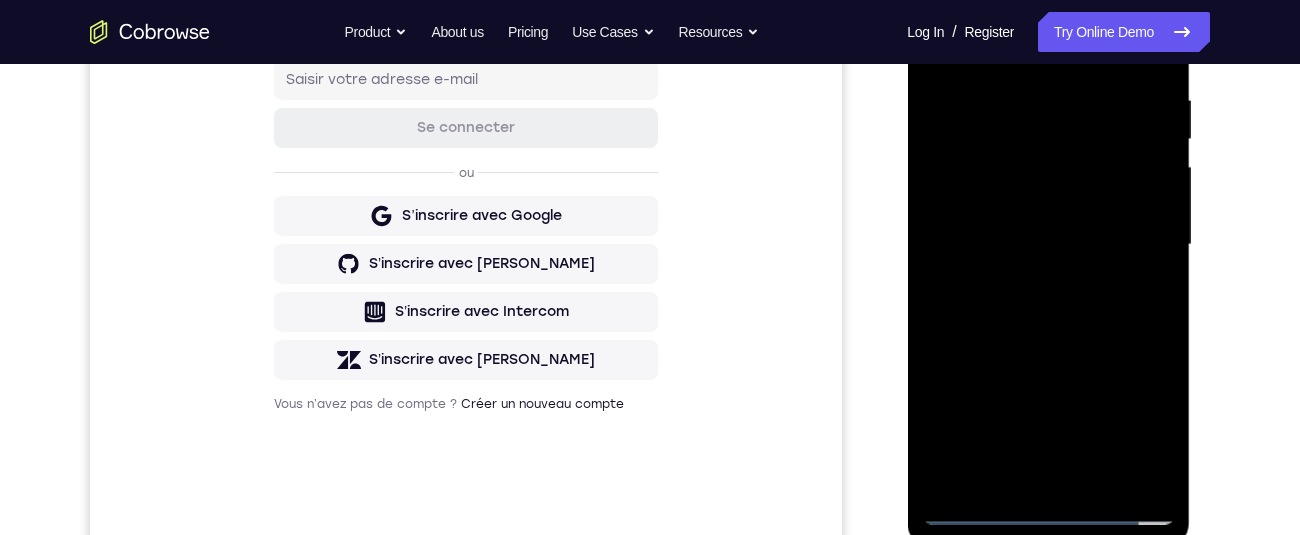 click at bounding box center (1048, 245) 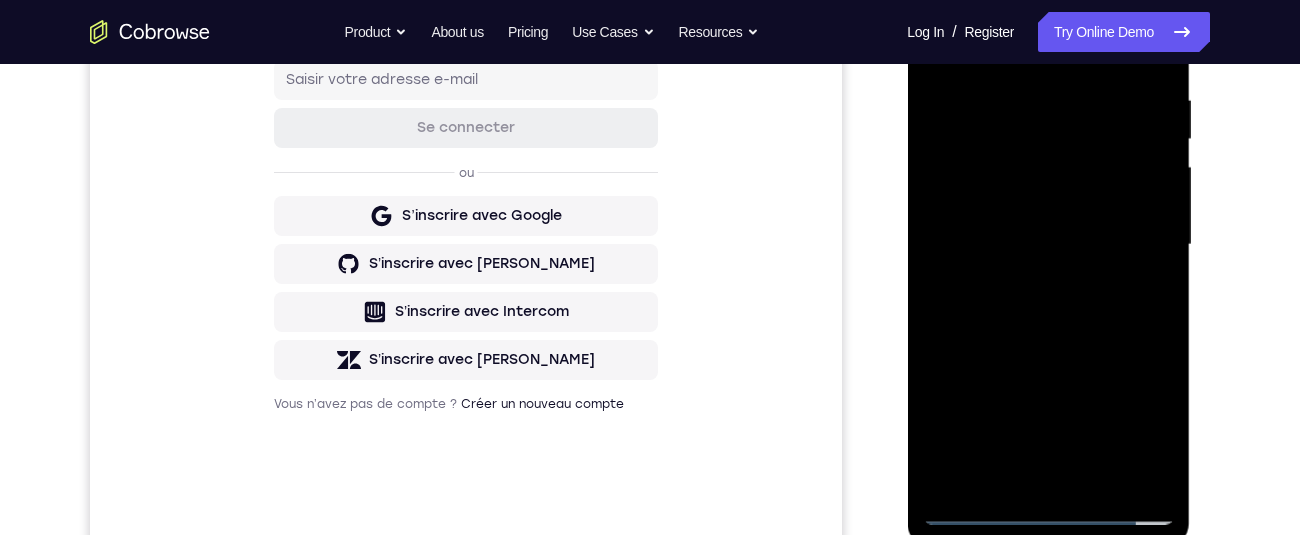 click at bounding box center (1048, 245) 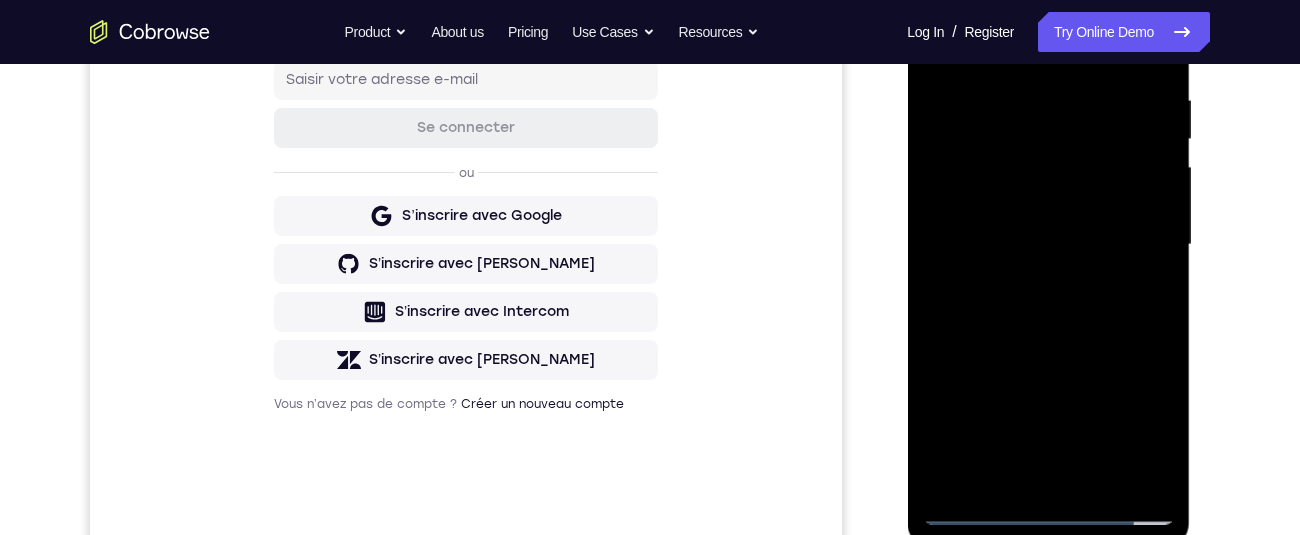 click at bounding box center (1048, 245) 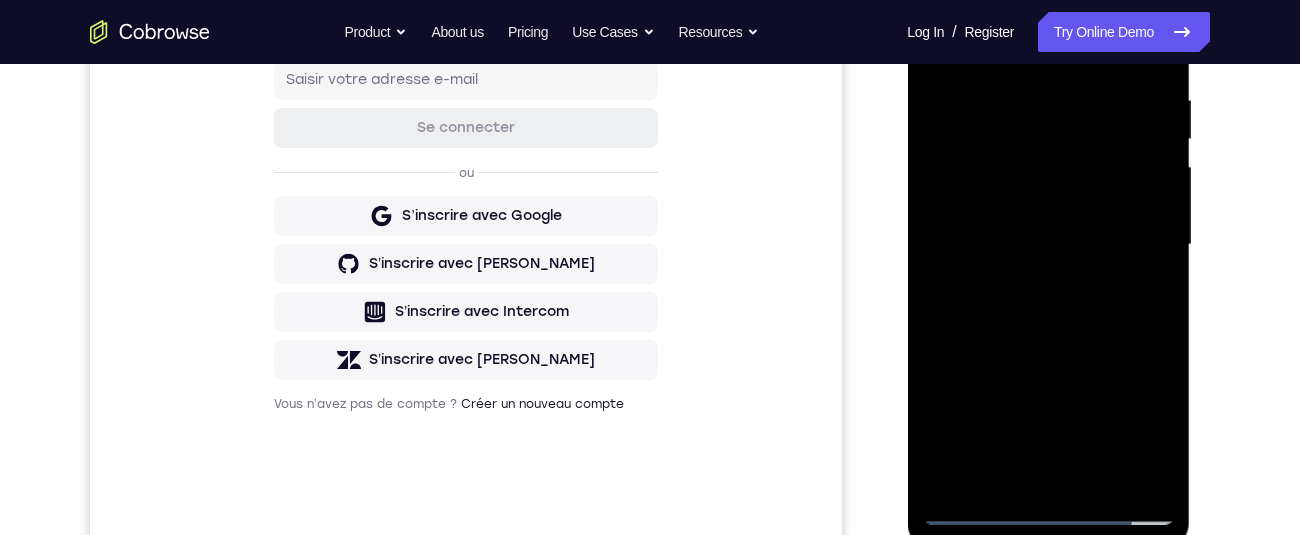 click at bounding box center (1048, 245) 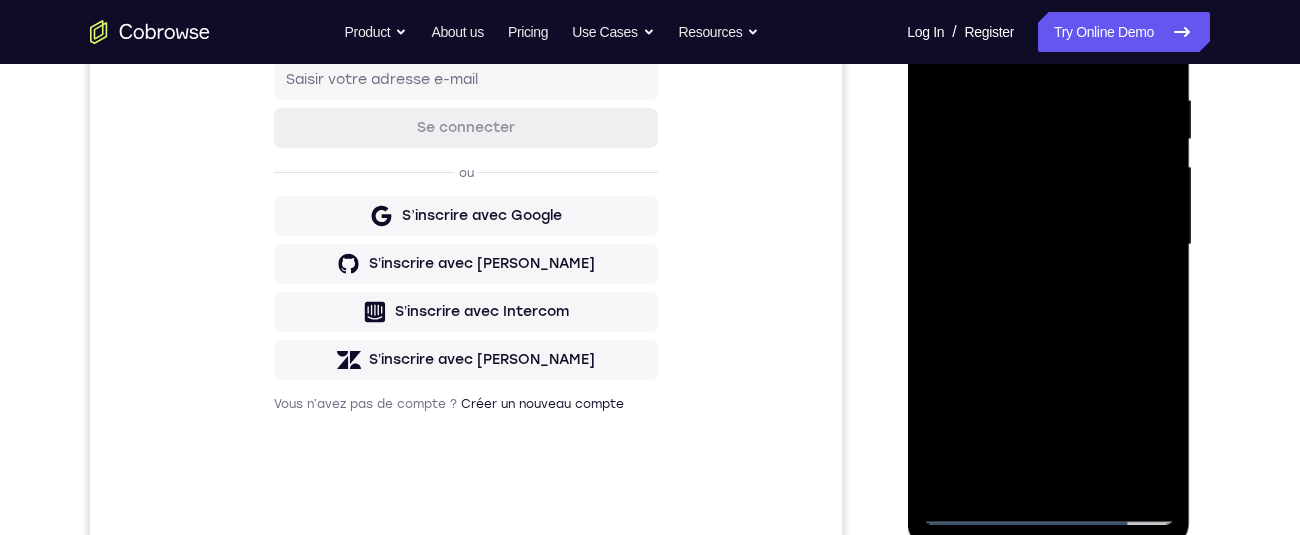 click at bounding box center [1048, 245] 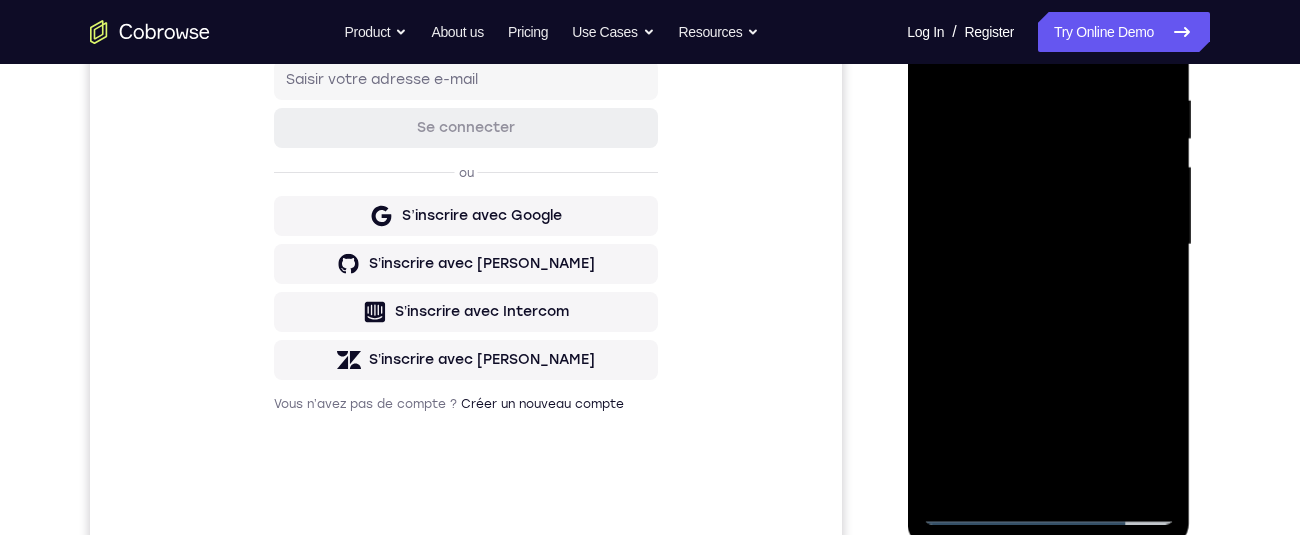 click at bounding box center [1048, 245] 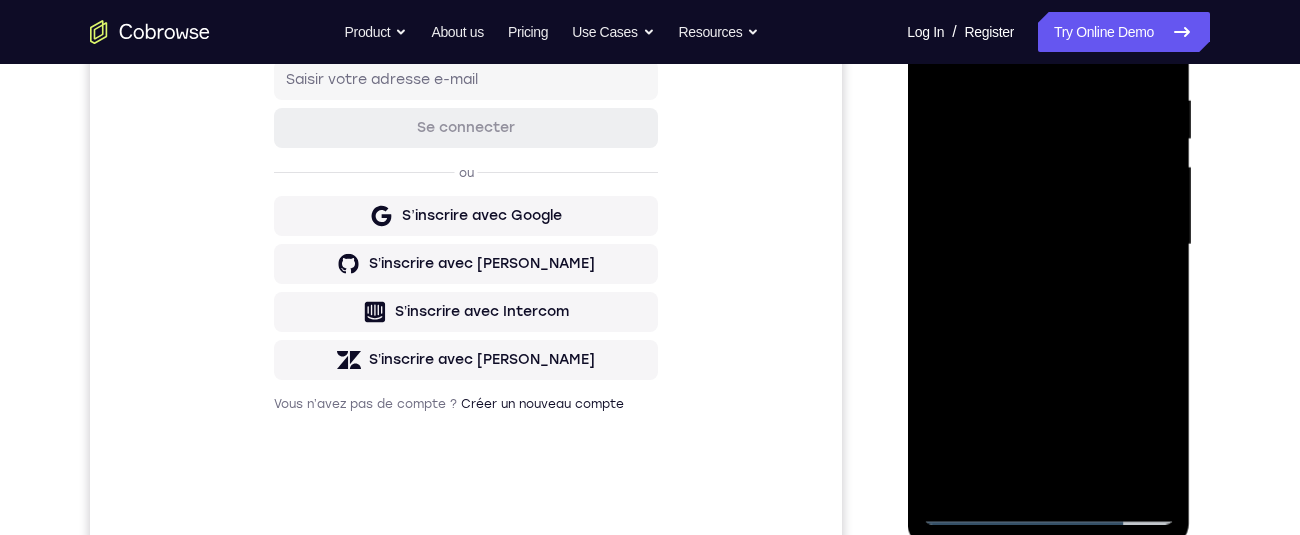 click at bounding box center [1048, 245] 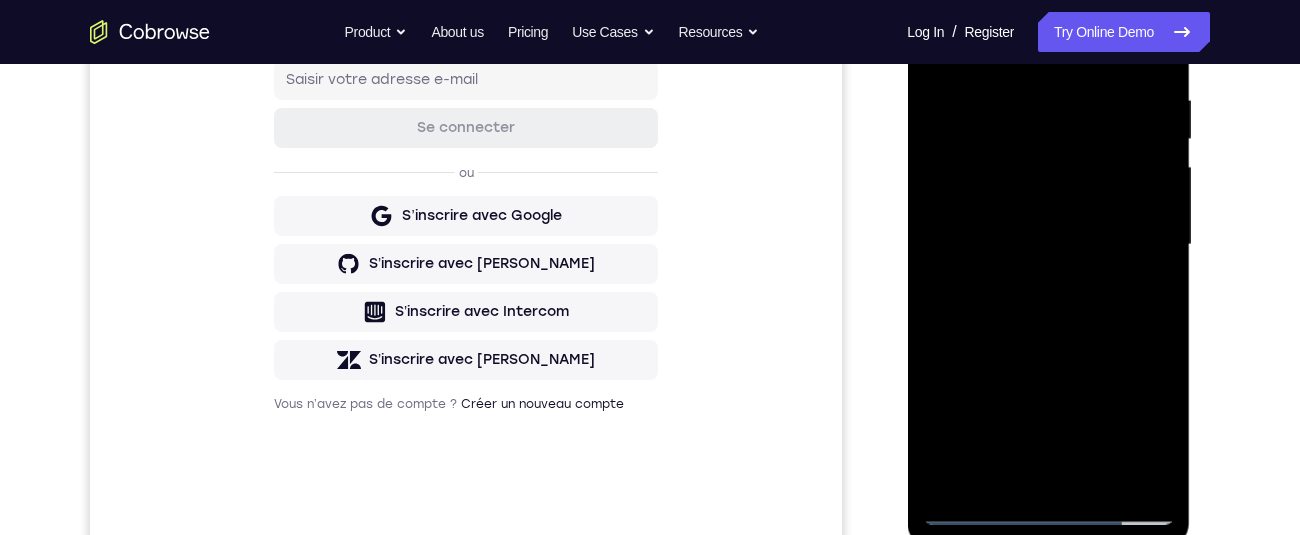 click at bounding box center [1048, 245] 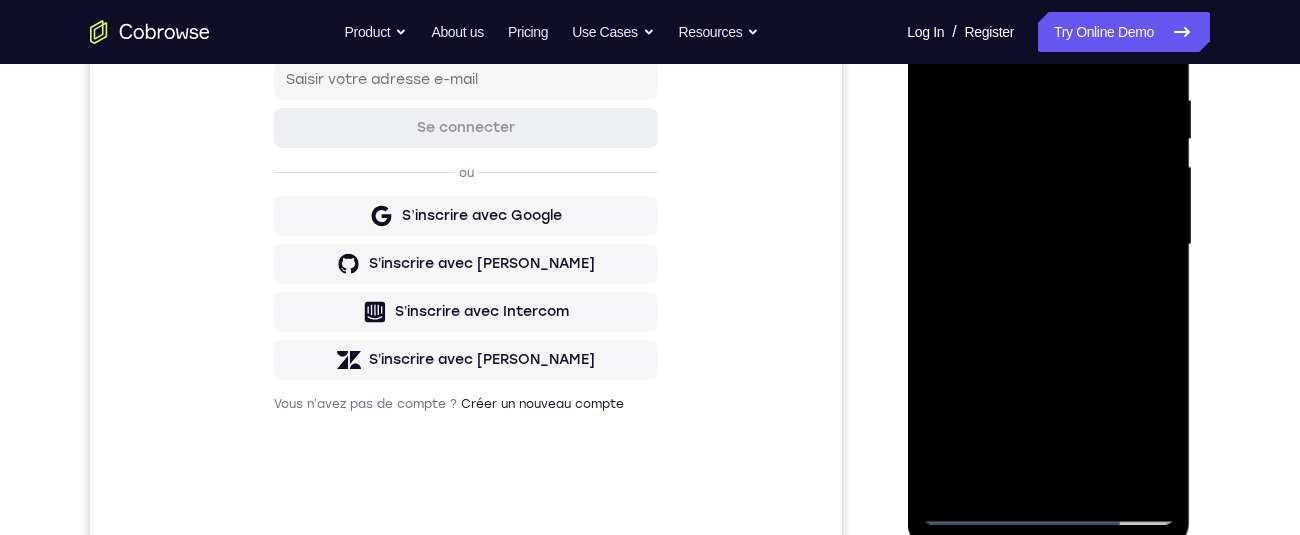 scroll, scrollTop: 230, scrollLeft: 0, axis: vertical 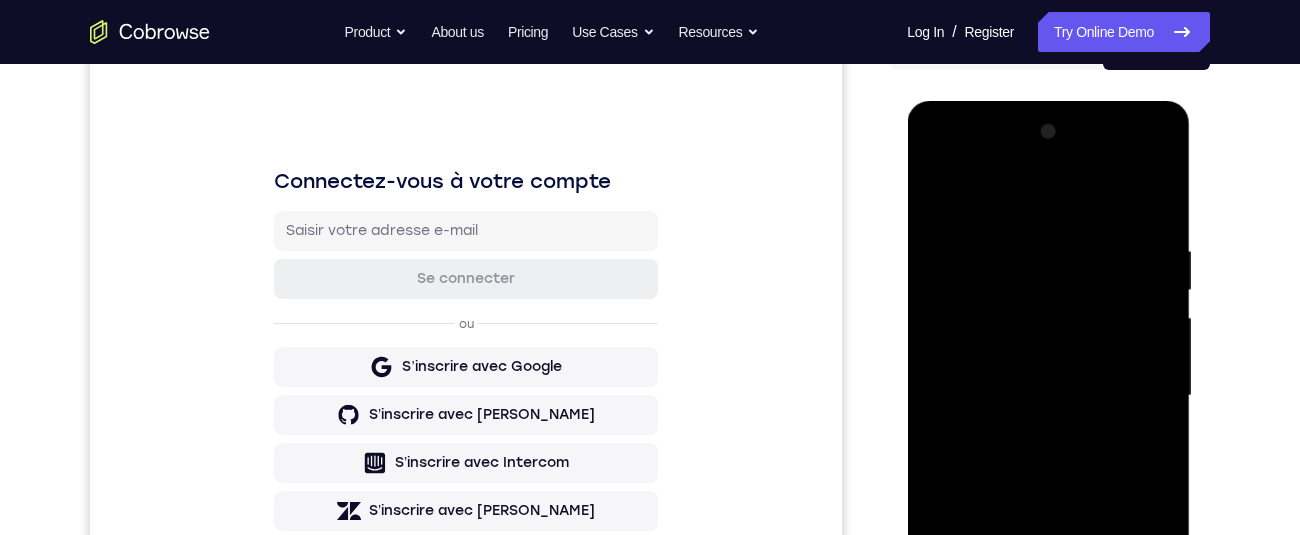 click at bounding box center (1048, 396) 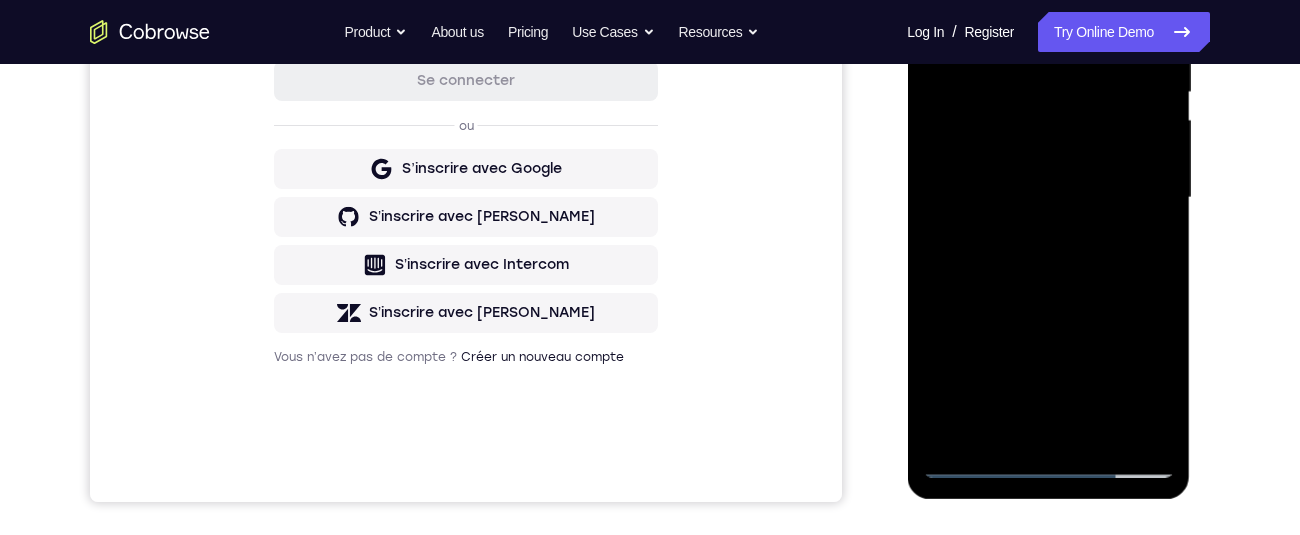 click at bounding box center [1048, 198] 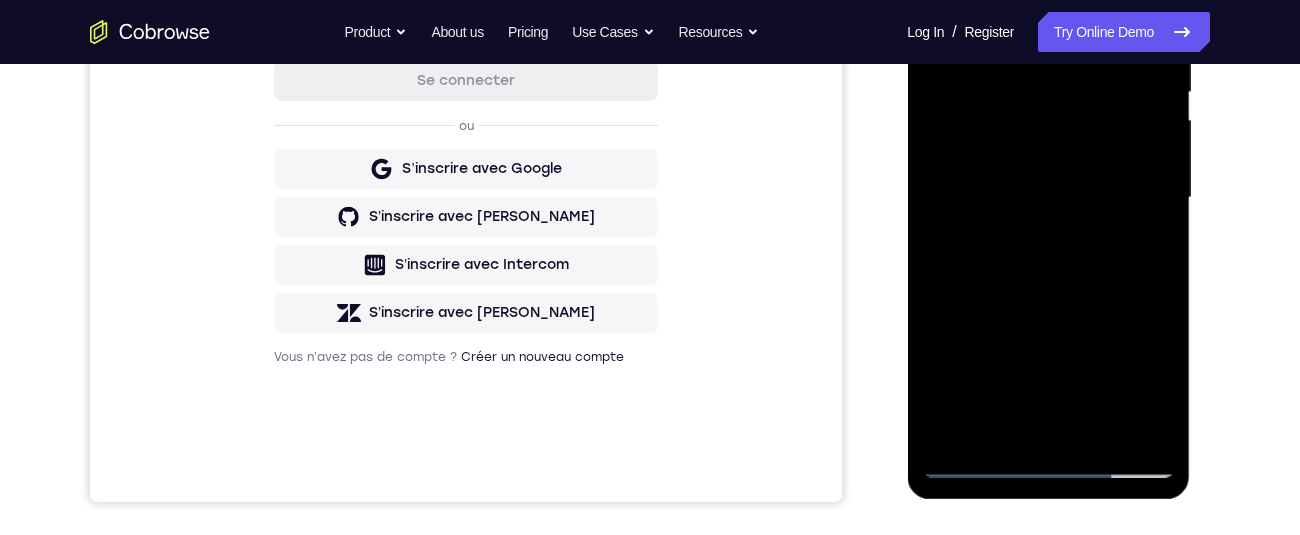click at bounding box center (1048, 198) 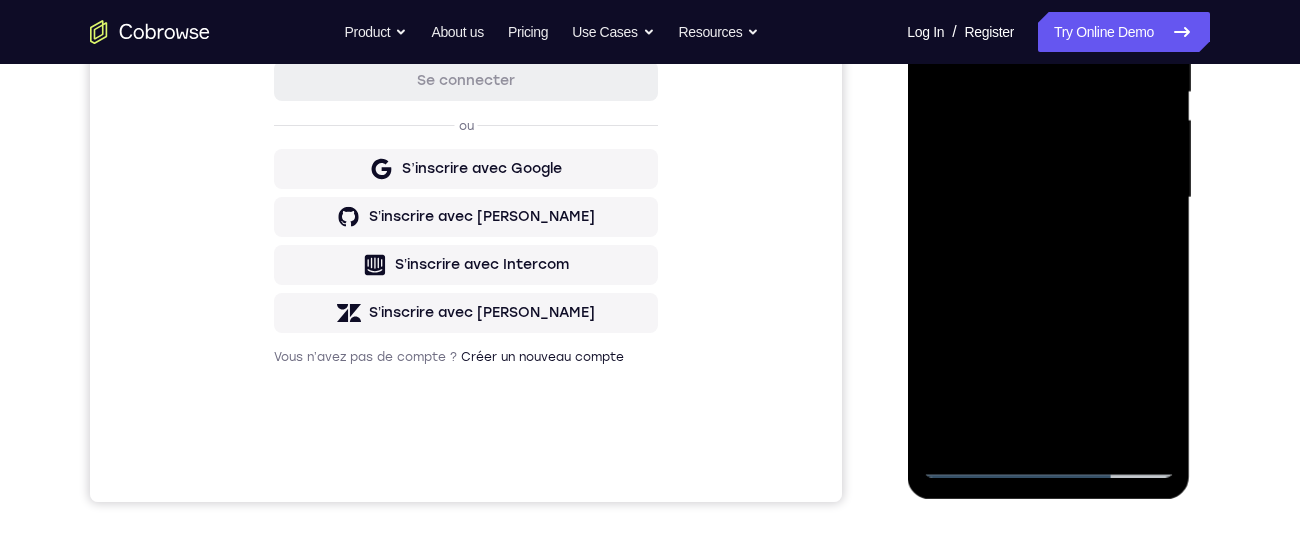 click at bounding box center (1048, 198) 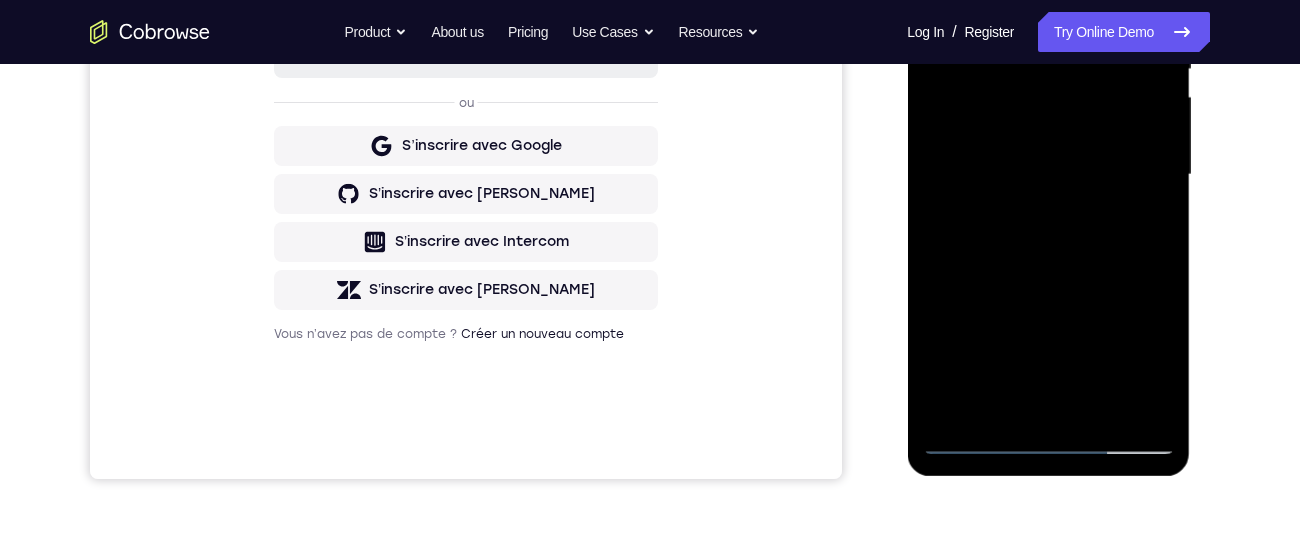 click at bounding box center (1048, 175) 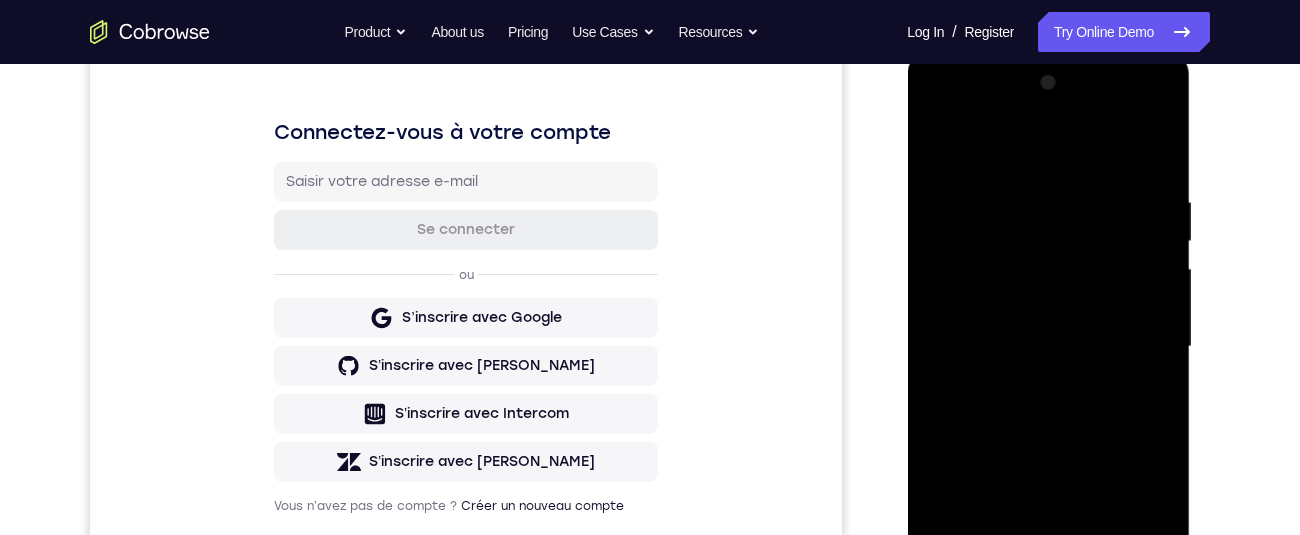scroll, scrollTop: 220, scrollLeft: 0, axis: vertical 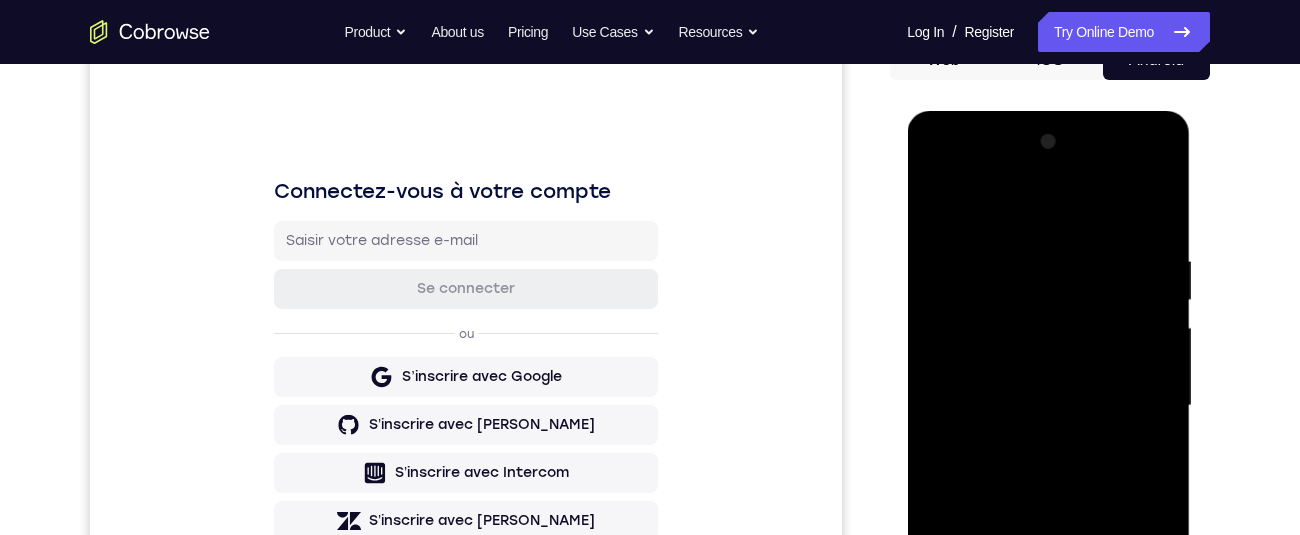 click at bounding box center [1048, 406] 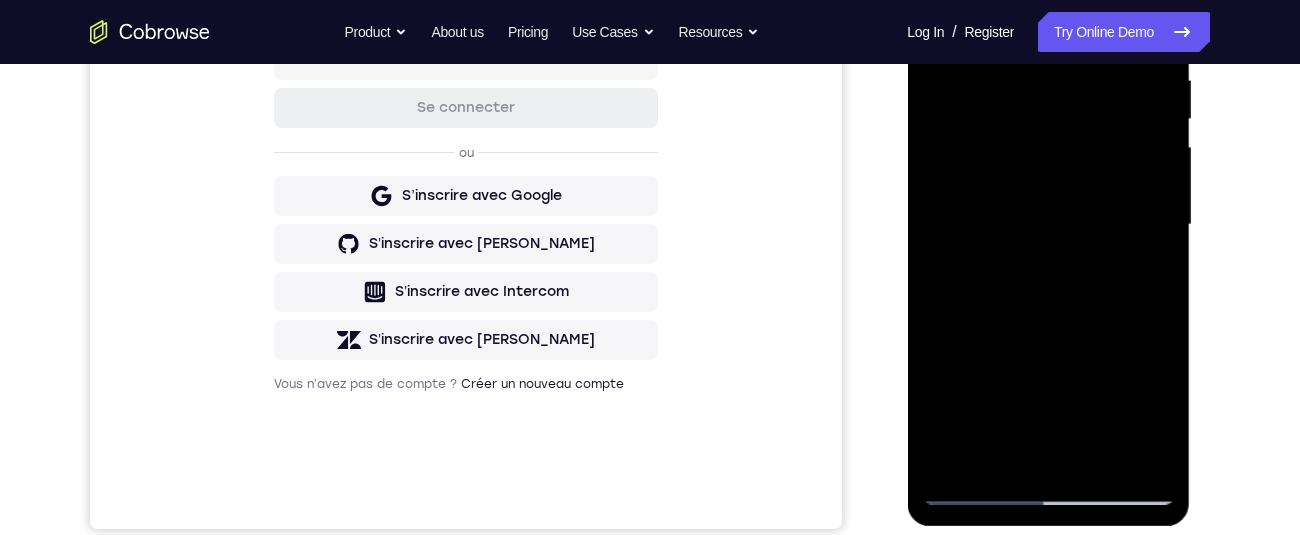scroll, scrollTop: 348, scrollLeft: 0, axis: vertical 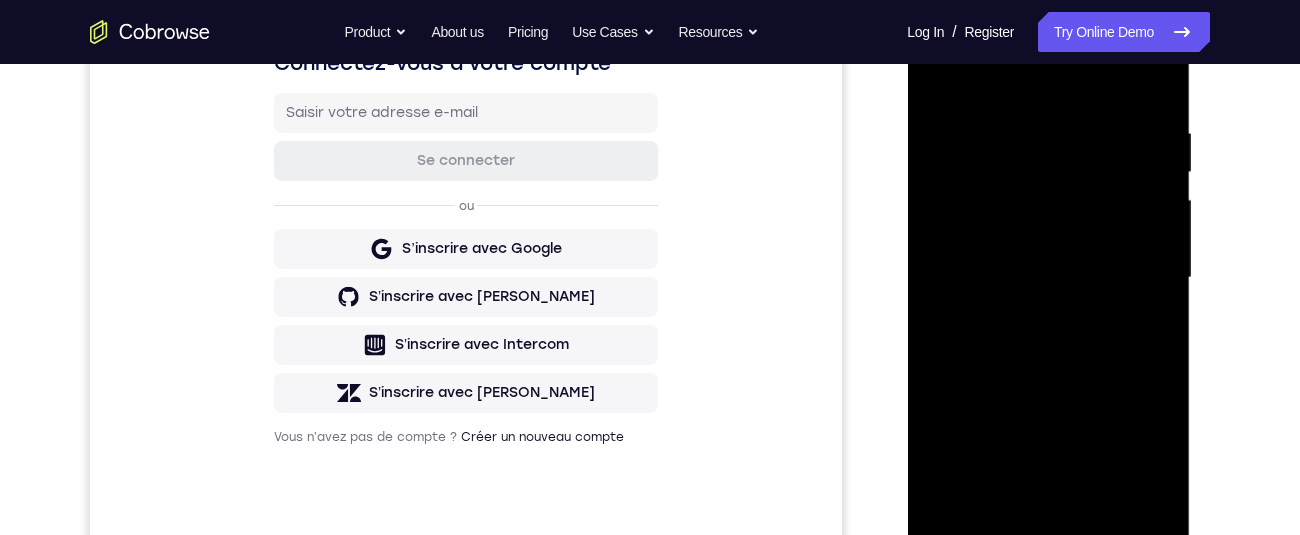 click on "Your Support Agent             Your Customer       Web   iOS   Android                         Next Steps   We’d be happy to give a product demo, answer any technical questions, or share best practices.          Create An Account             Contact Sales" at bounding box center (650, 375) 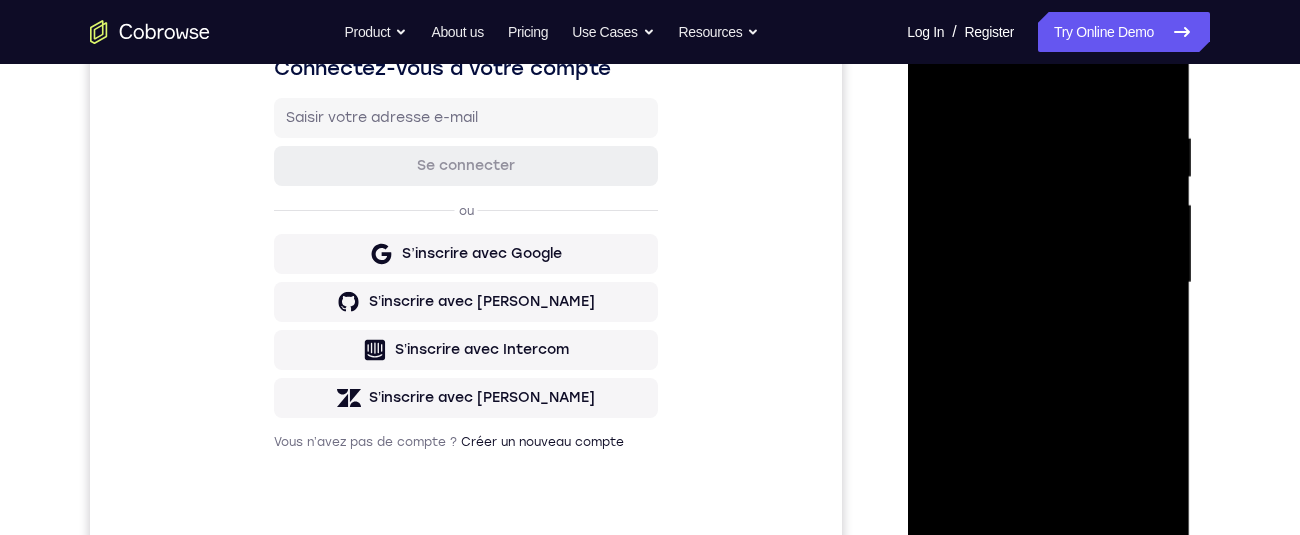 scroll, scrollTop: 429, scrollLeft: 0, axis: vertical 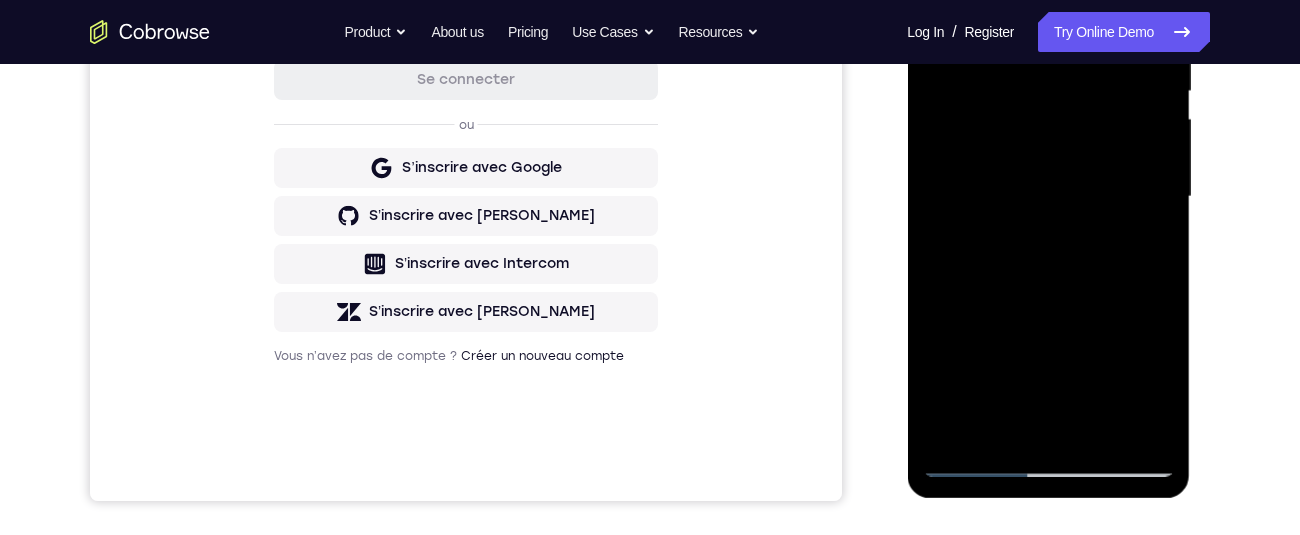 click at bounding box center [1048, 197] 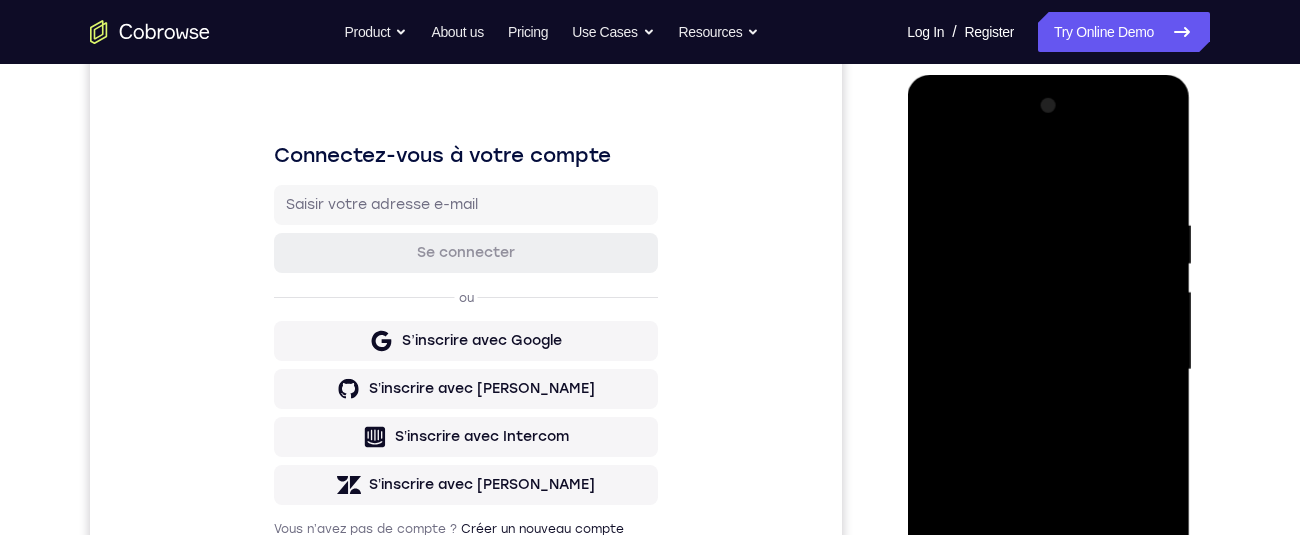 scroll, scrollTop: 268, scrollLeft: 0, axis: vertical 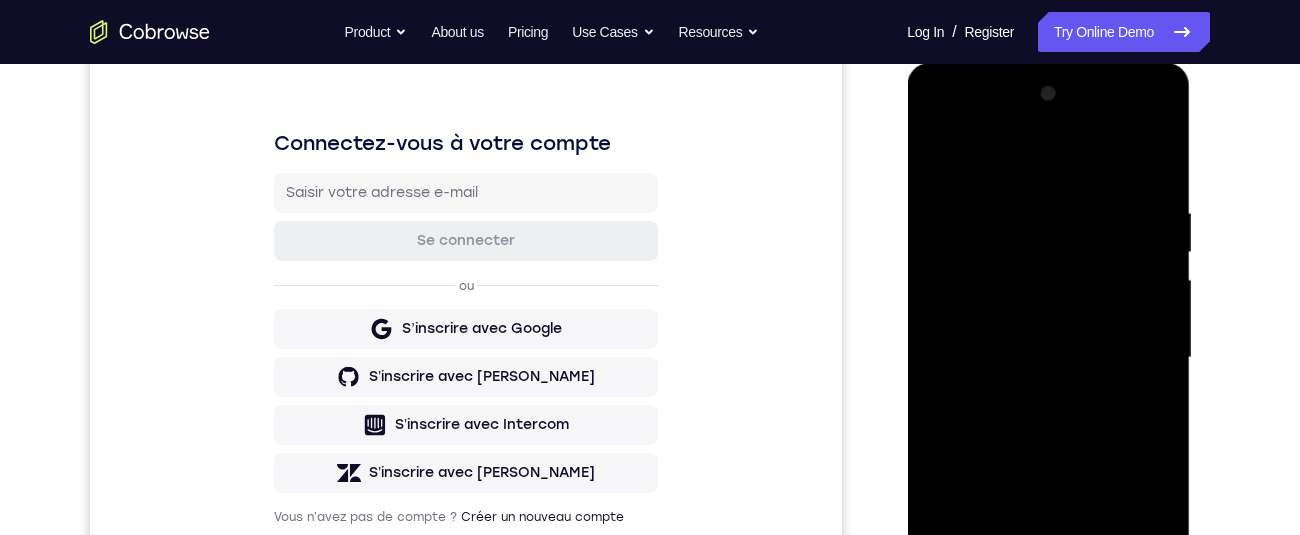 click at bounding box center [1048, 358] 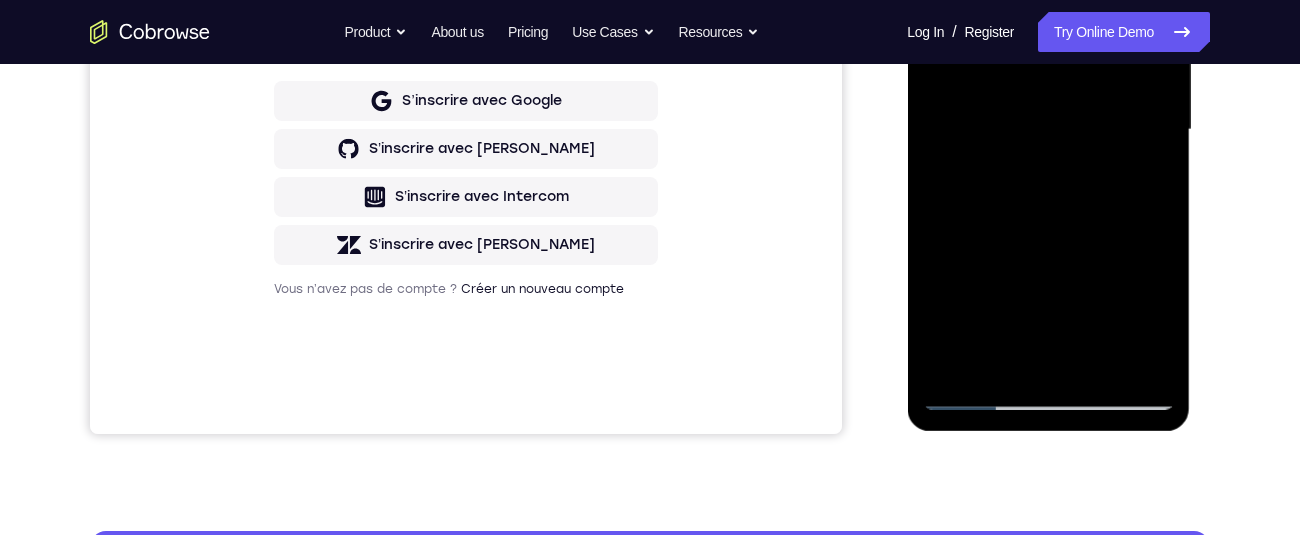 scroll, scrollTop: 341, scrollLeft: 0, axis: vertical 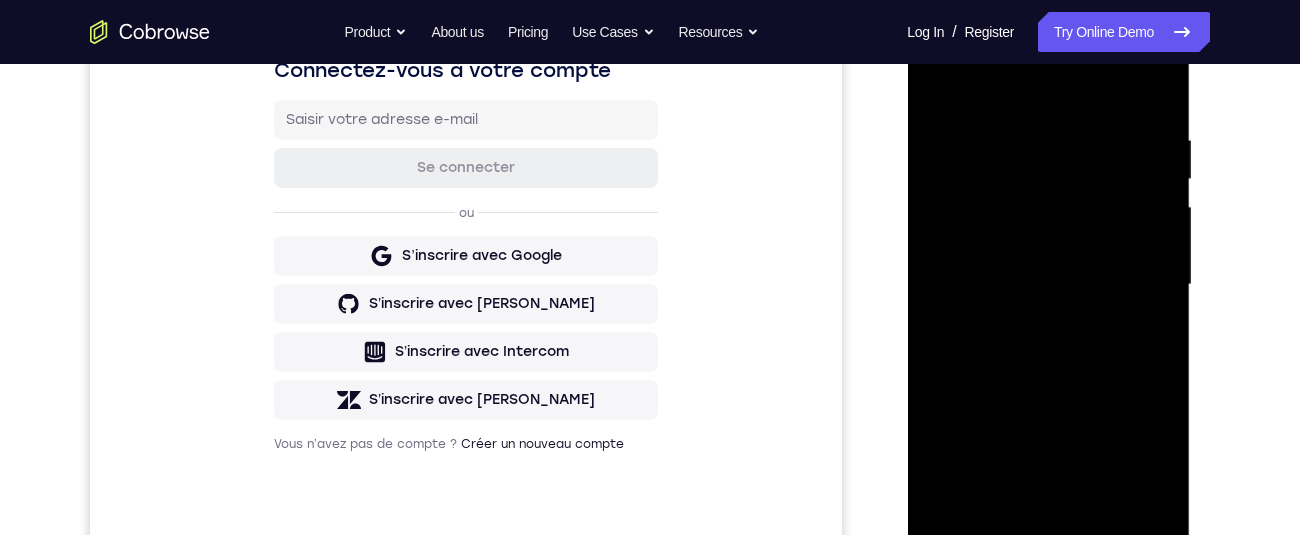 click at bounding box center [1048, 285] 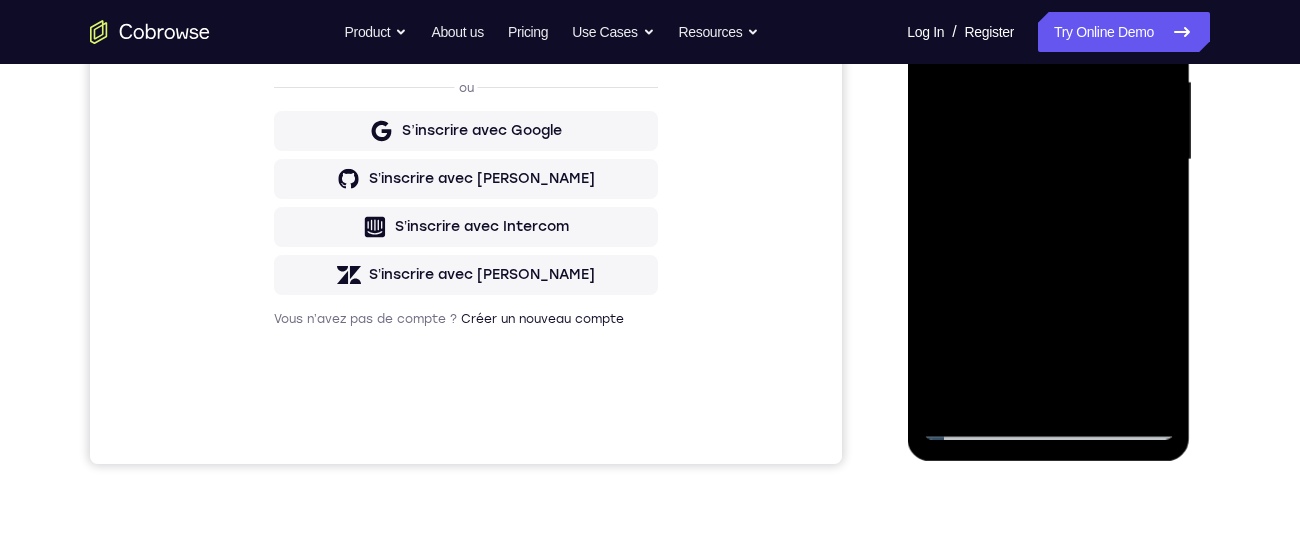 scroll, scrollTop: 453, scrollLeft: 0, axis: vertical 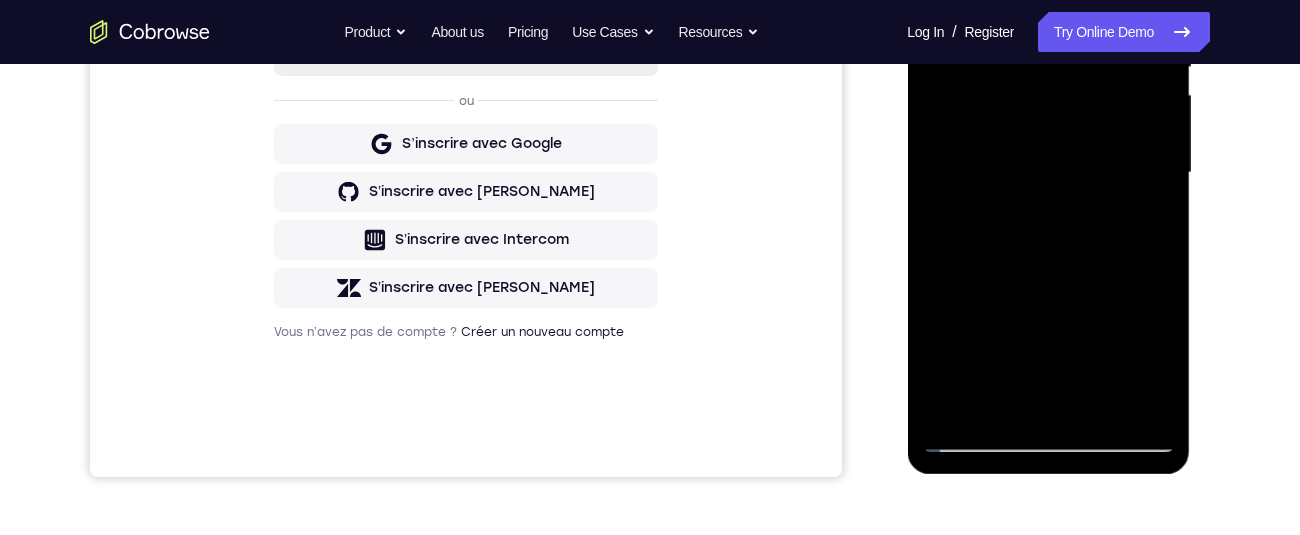 click at bounding box center (1048, 173) 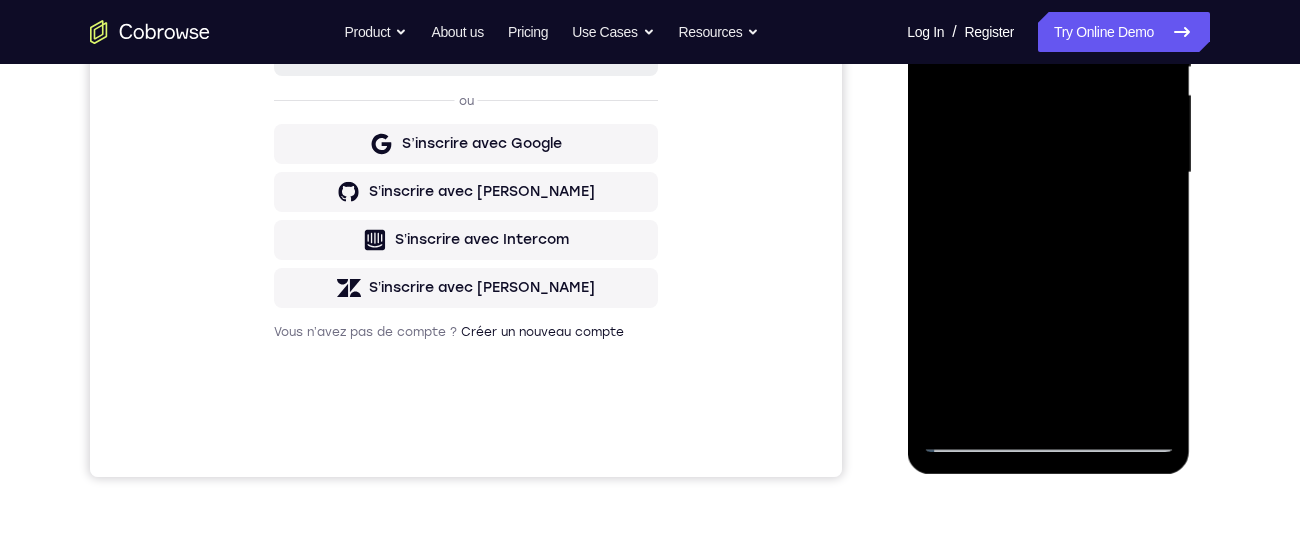 click at bounding box center [1048, 173] 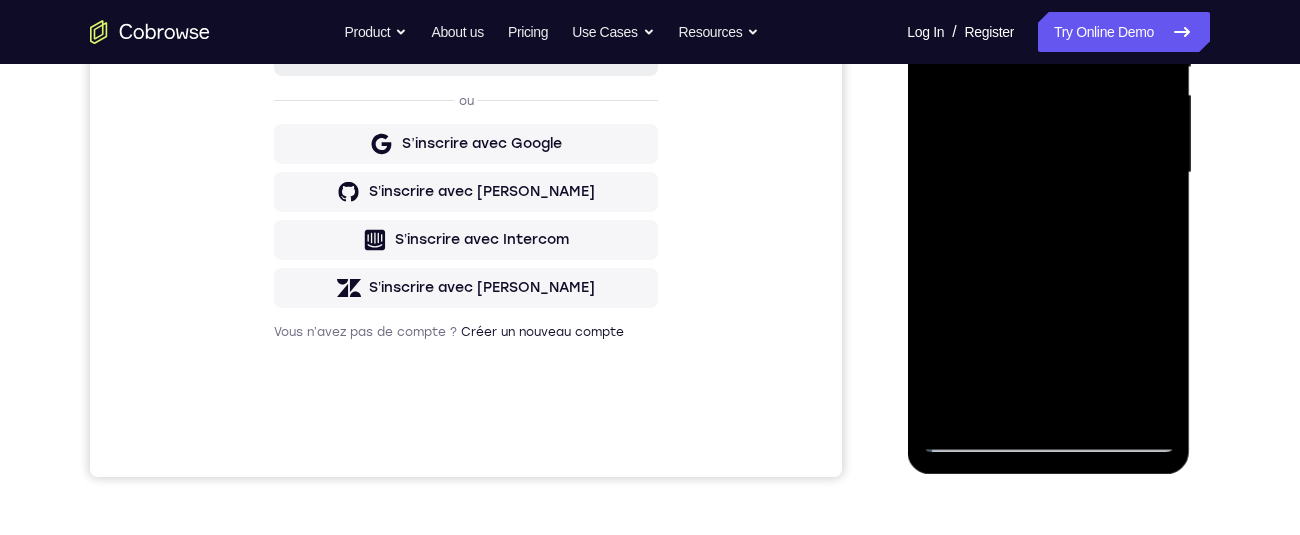 click at bounding box center [1048, 173] 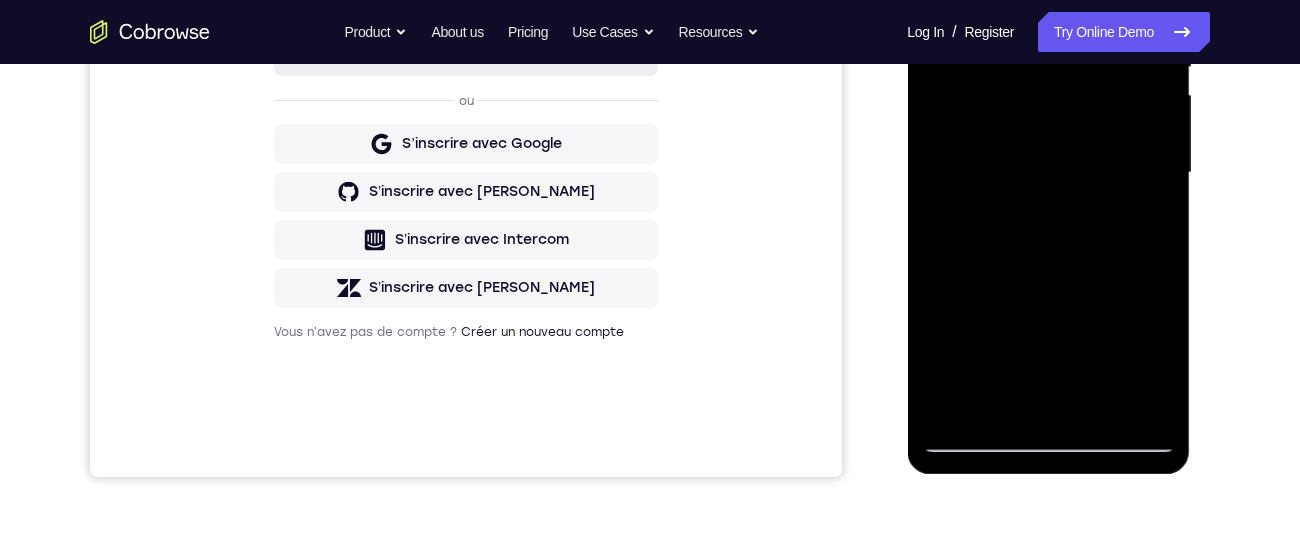 click at bounding box center (1048, 173) 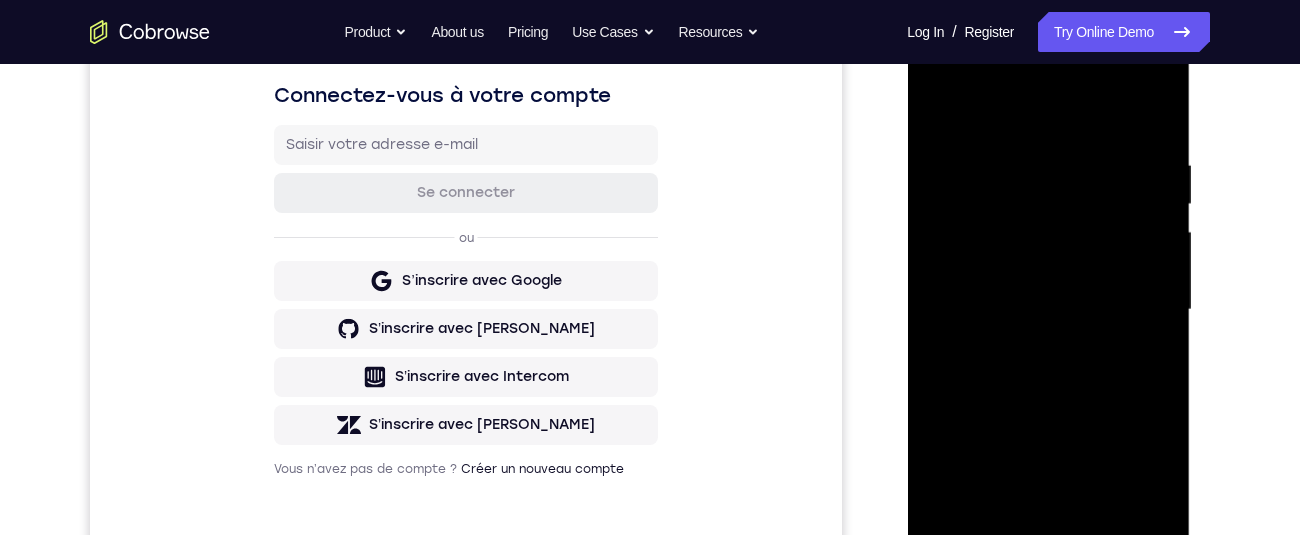 scroll, scrollTop: 312, scrollLeft: 0, axis: vertical 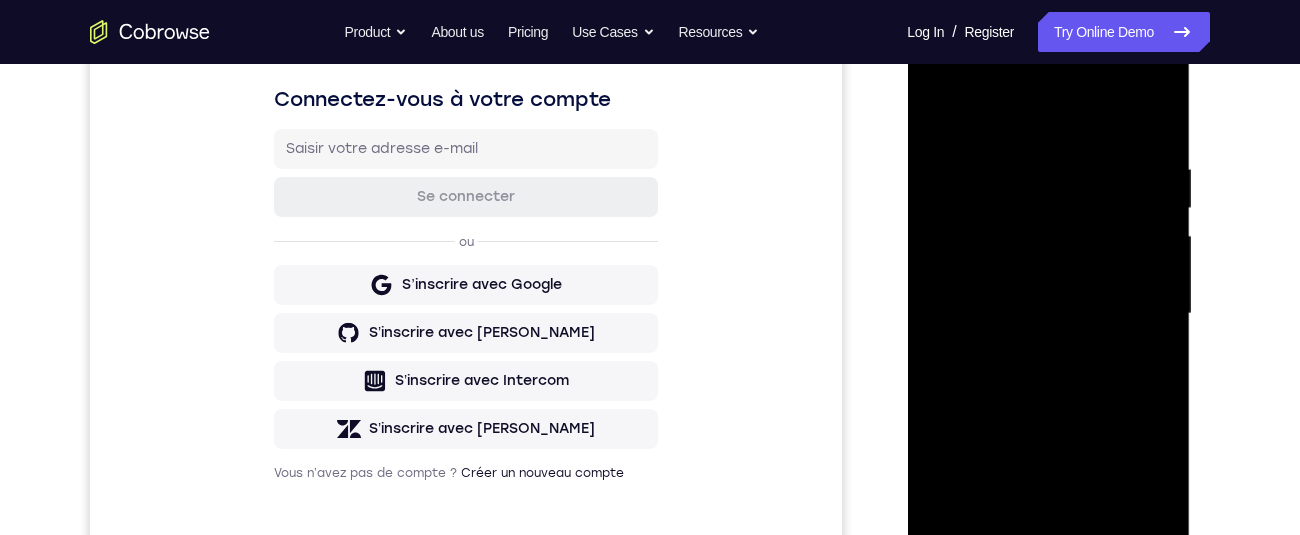 click at bounding box center (1048, 314) 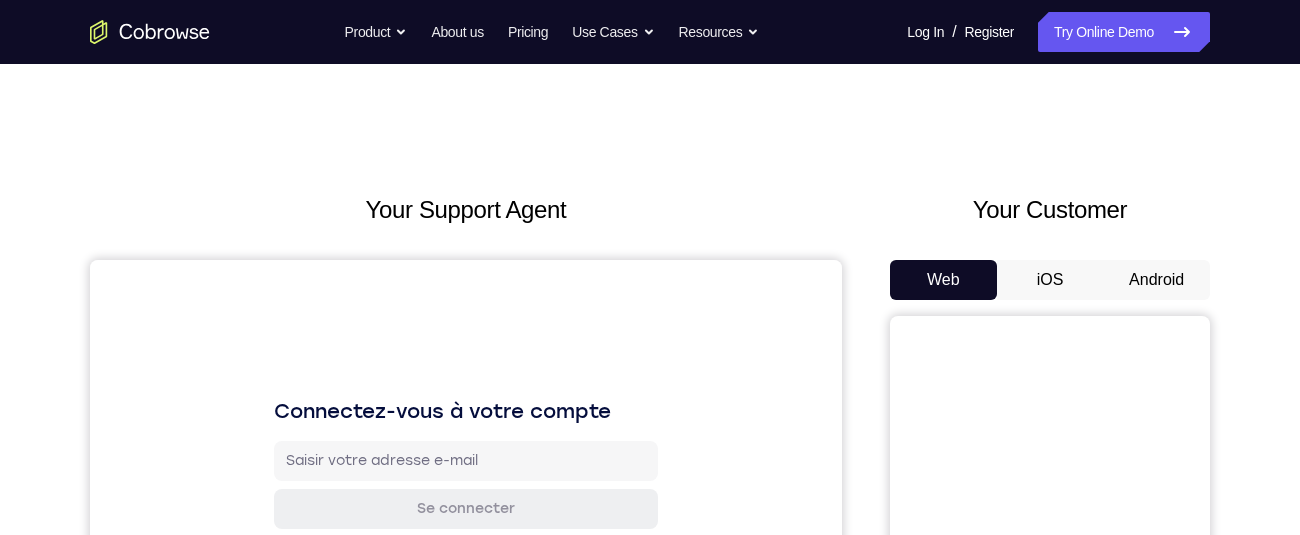 scroll, scrollTop: 0, scrollLeft: 0, axis: both 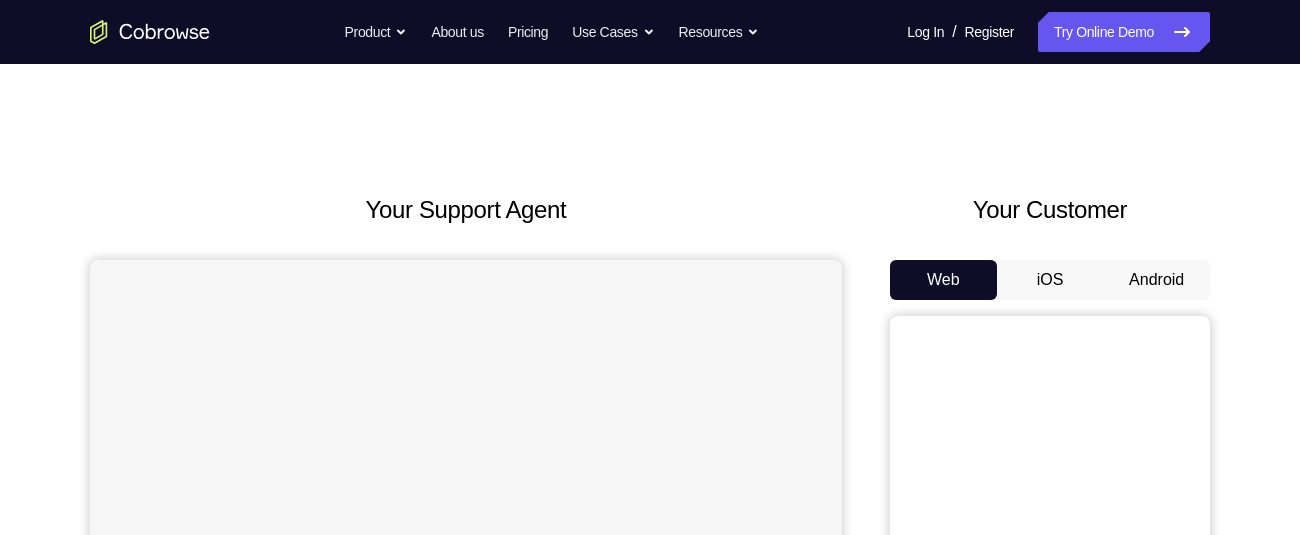 click on "Android" at bounding box center (1156, 280) 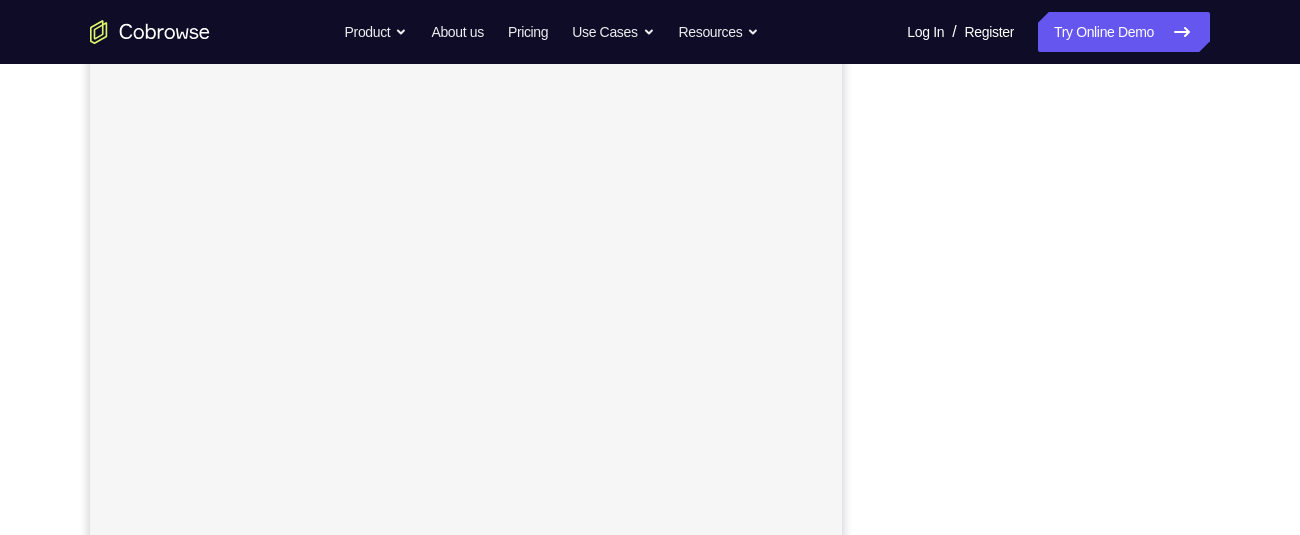 scroll, scrollTop: 0, scrollLeft: 0, axis: both 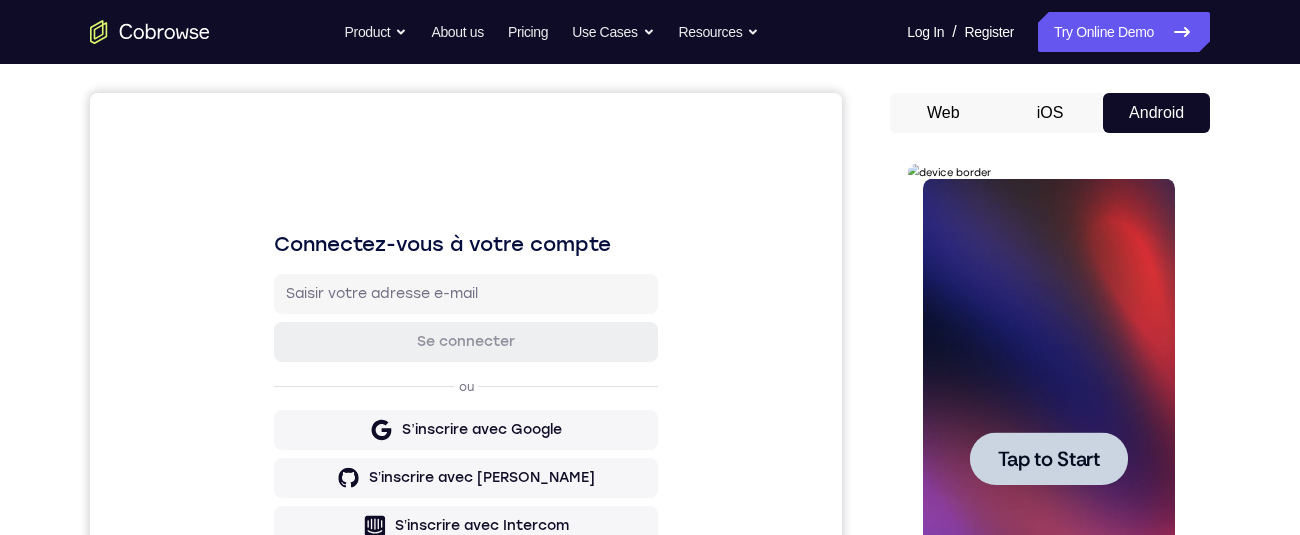 drag, startPoint x: 1054, startPoint y: 463, endPoint x: 1961, endPoint y: 624, distance: 921.1786 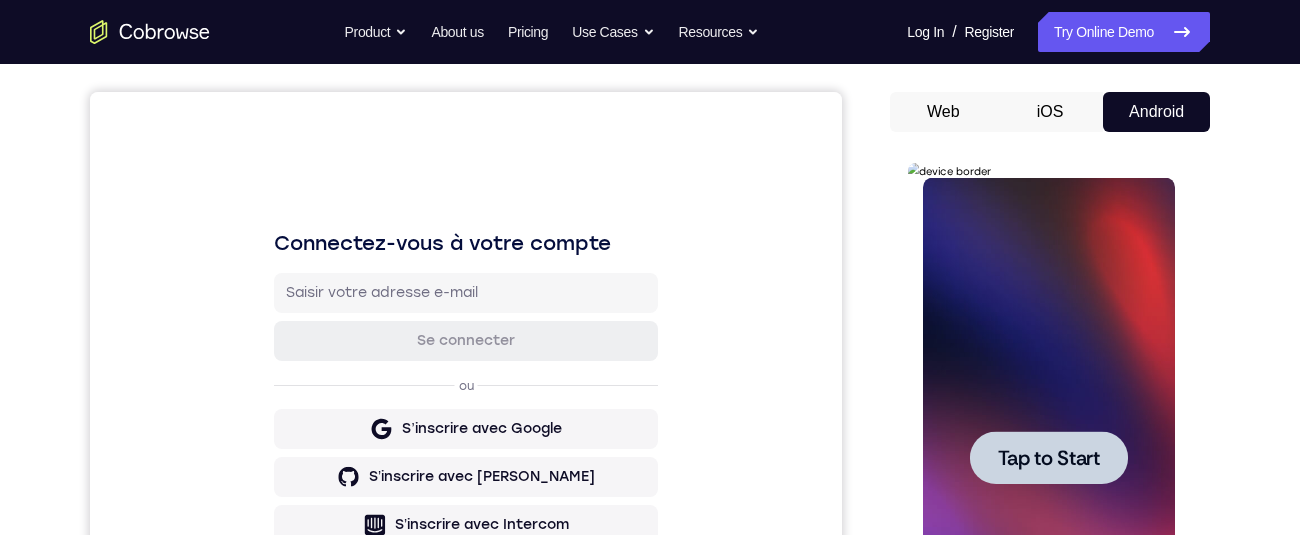 scroll, scrollTop: 0, scrollLeft: 0, axis: both 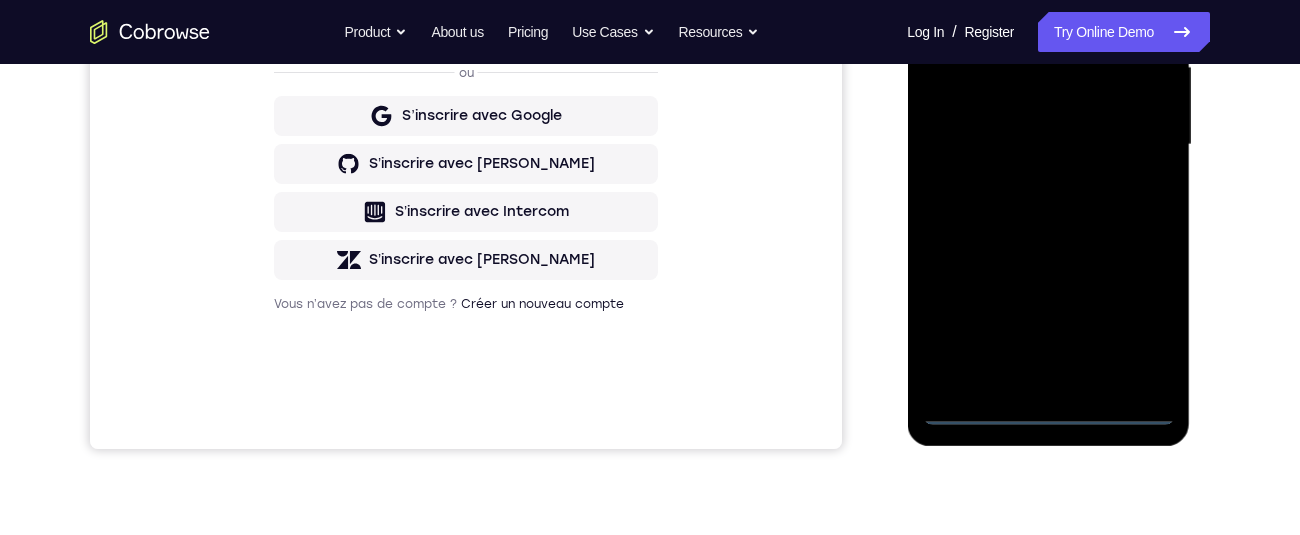 click at bounding box center [1048, 145] 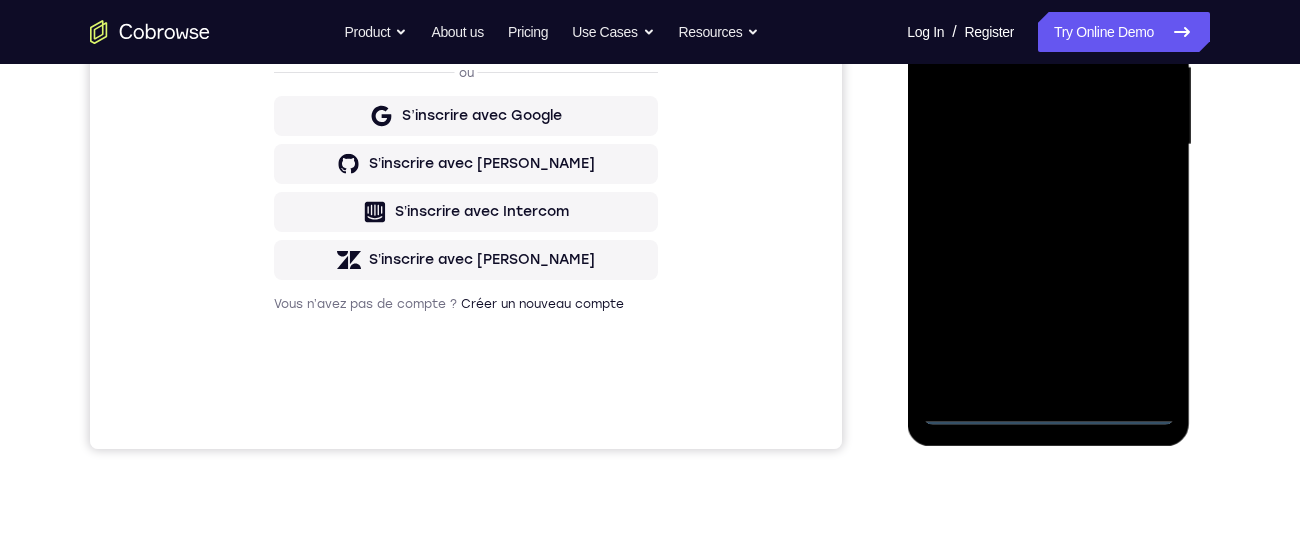 click at bounding box center (1048, 145) 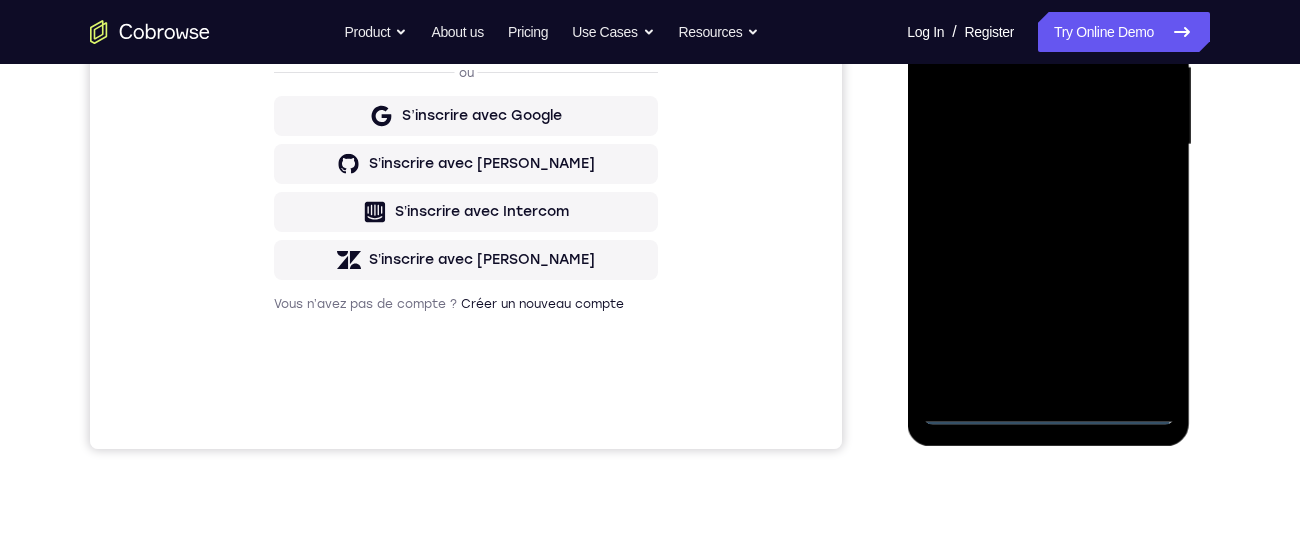 click at bounding box center [1048, 145] 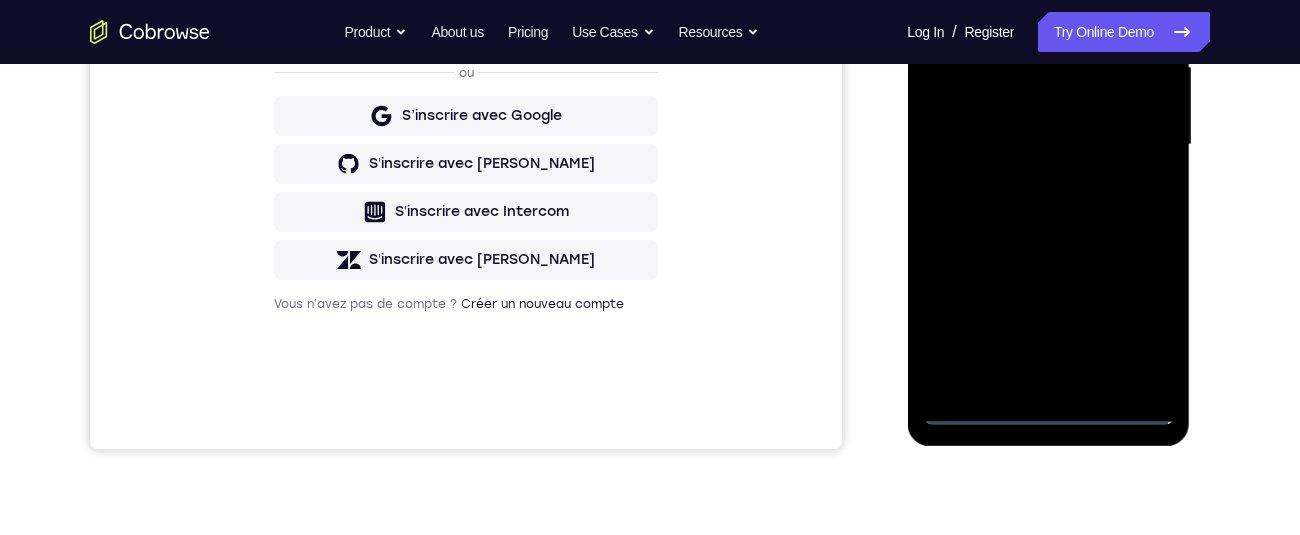 click at bounding box center (1048, 145) 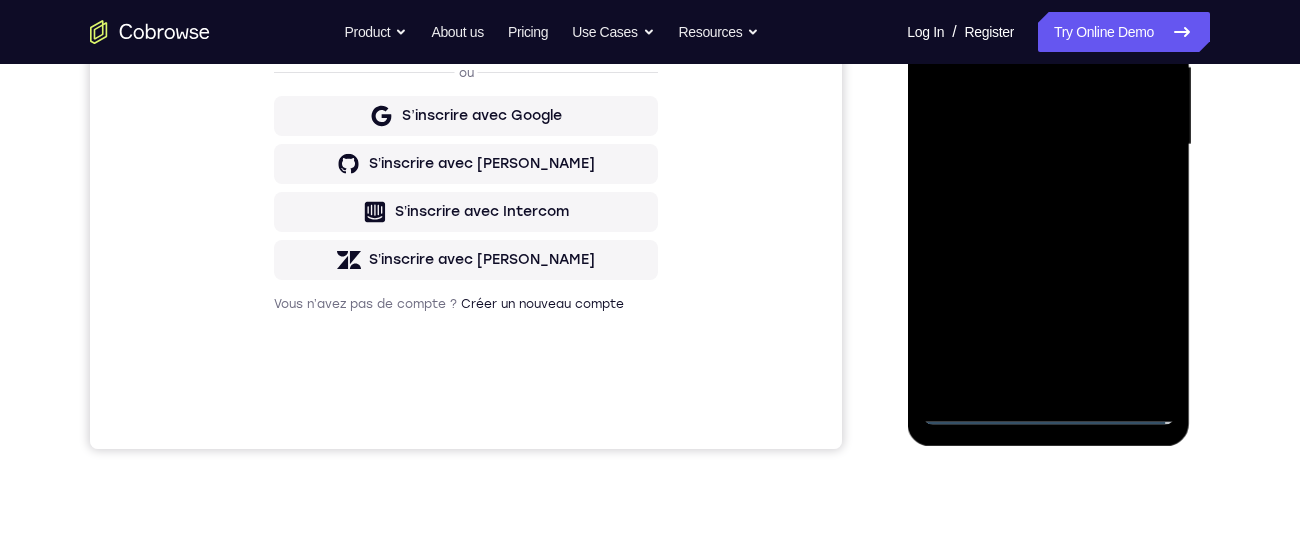 click at bounding box center [1048, 145] 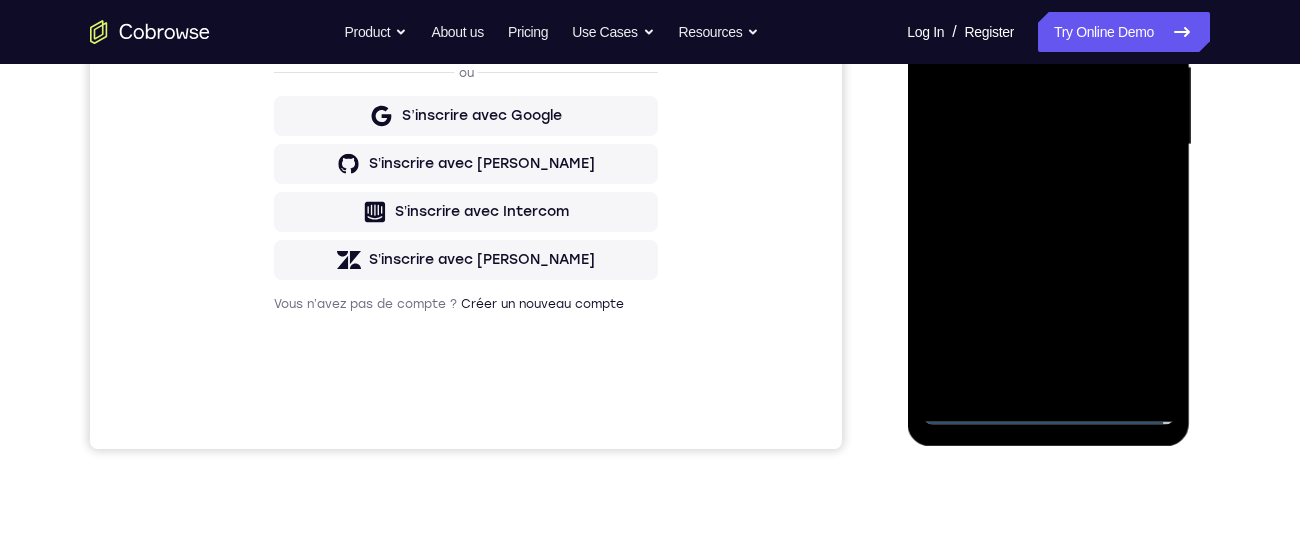 click at bounding box center (1048, 145) 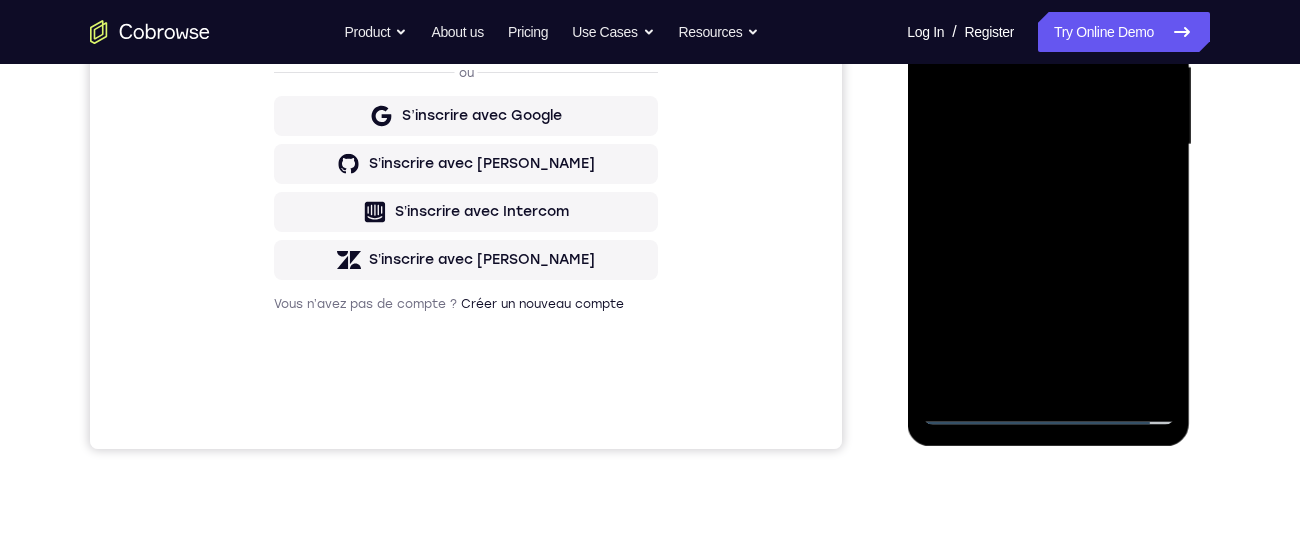 click at bounding box center (1048, 145) 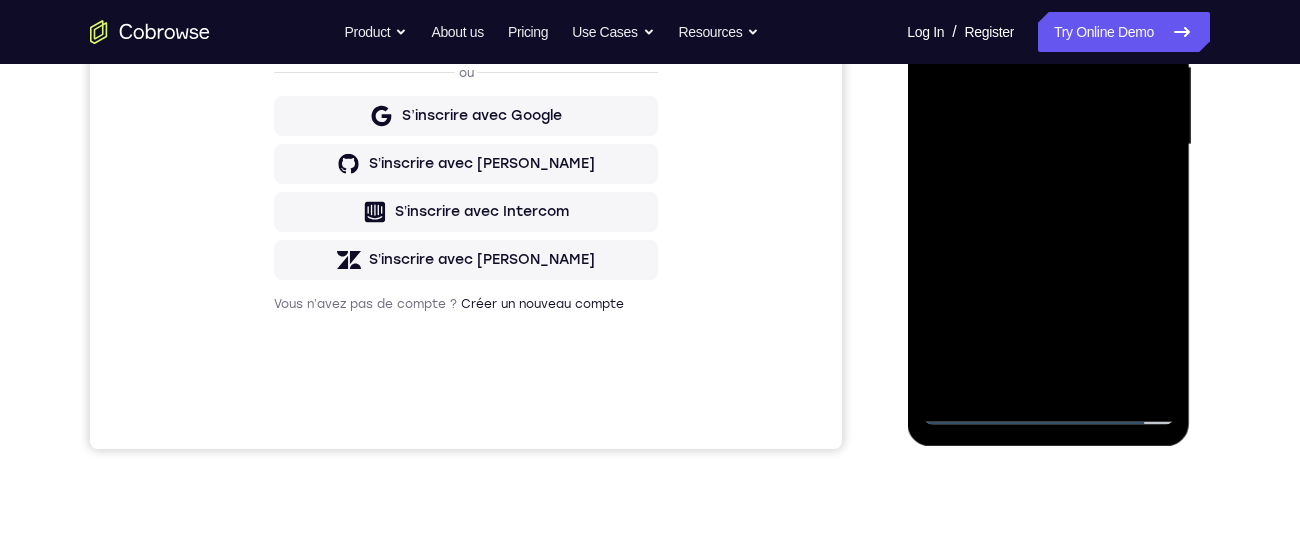 click at bounding box center (1048, 145) 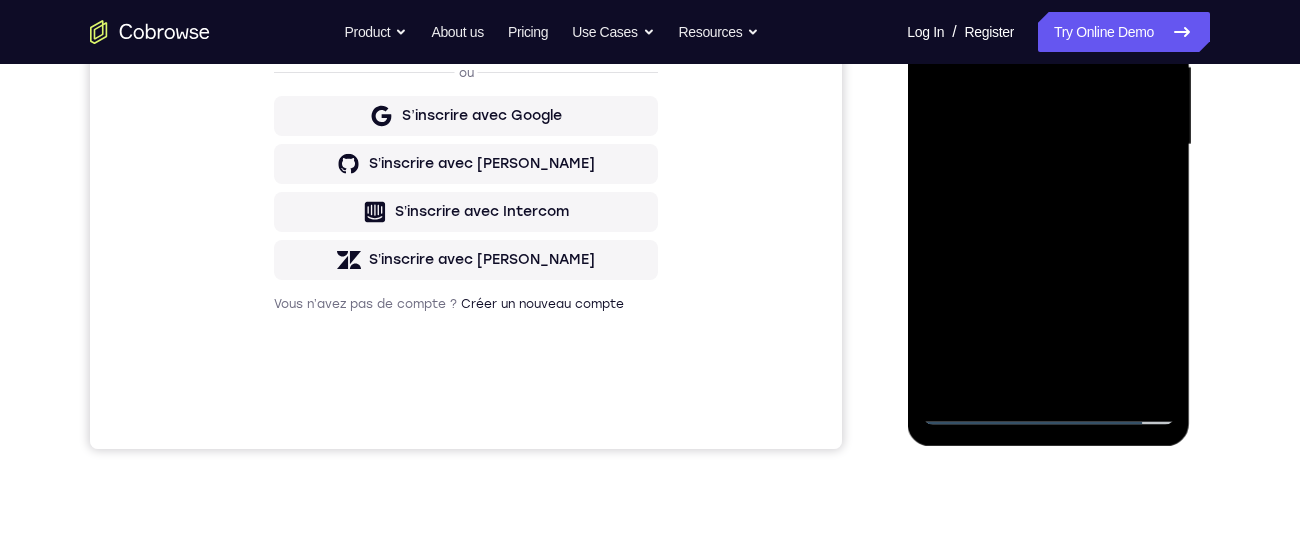 click at bounding box center (1048, 145) 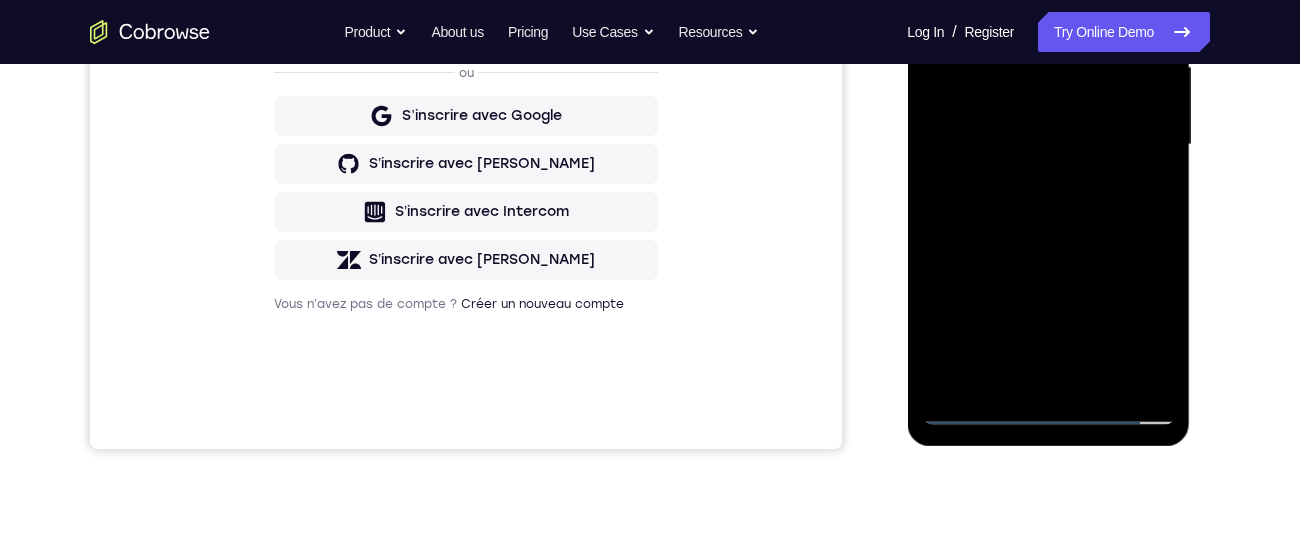 click at bounding box center (1048, 145) 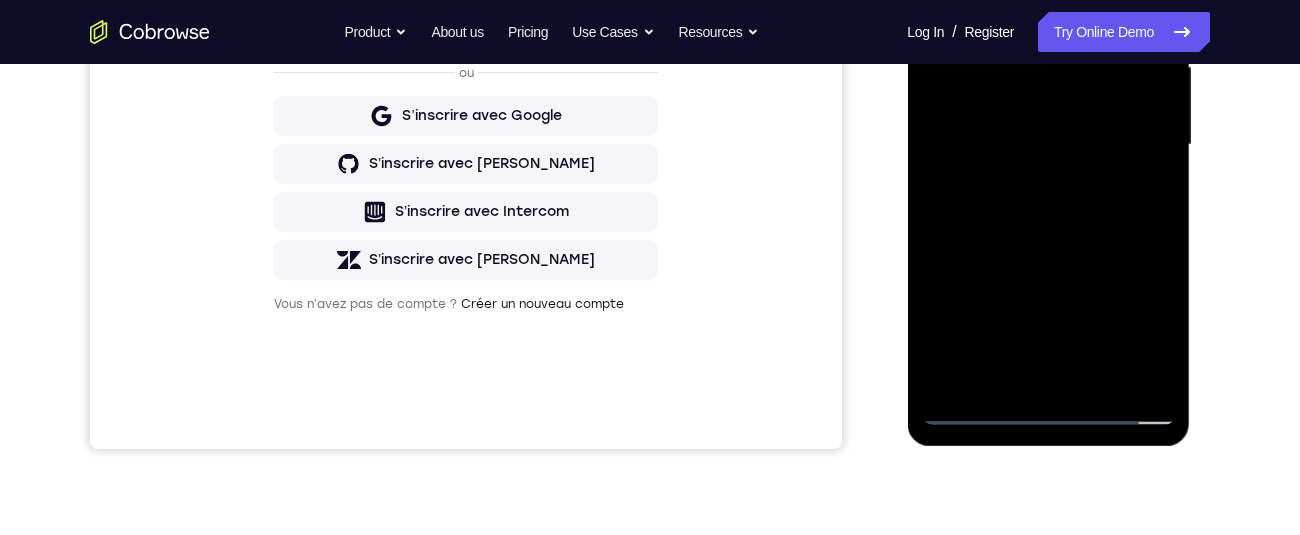 click at bounding box center (1048, 145) 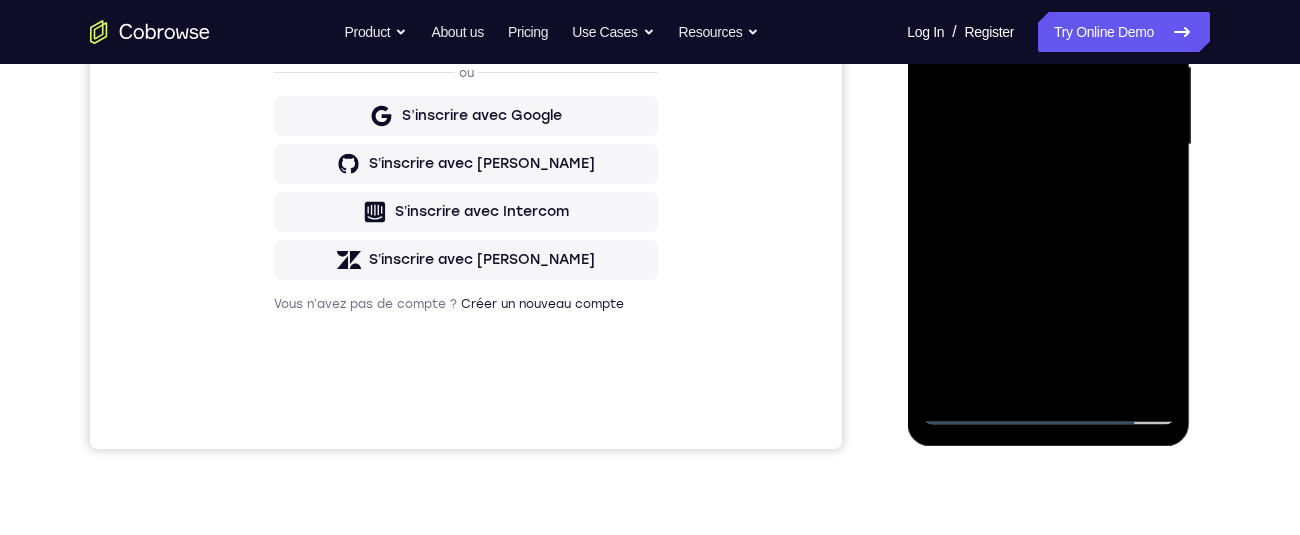 click at bounding box center (1048, 145) 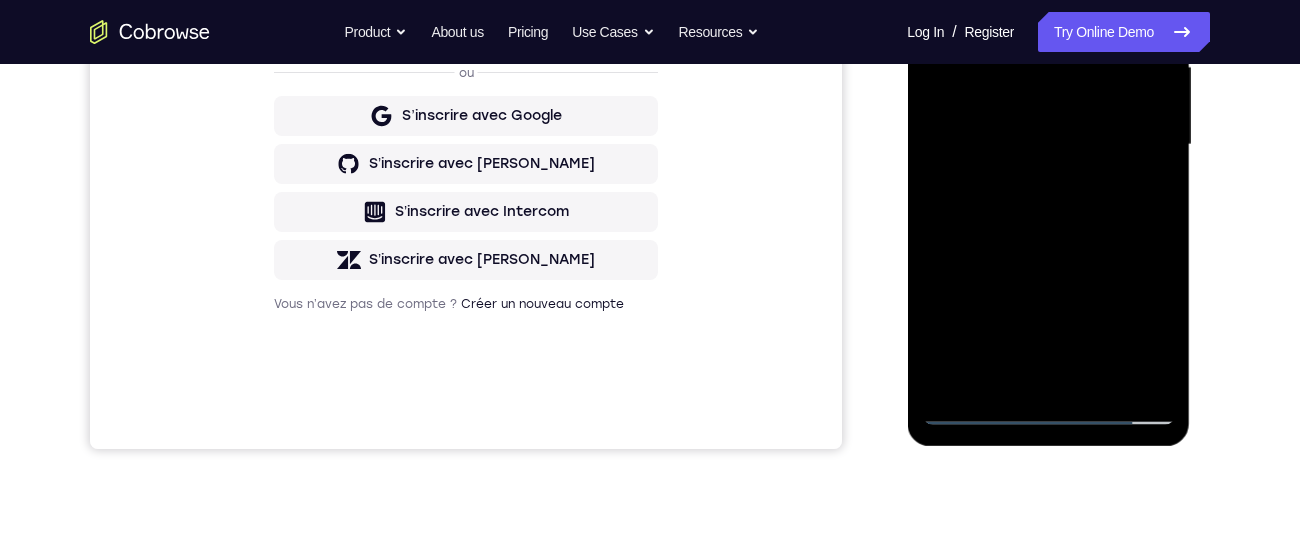 click at bounding box center [1048, 145] 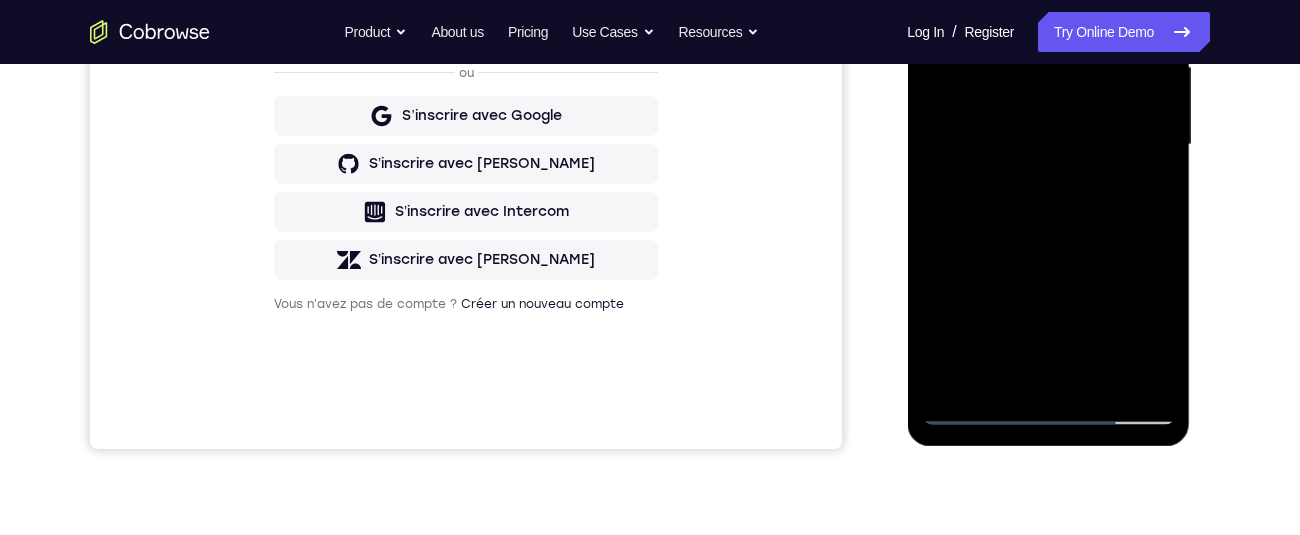click at bounding box center (1048, 145) 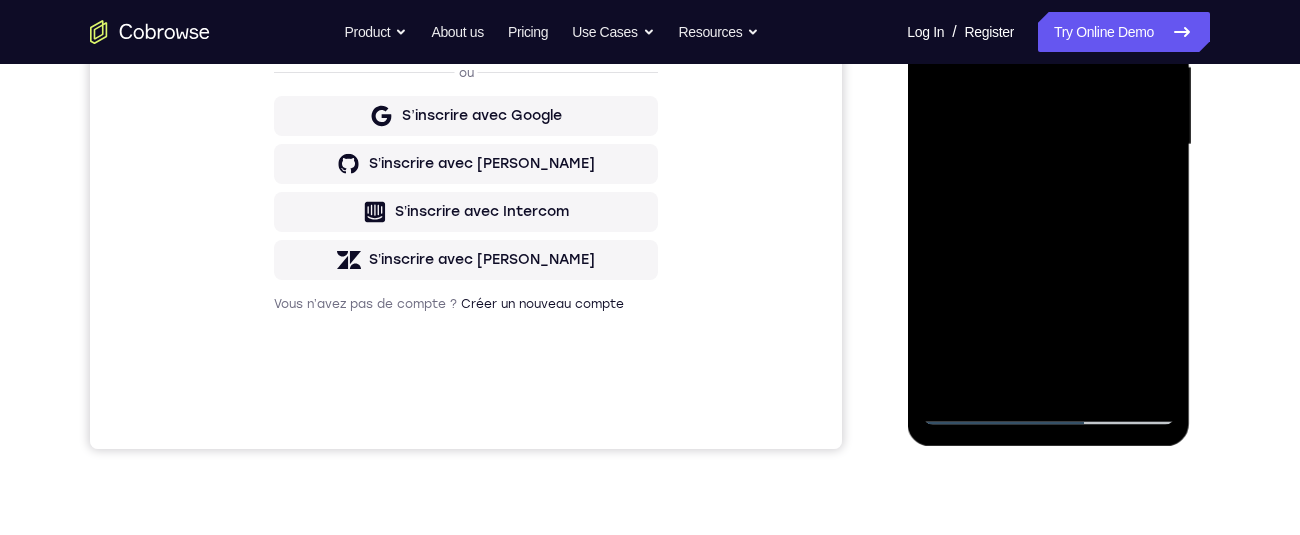 click at bounding box center [1048, 145] 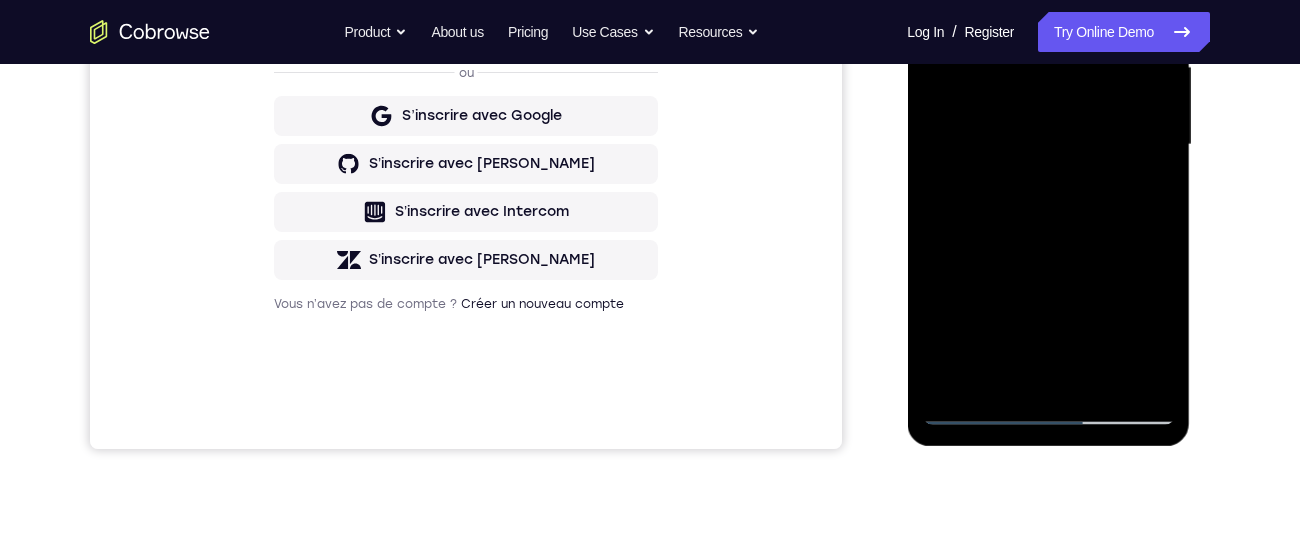 click at bounding box center (1048, 145) 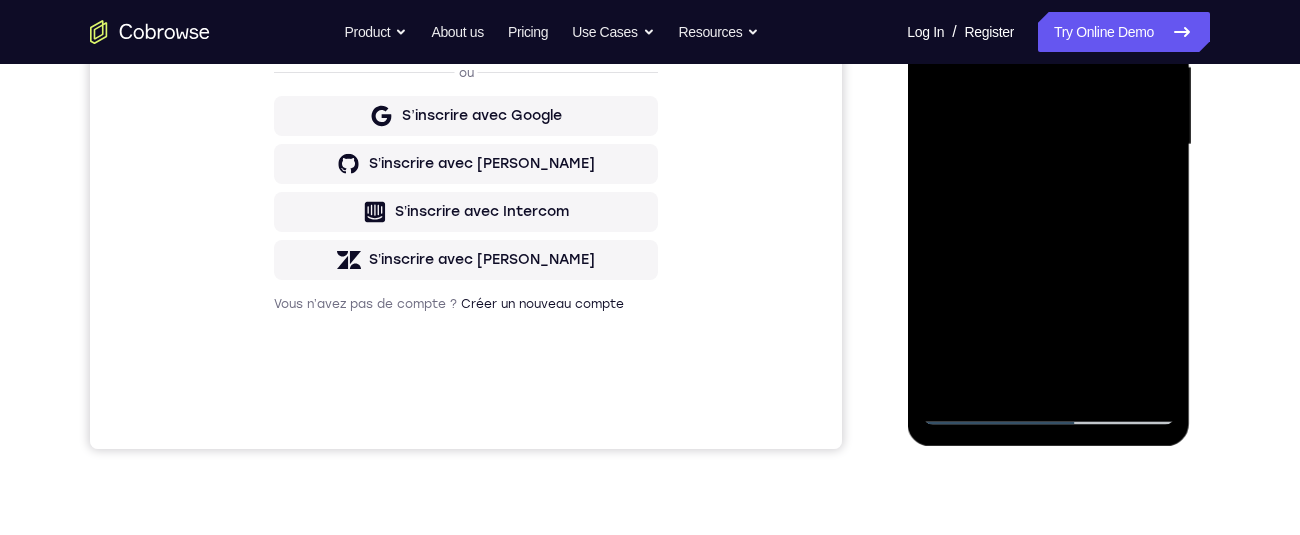 click at bounding box center [1048, 145] 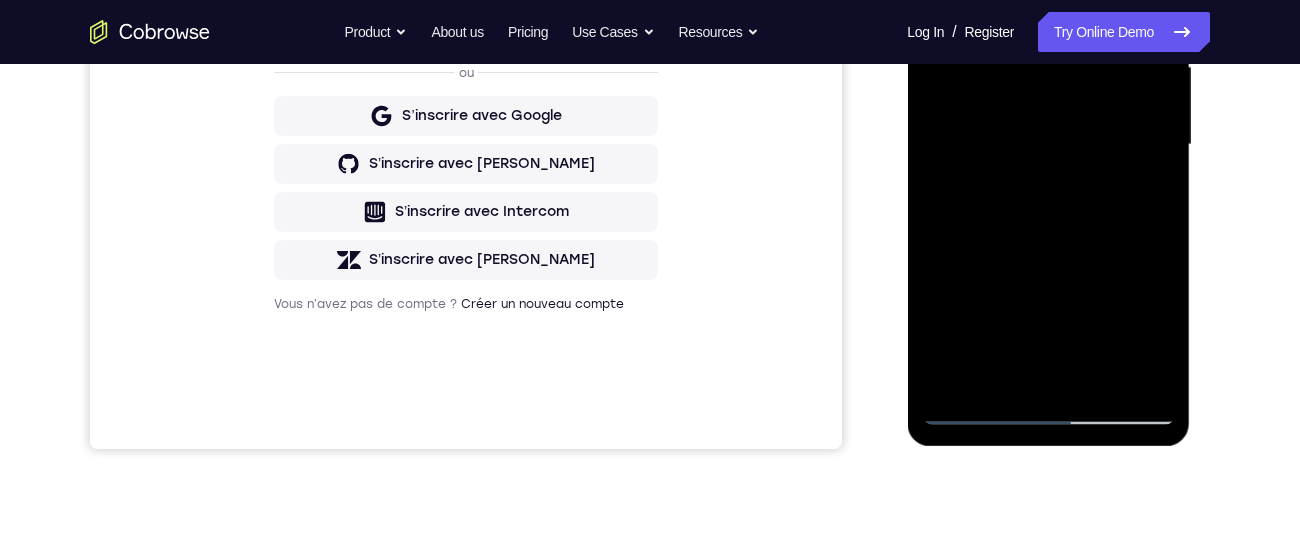 click at bounding box center (1048, 145) 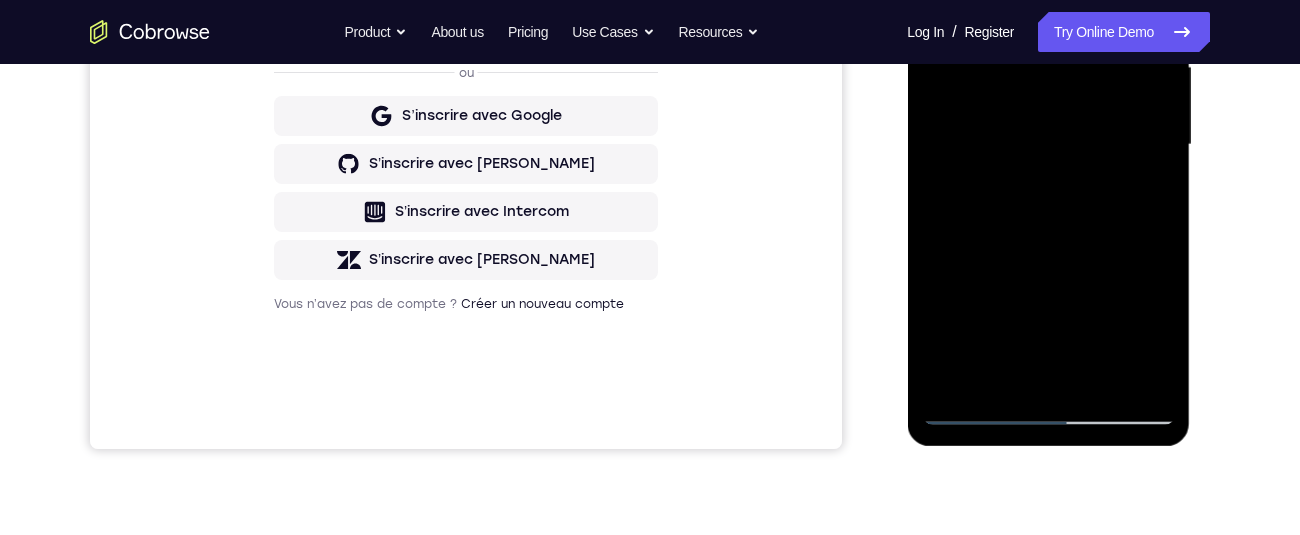 click at bounding box center [1048, 145] 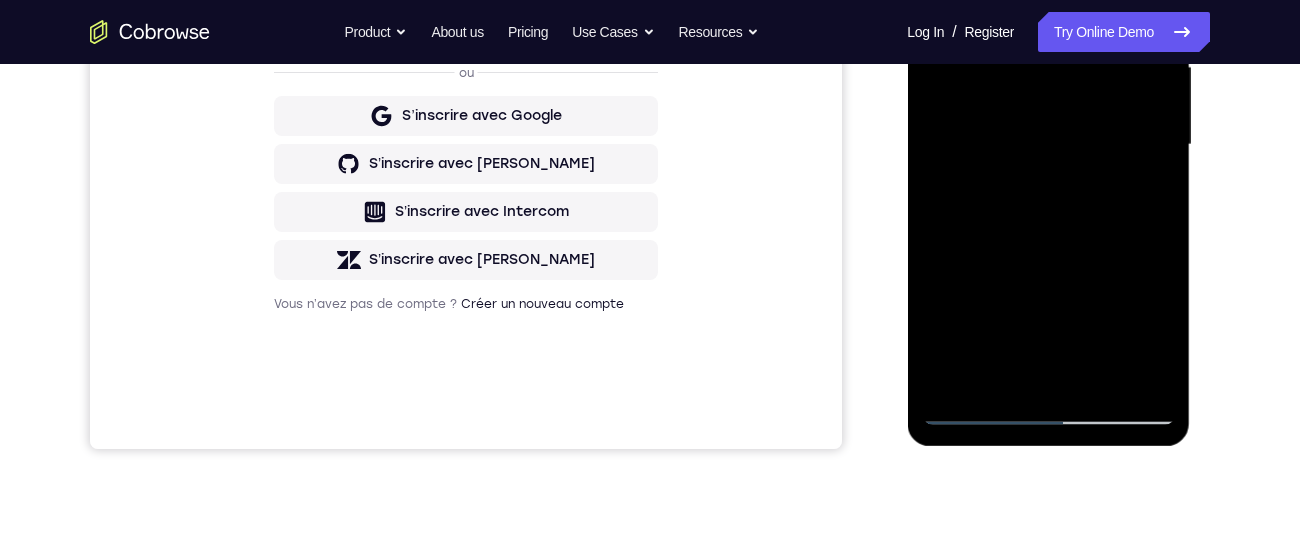 click at bounding box center (1048, 145) 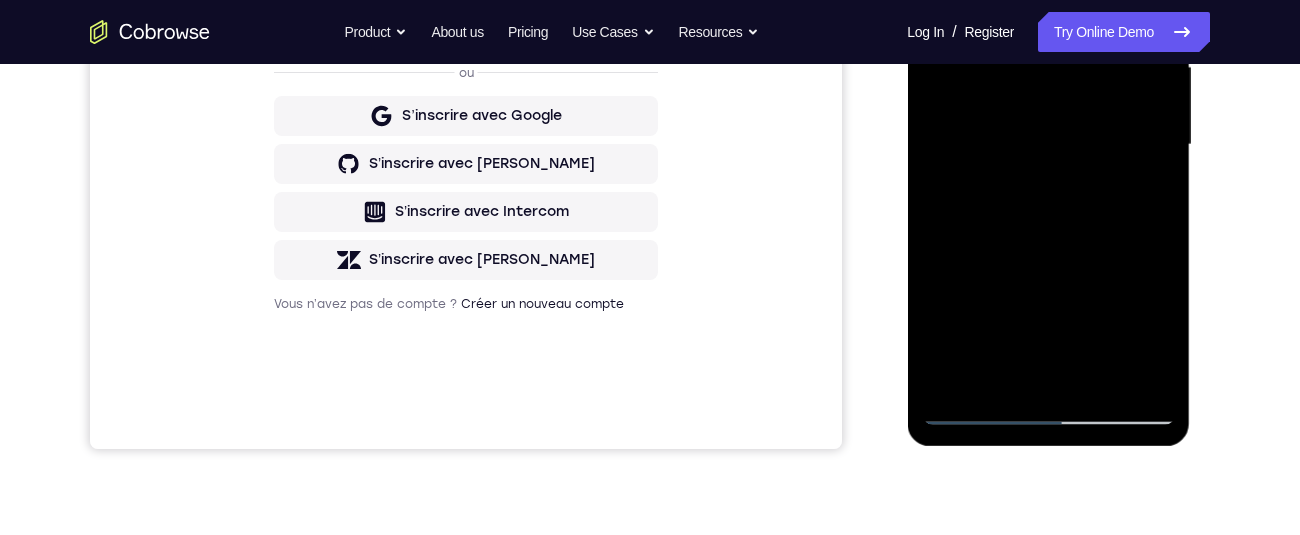 click at bounding box center (1048, 145) 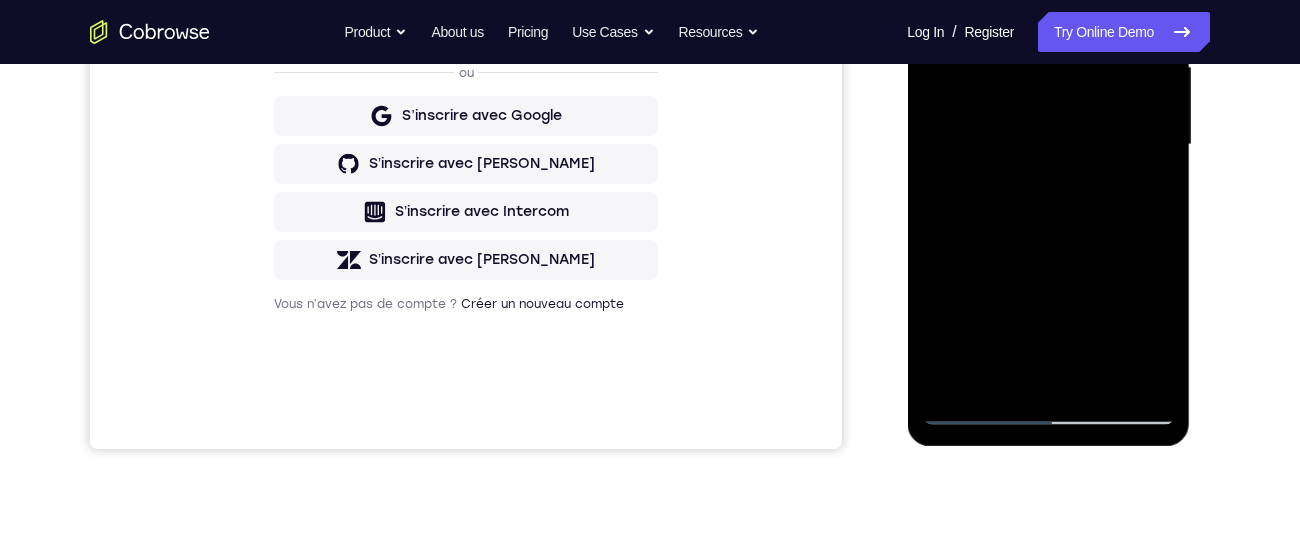 click at bounding box center (1048, 145) 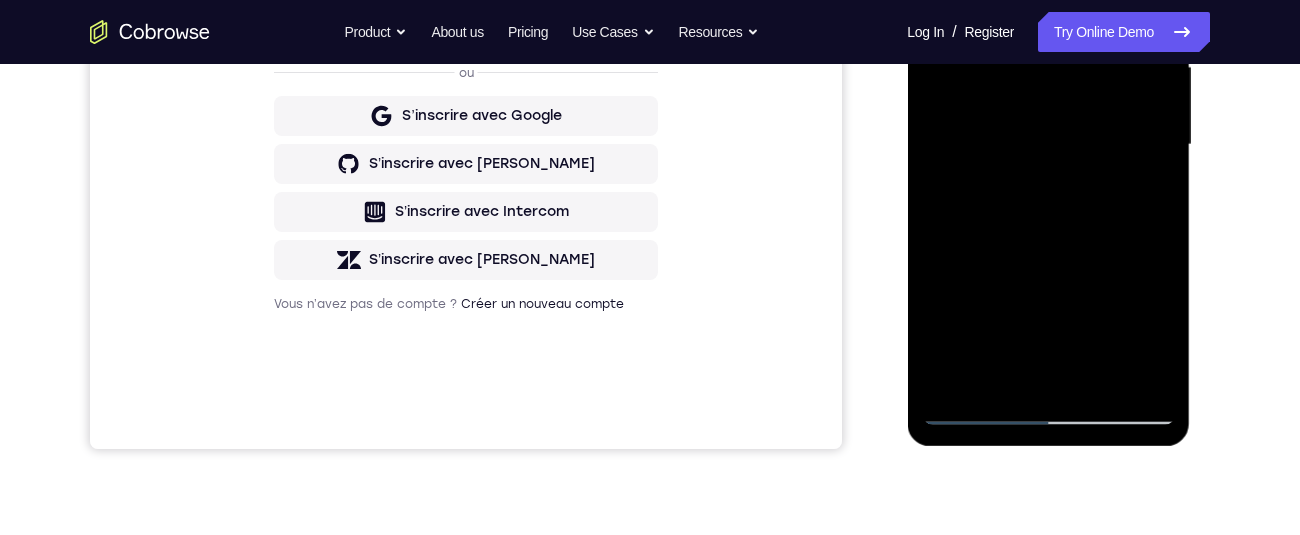 click at bounding box center [1048, 145] 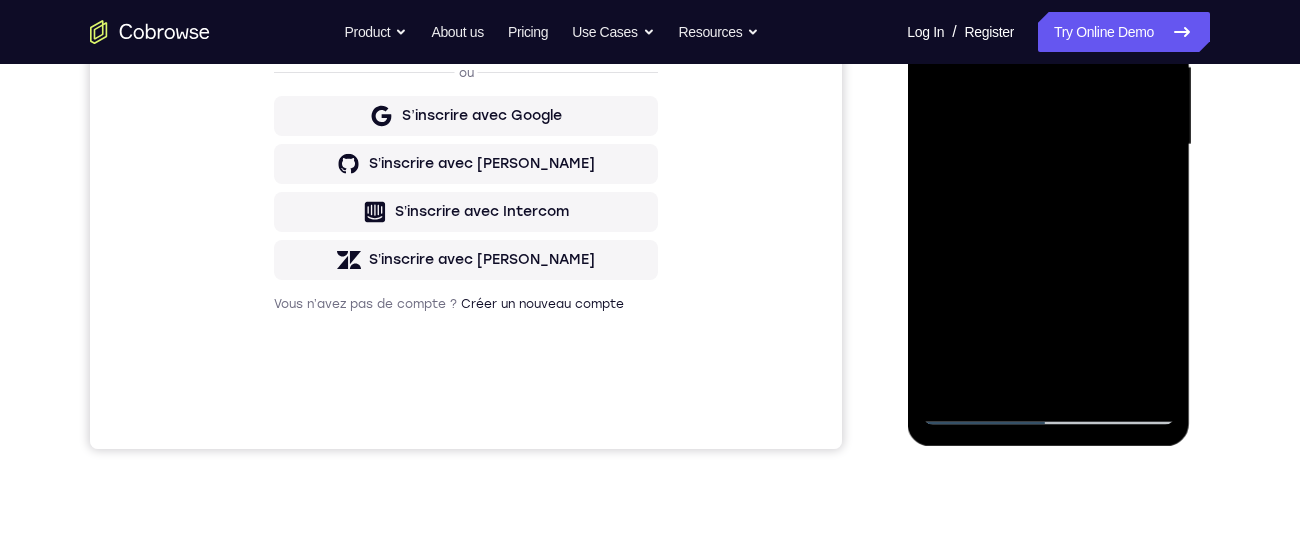 click at bounding box center [1048, 145] 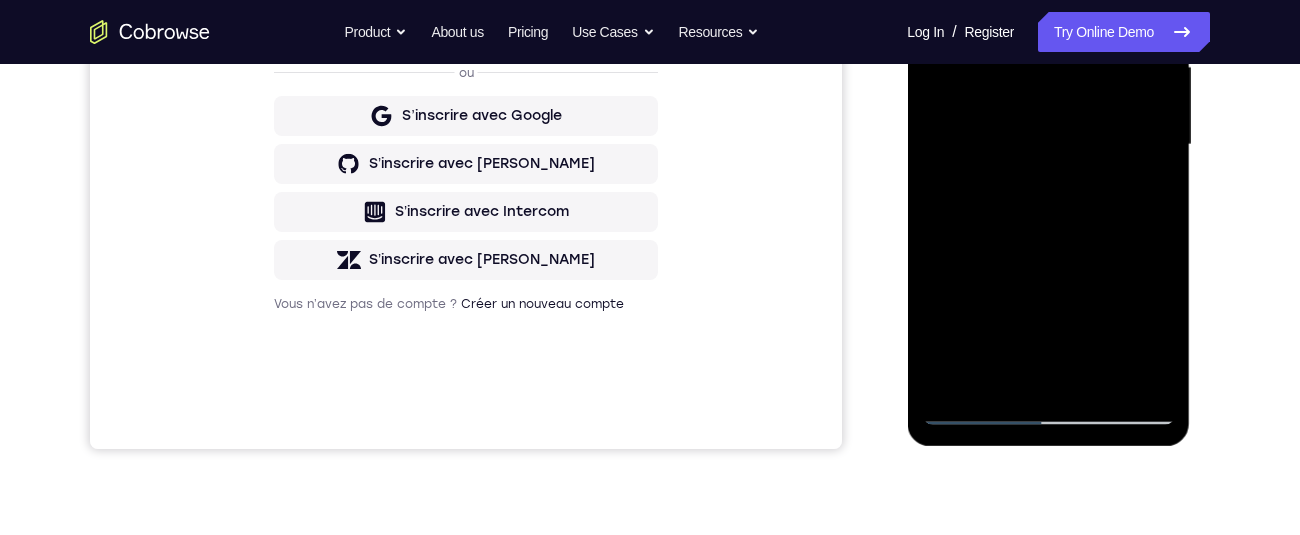 click at bounding box center (1048, 145) 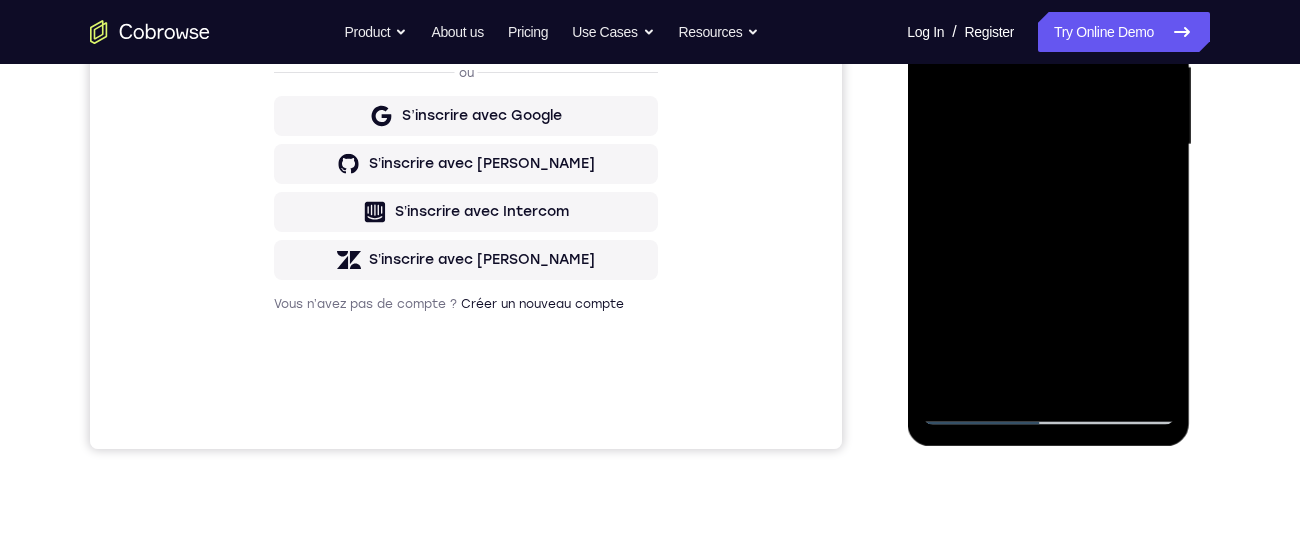 click at bounding box center (1048, 145) 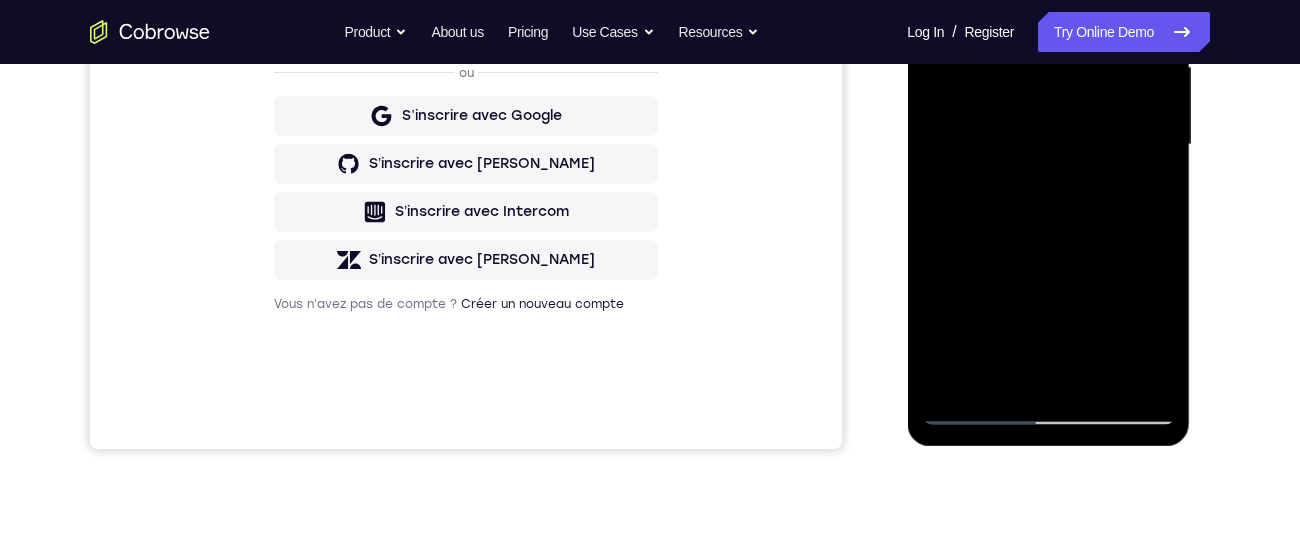 click at bounding box center [1048, 145] 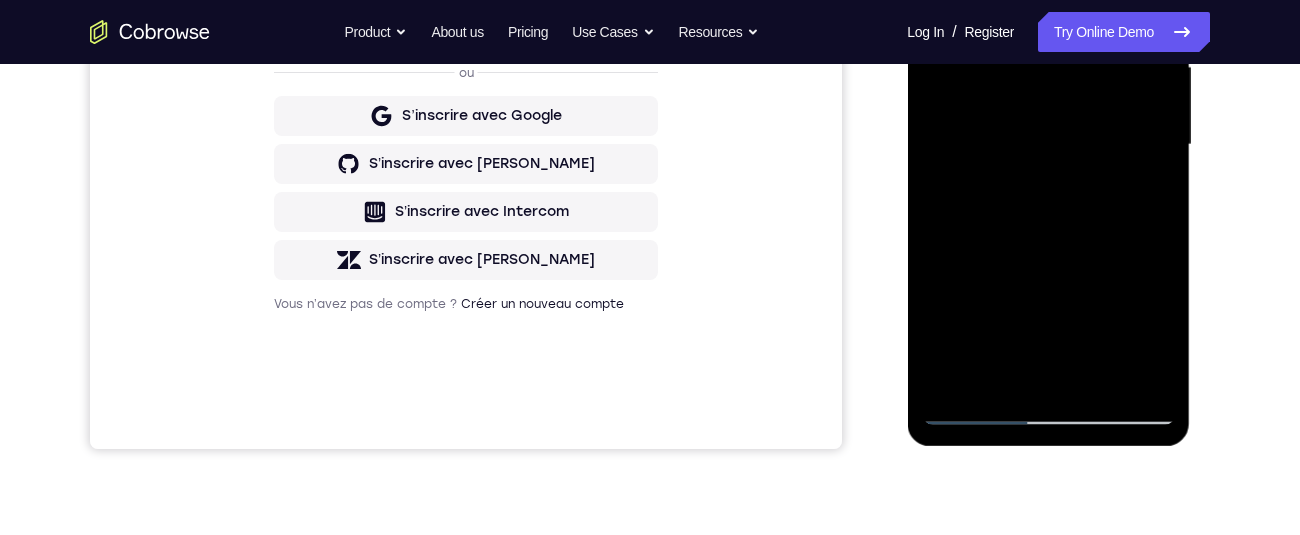 click at bounding box center [1048, 145] 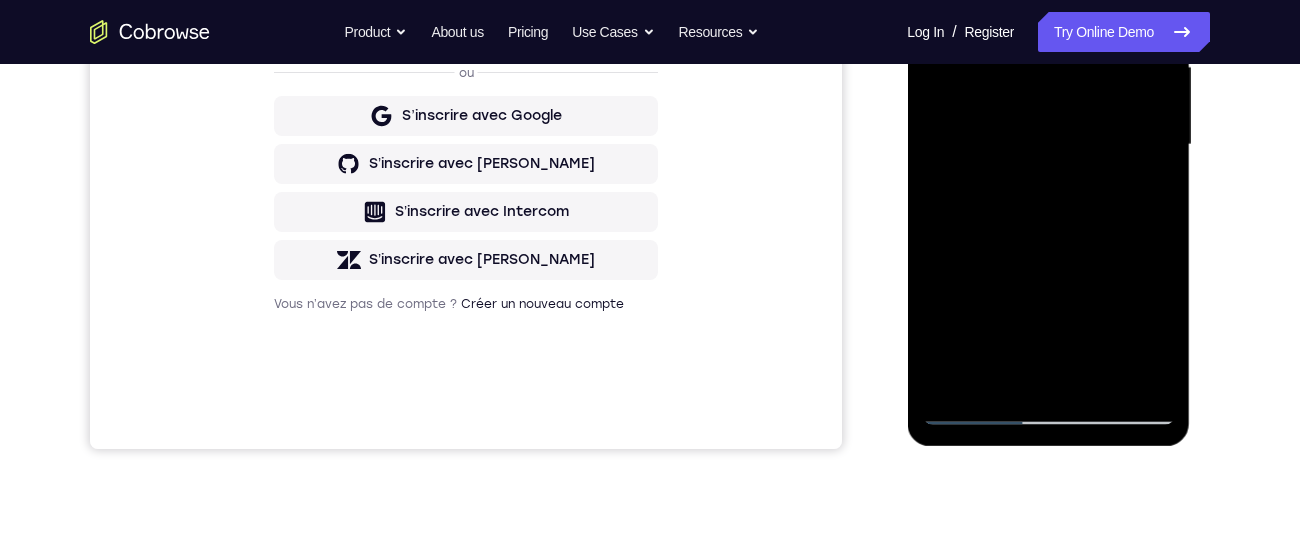 click at bounding box center [1048, 145] 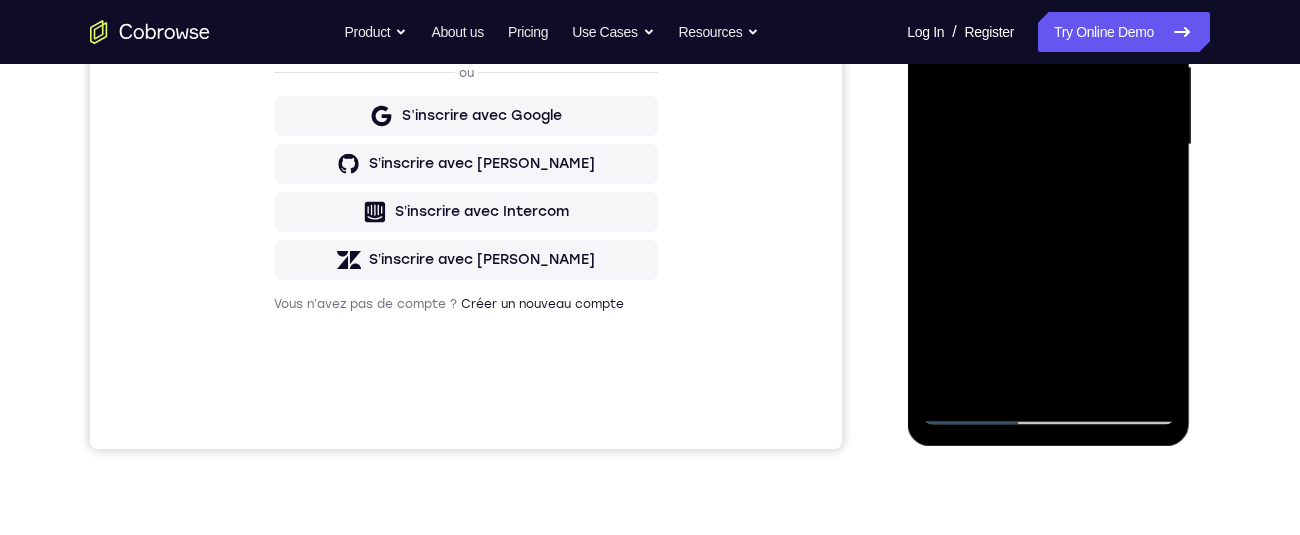 click at bounding box center [1048, 145] 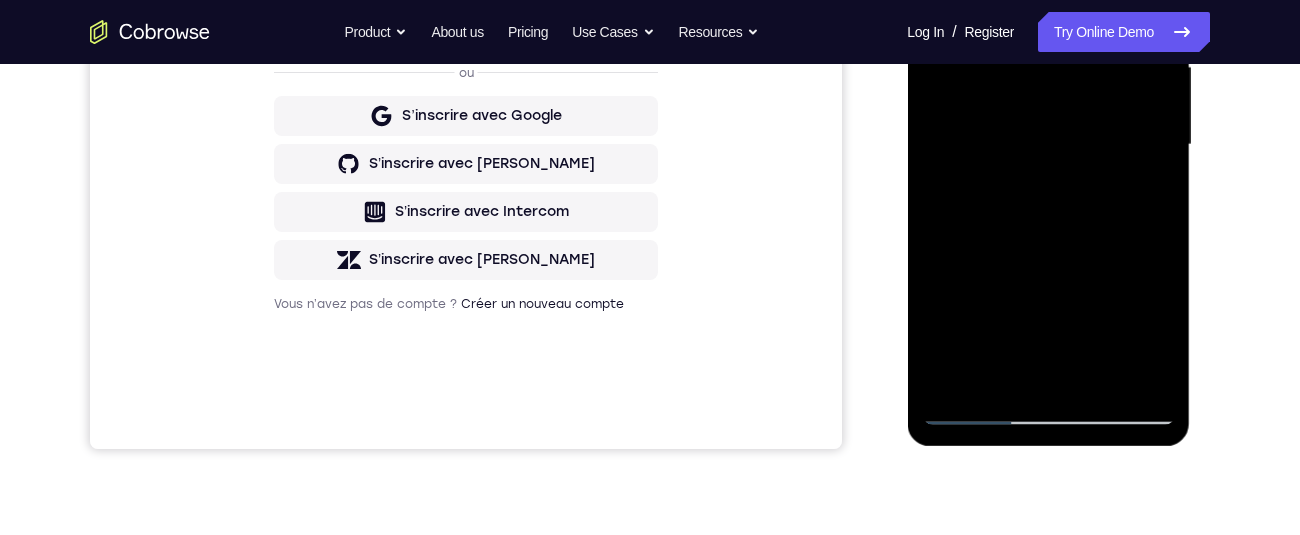 click at bounding box center [1048, 145] 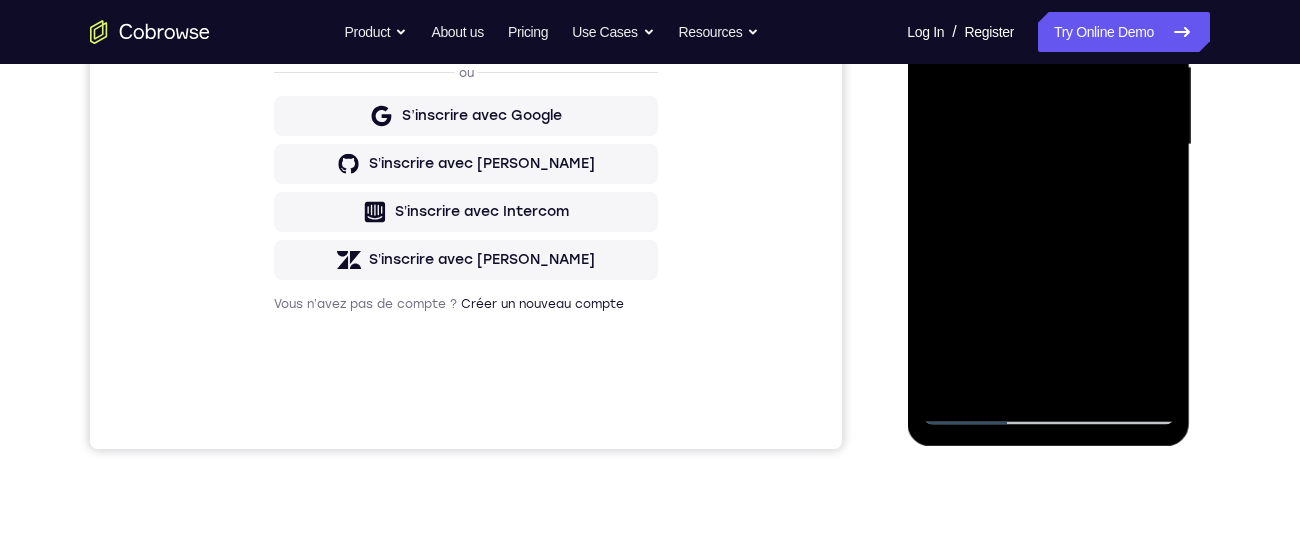 click at bounding box center [1048, 145] 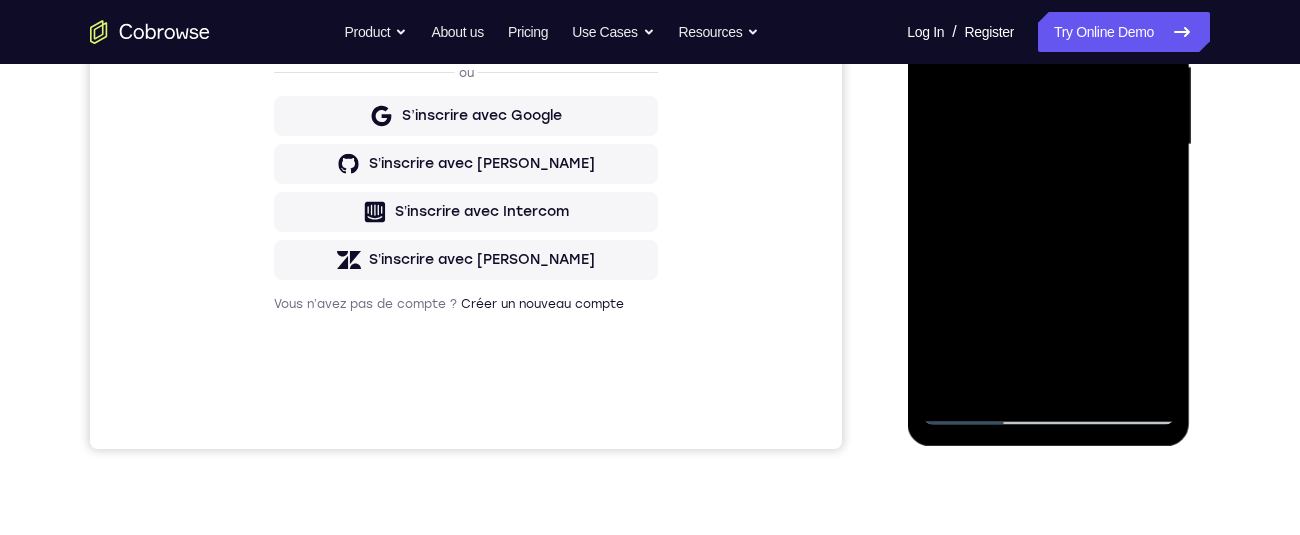 click at bounding box center (1048, 145) 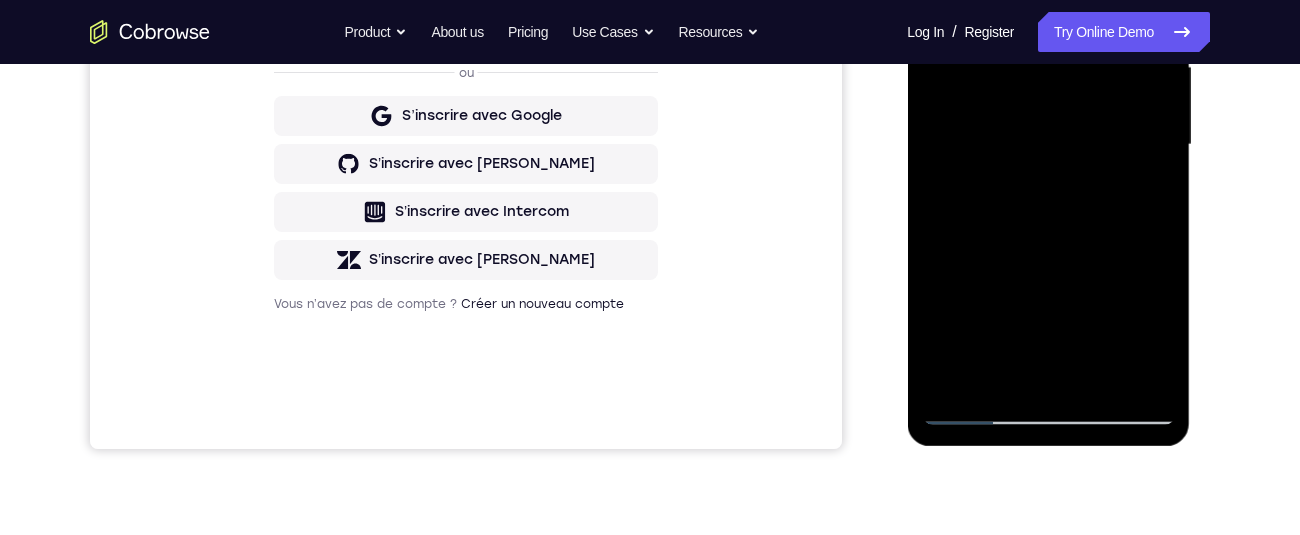 click at bounding box center [1048, 145] 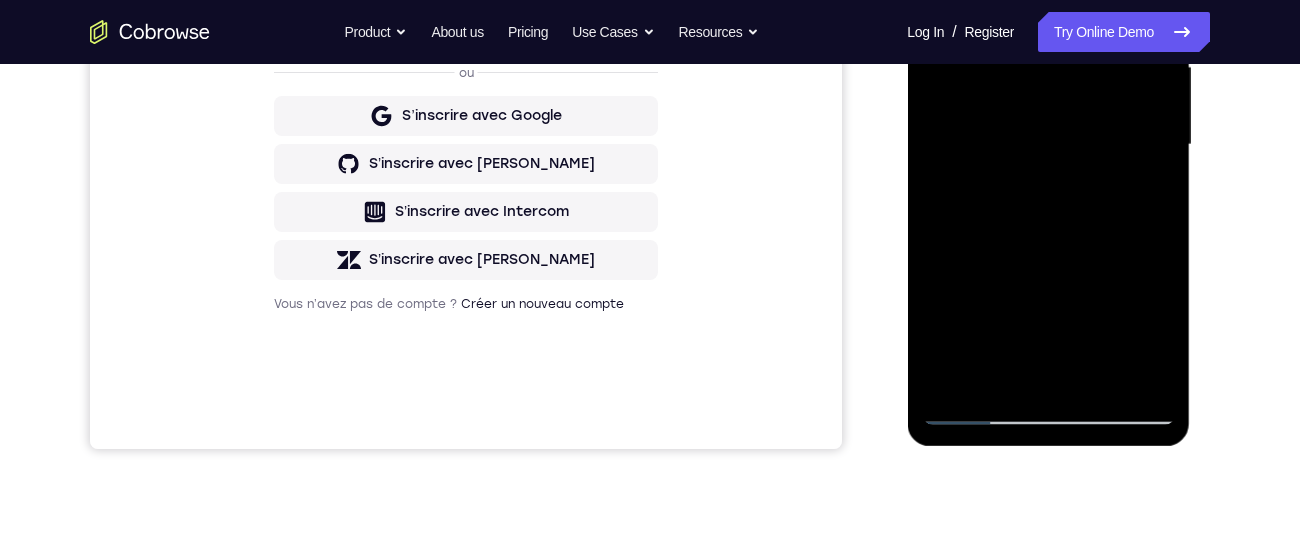 click at bounding box center [1048, 145] 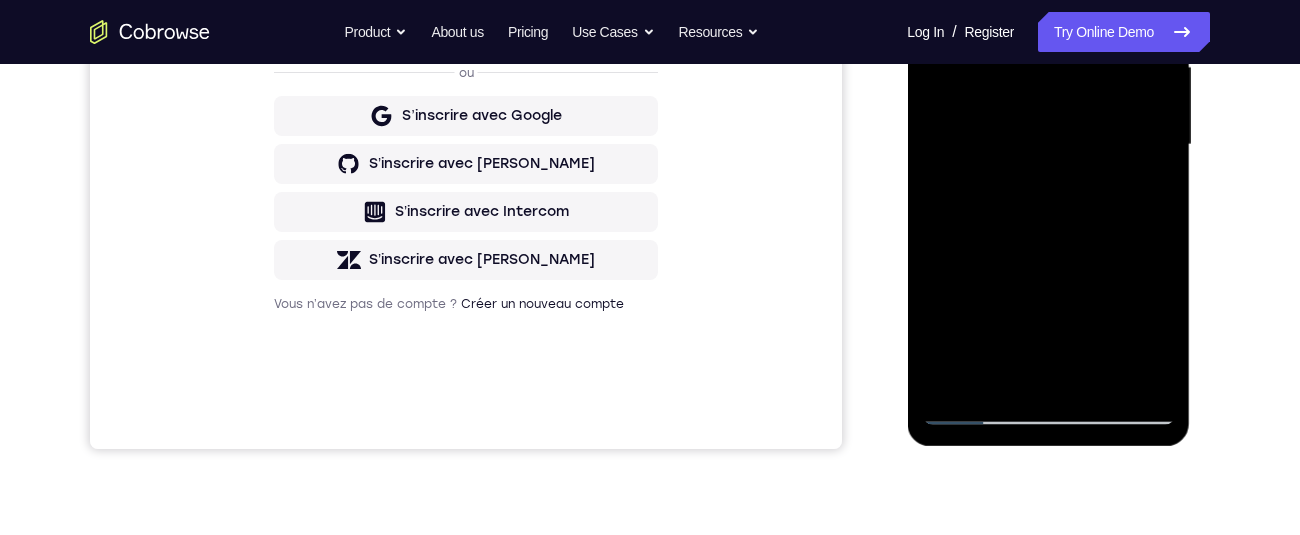 click at bounding box center (1048, 145) 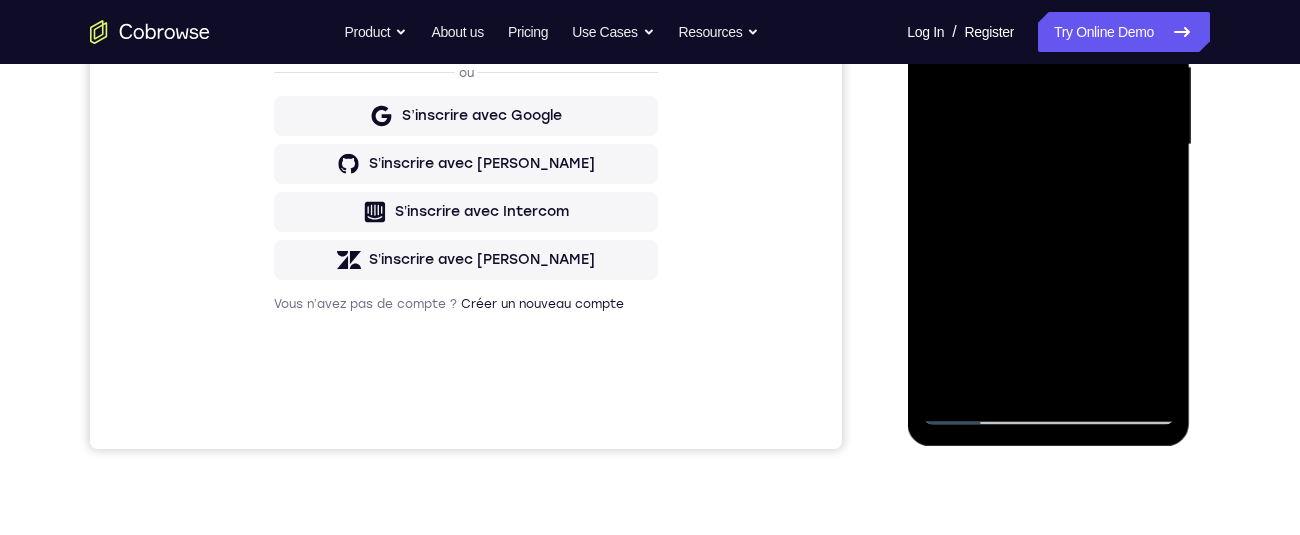 click at bounding box center (1048, 145) 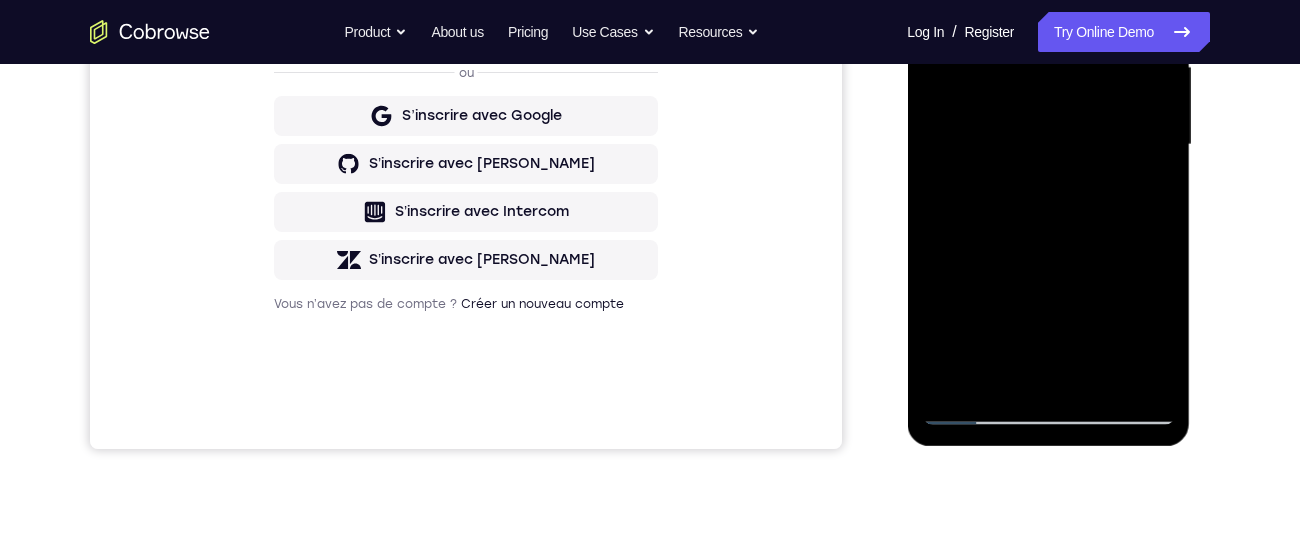 click at bounding box center [1048, 145] 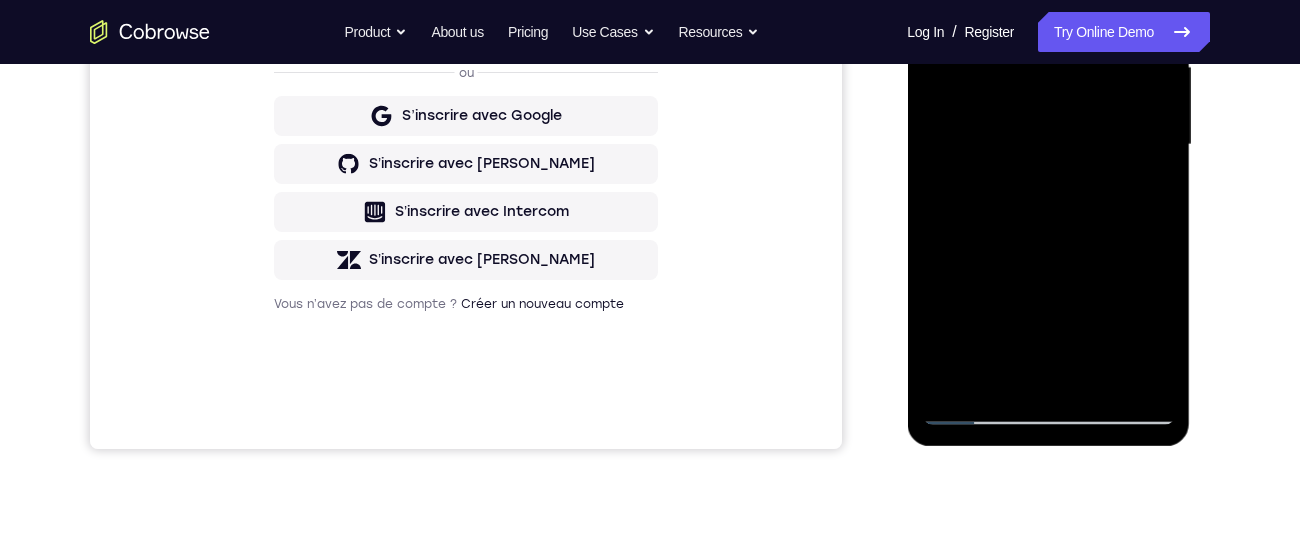 click at bounding box center [1048, 145] 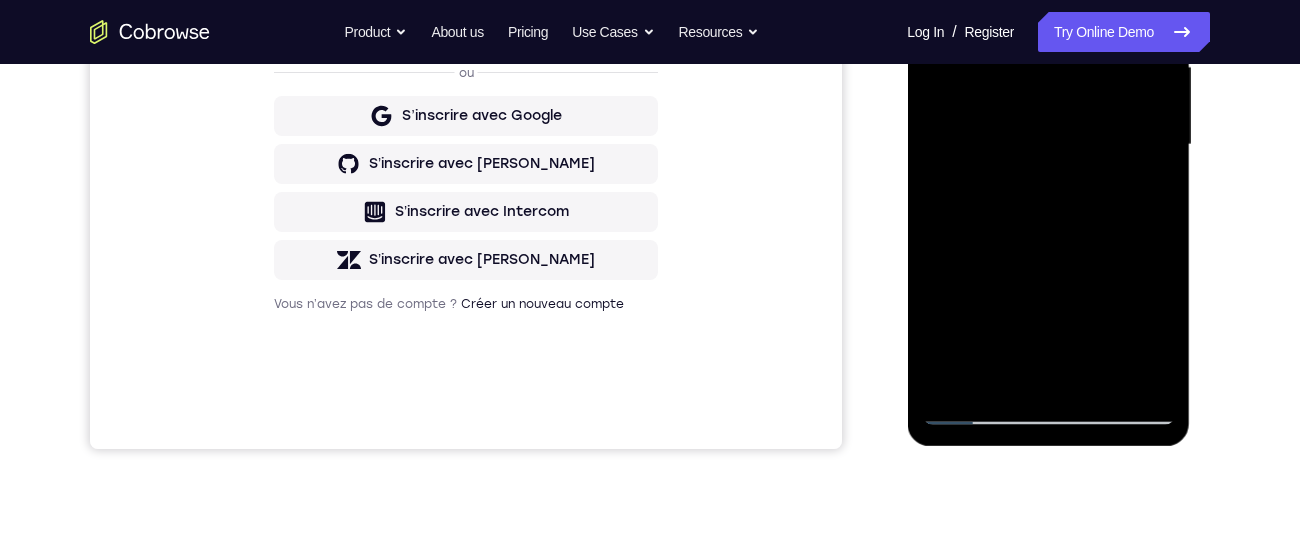 click at bounding box center (1048, 145) 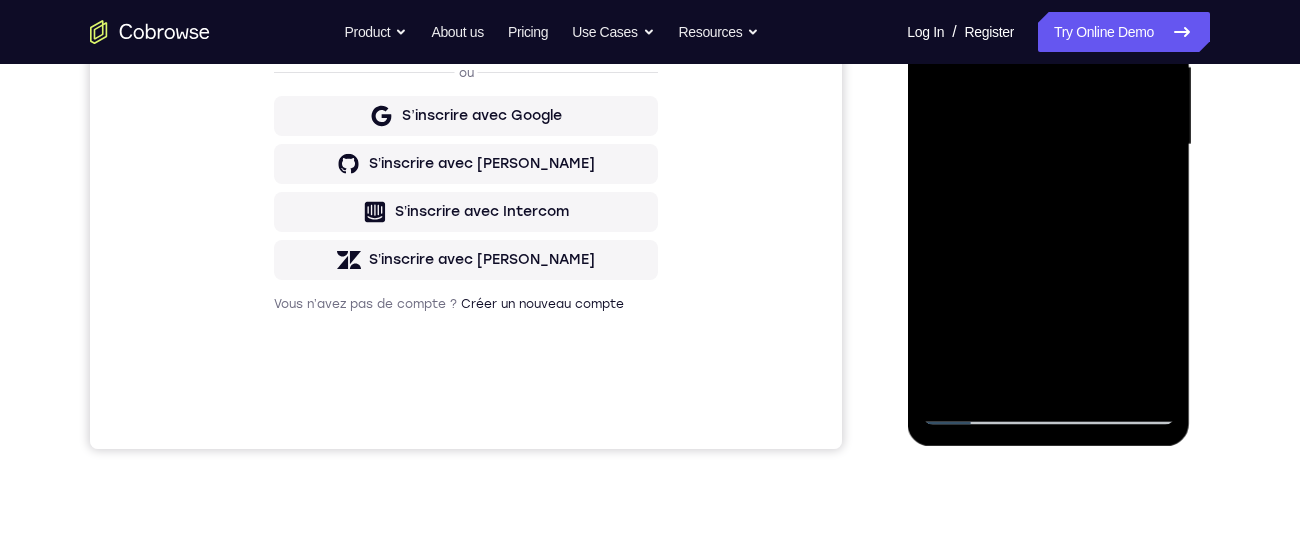 click at bounding box center [1048, 145] 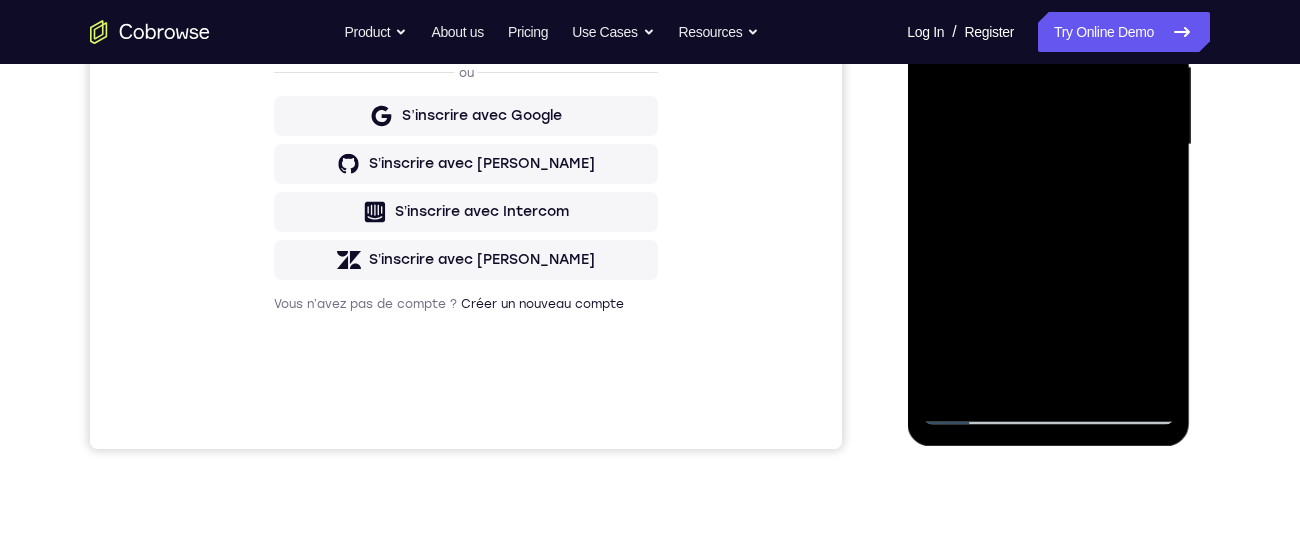 drag, startPoint x: 1035, startPoint y: 147, endPoint x: 1047, endPoint y: 198, distance: 52.392746 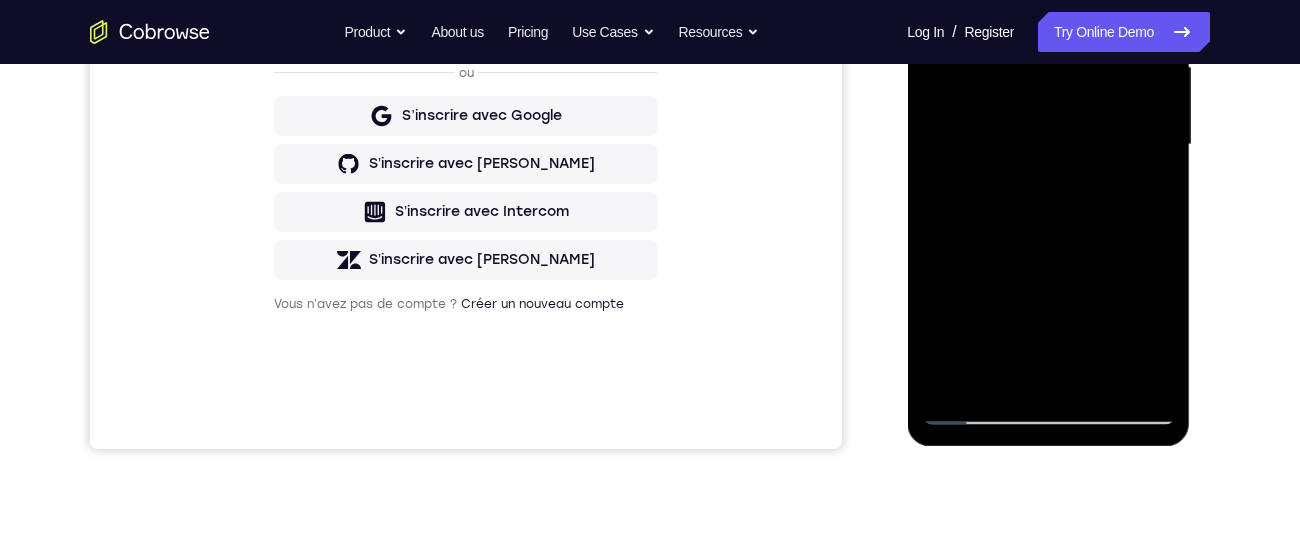 drag, startPoint x: 1043, startPoint y: 172, endPoint x: 1058, endPoint y: 190, distance: 23.43075 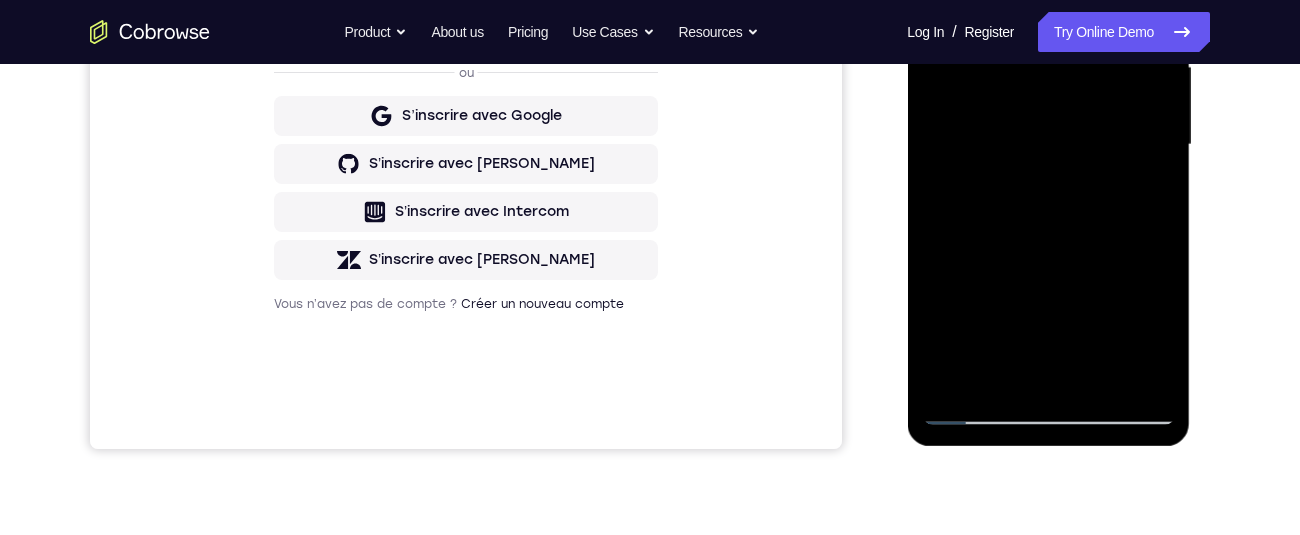 scroll, scrollTop: 297, scrollLeft: 0, axis: vertical 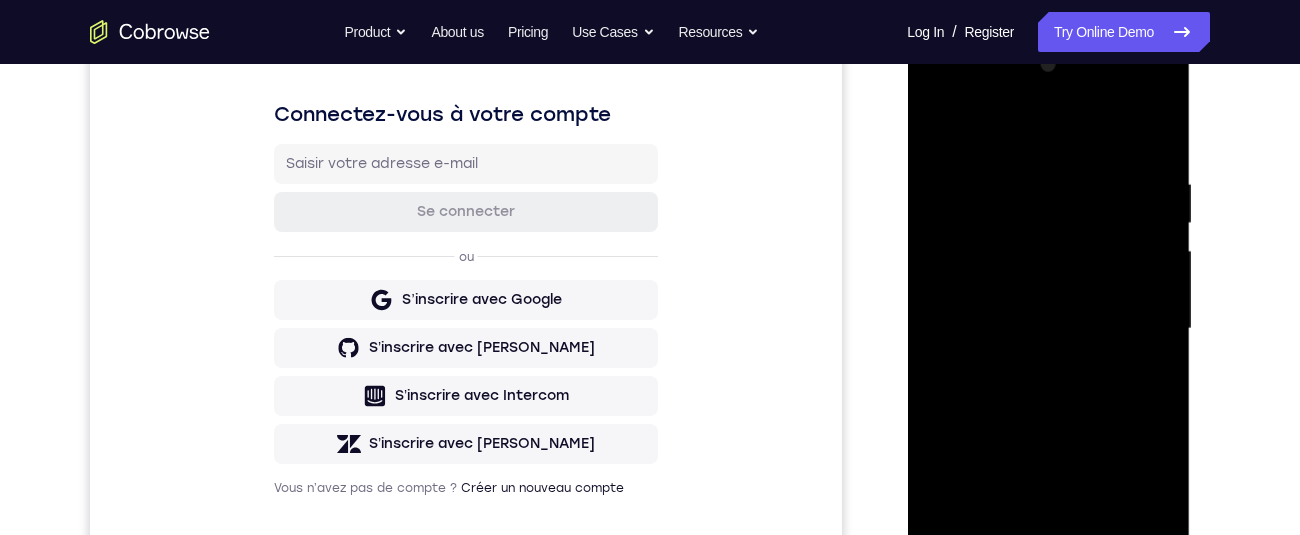 click at bounding box center [1048, 329] 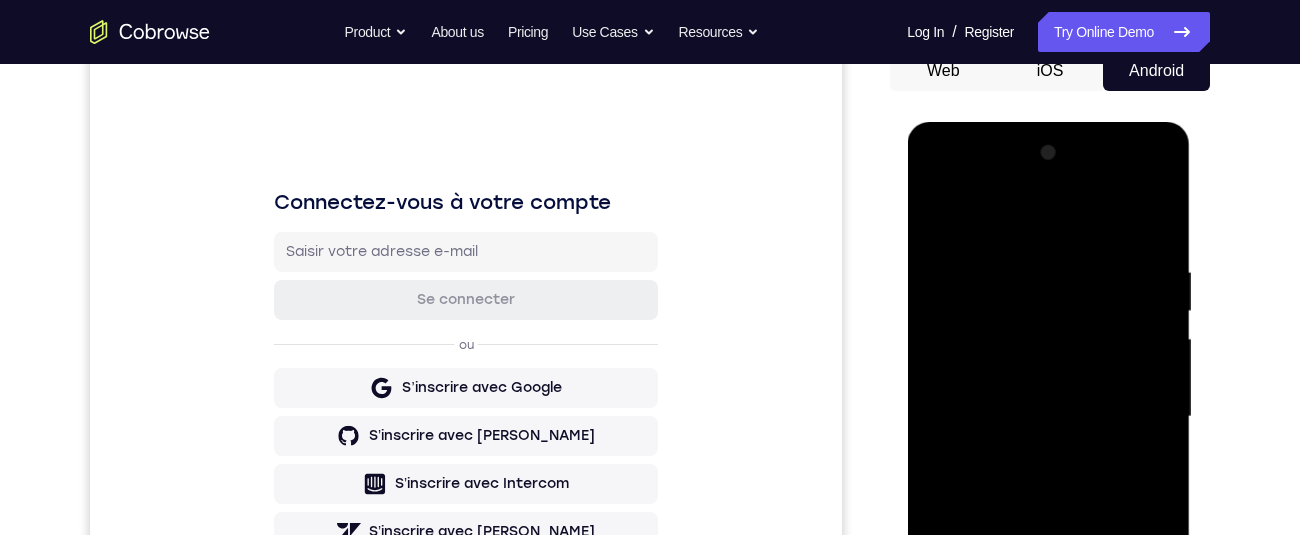 click at bounding box center (1048, 417) 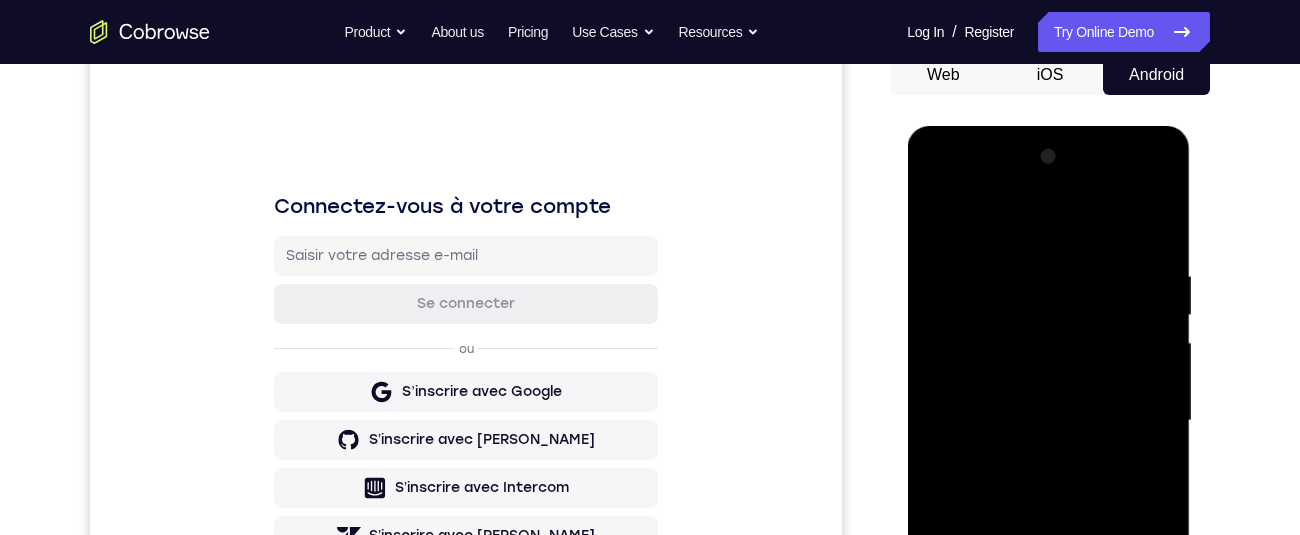 scroll, scrollTop: 208, scrollLeft: 0, axis: vertical 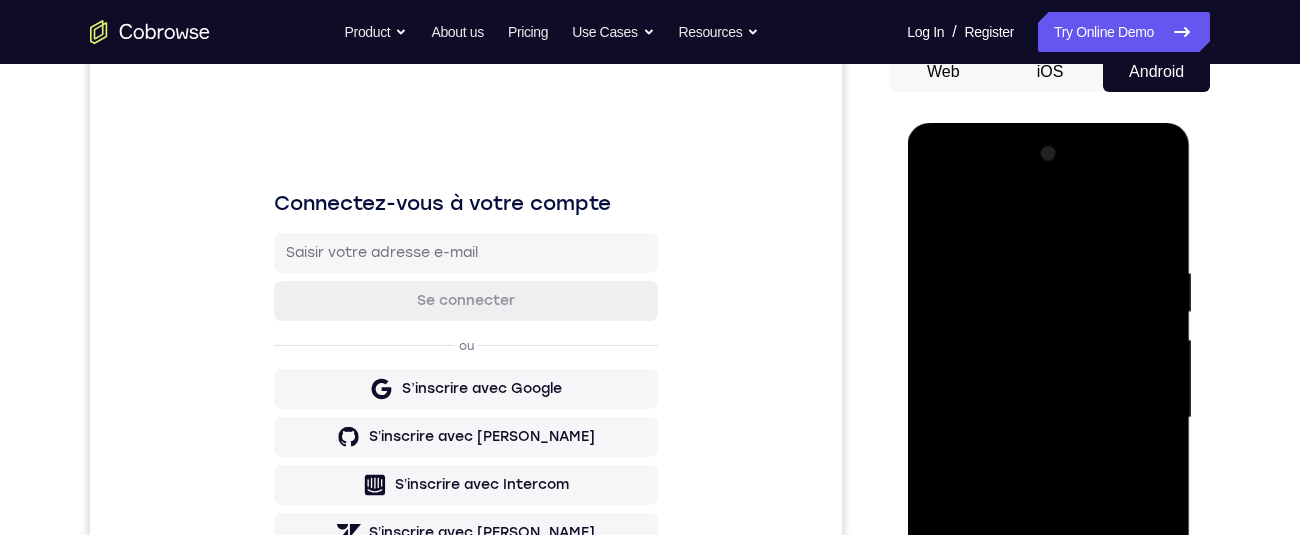 click at bounding box center (1048, 418) 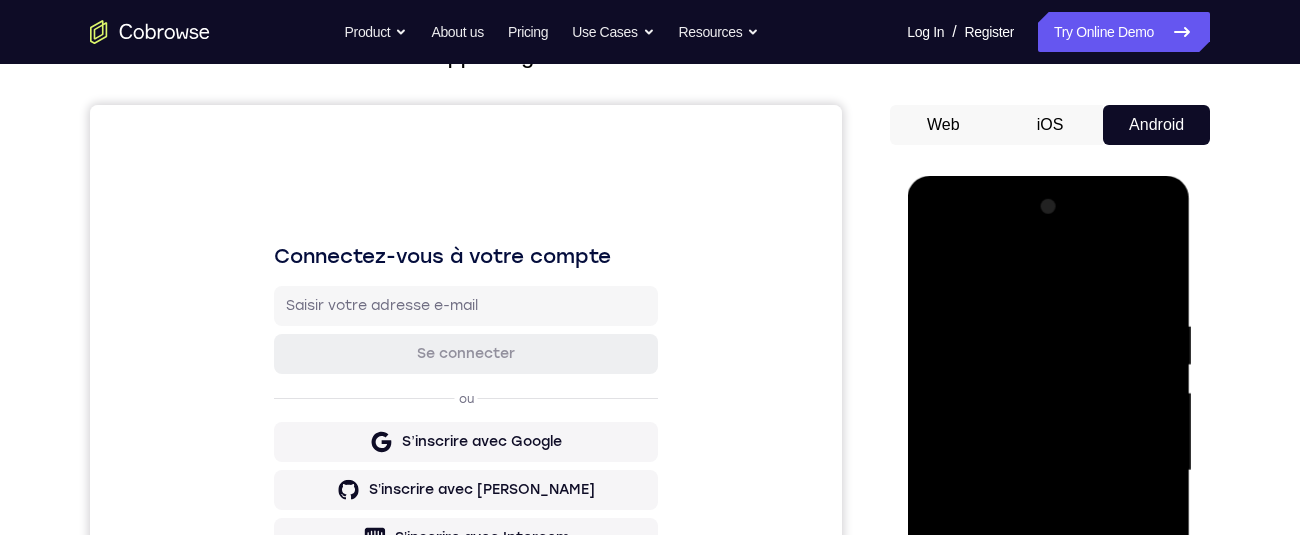 click at bounding box center (1048, 471) 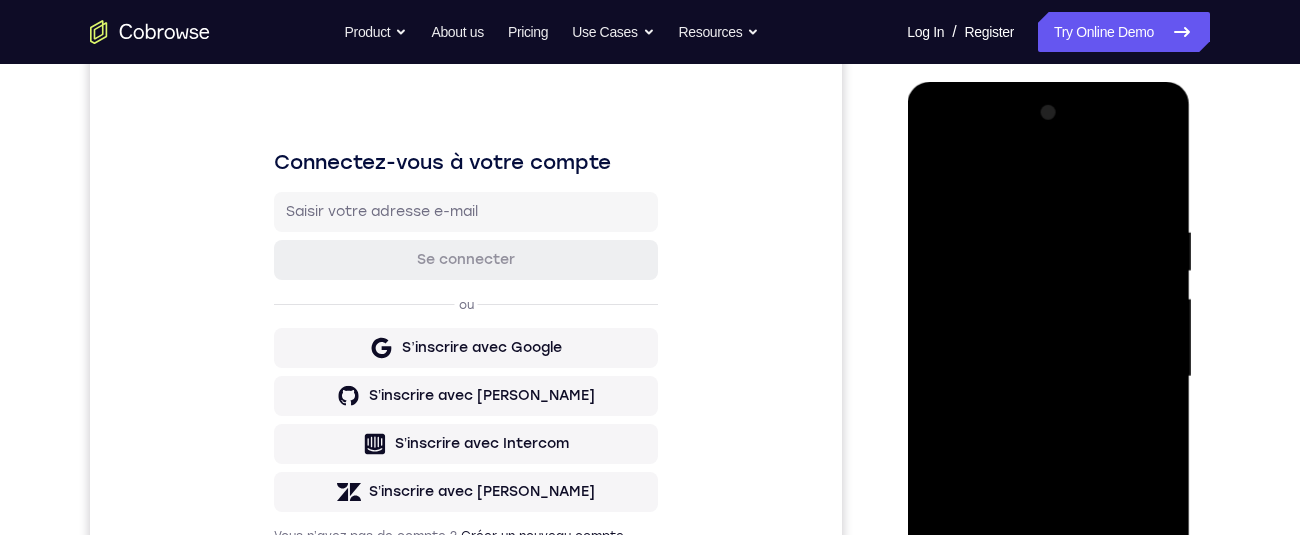 scroll, scrollTop: 246, scrollLeft: 0, axis: vertical 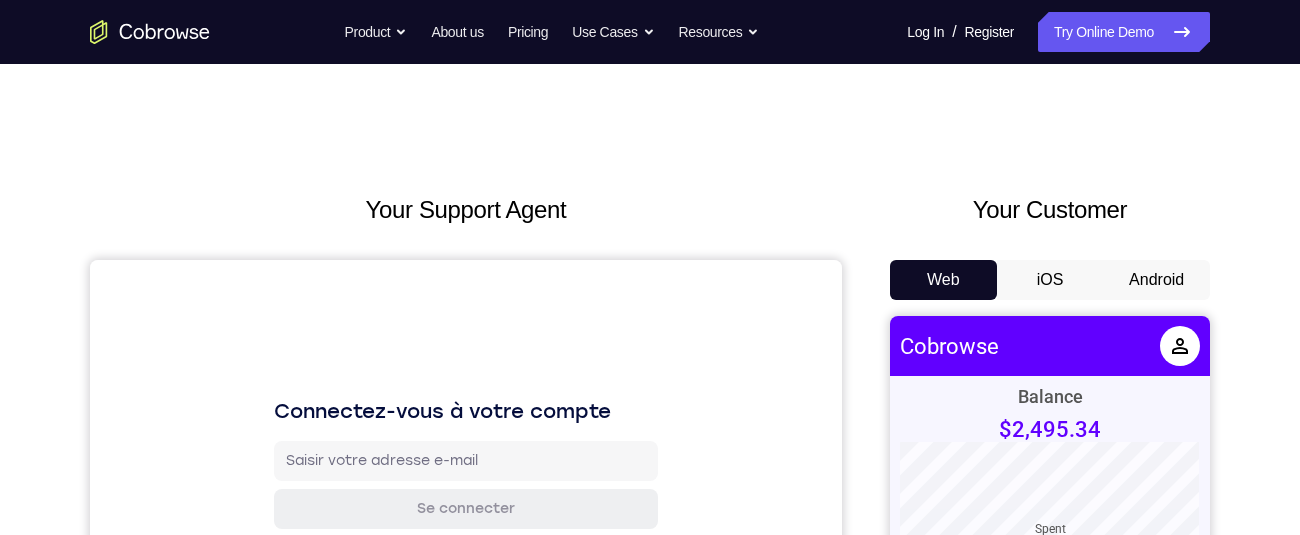 click on "Android" at bounding box center [1156, 280] 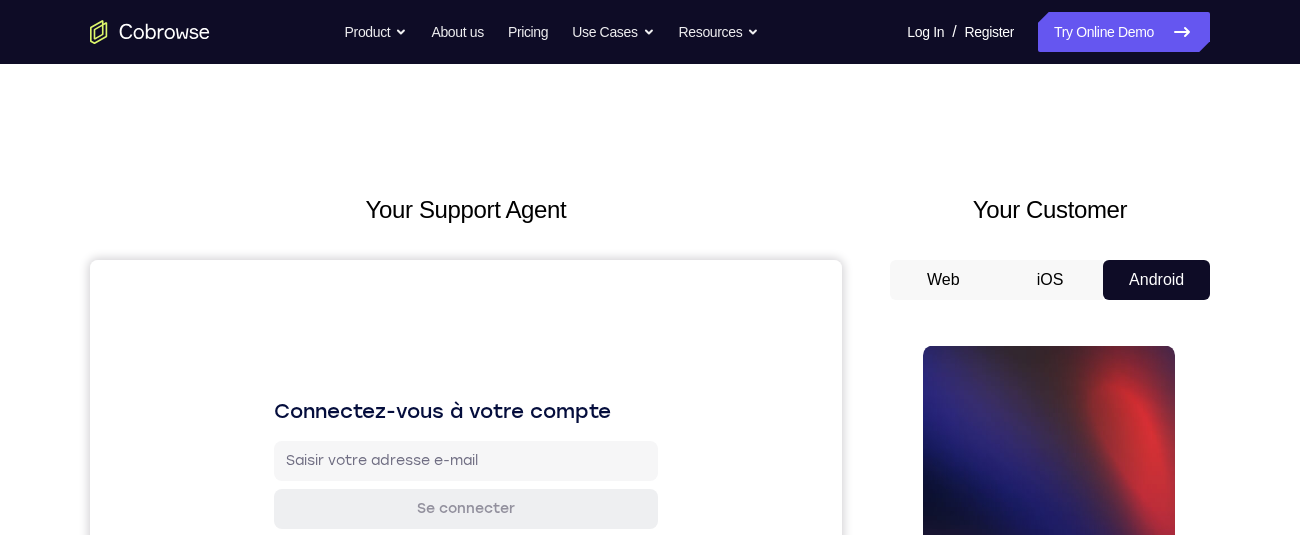 scroll, scrollTop: 0, scrollLeft: 0, axis: both 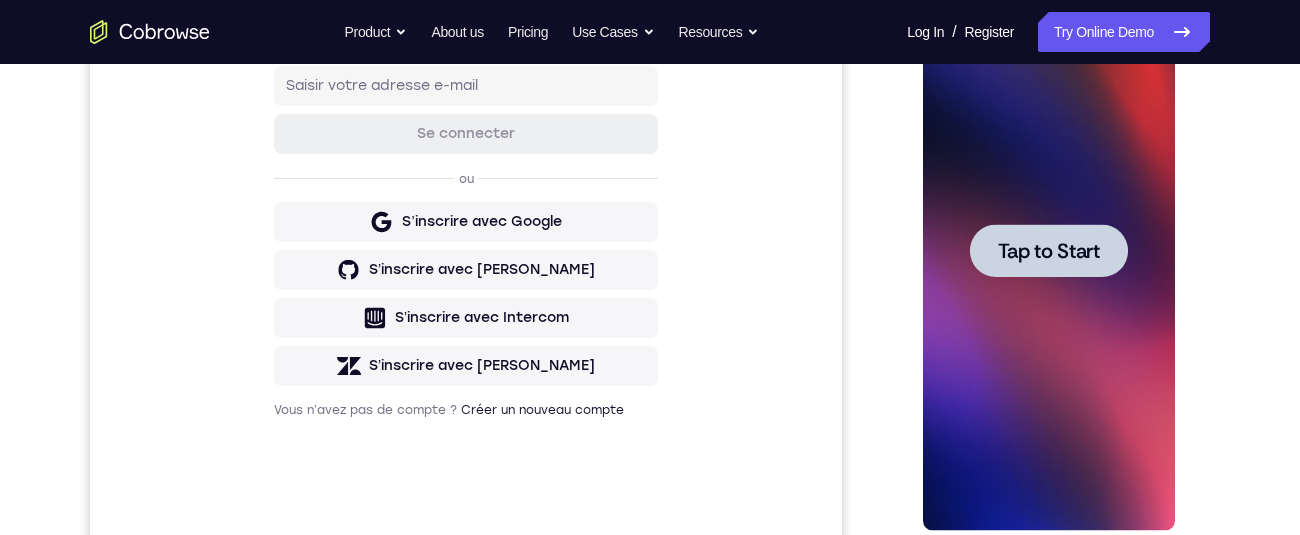 click on "Tap to Start" at bounding box center [1048, 251] 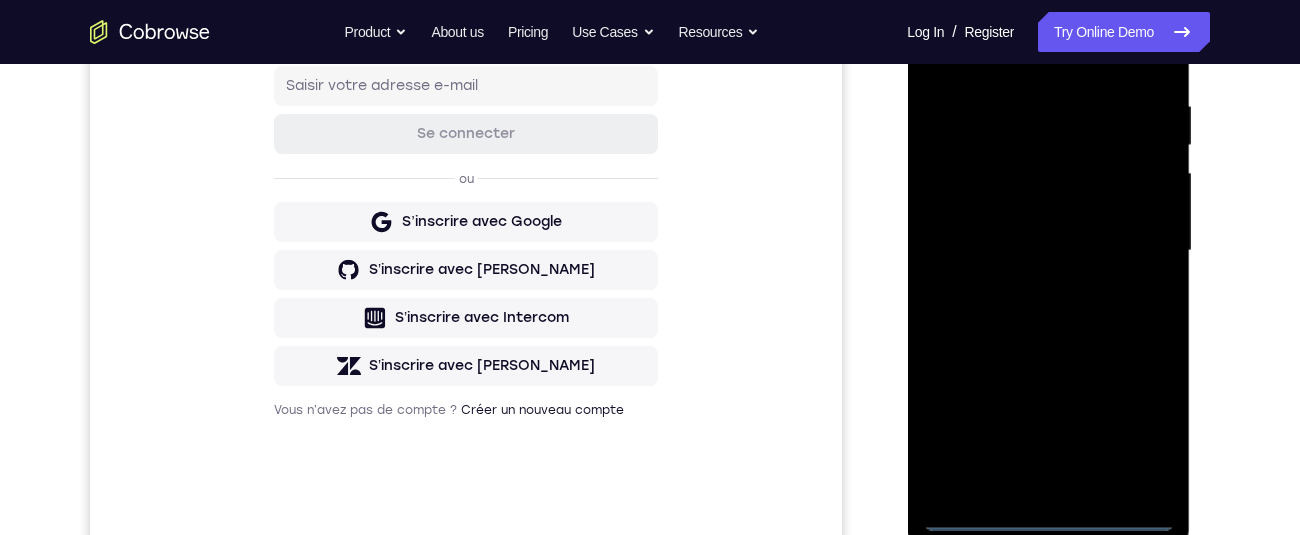 click at bounding box center (1048, 251) 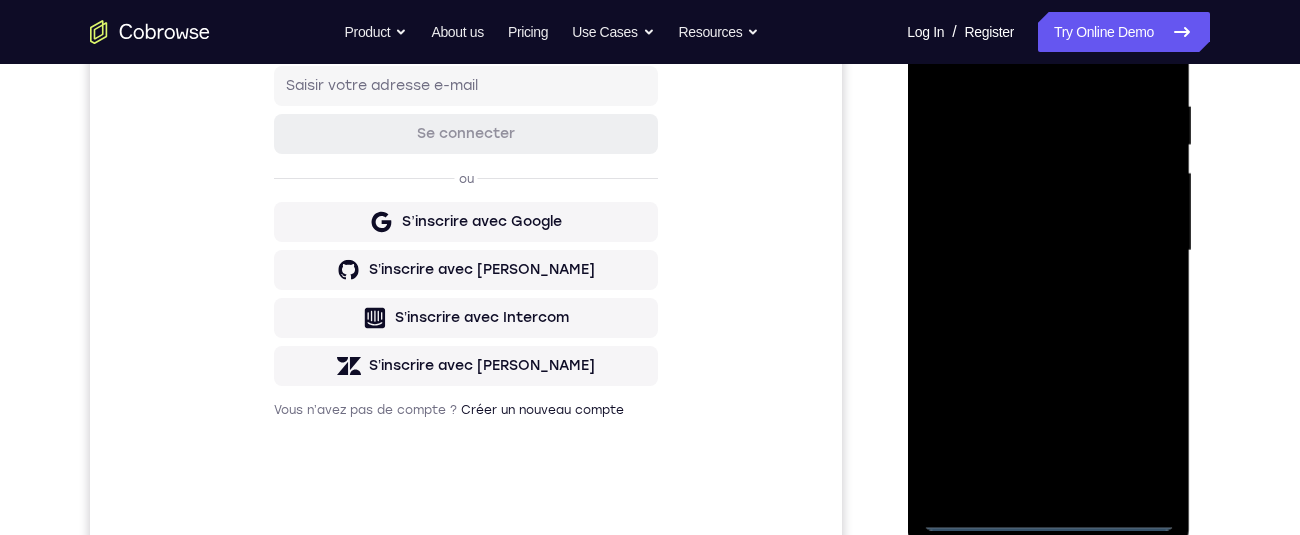 click at bounding box center (1048, 251) 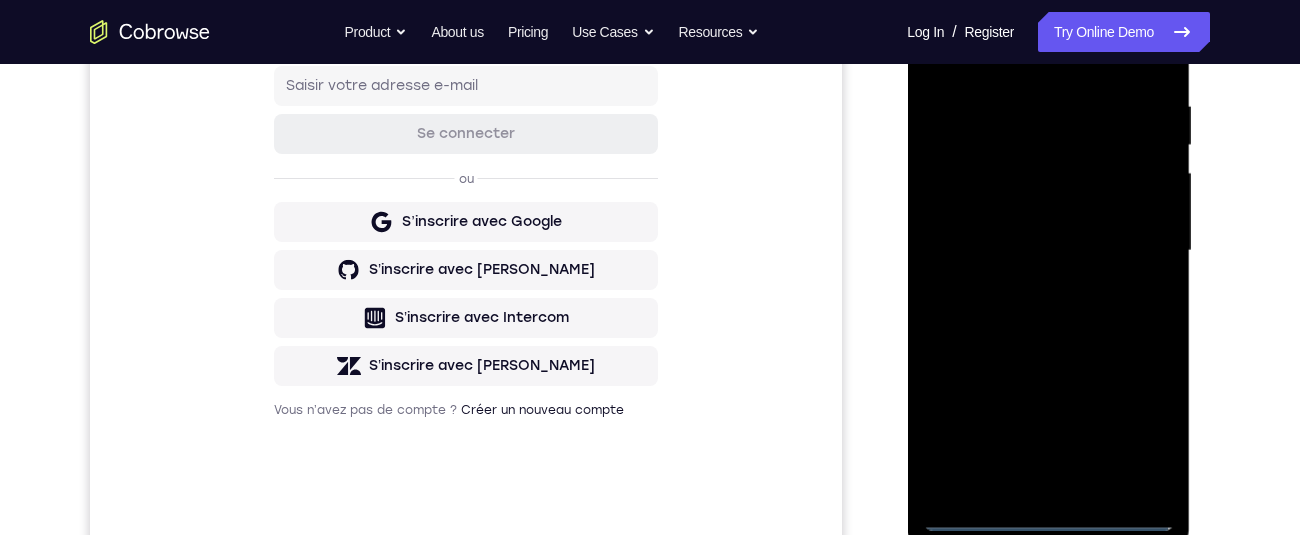 click at bounding box center [1048, 251] 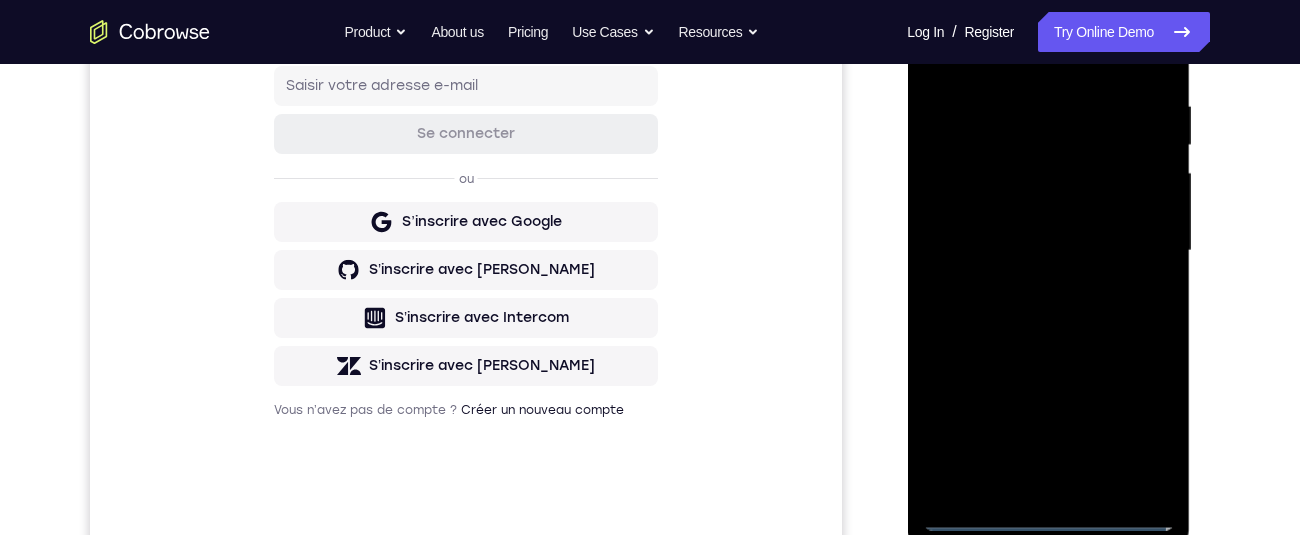 click at bounding box center (1048, 251) 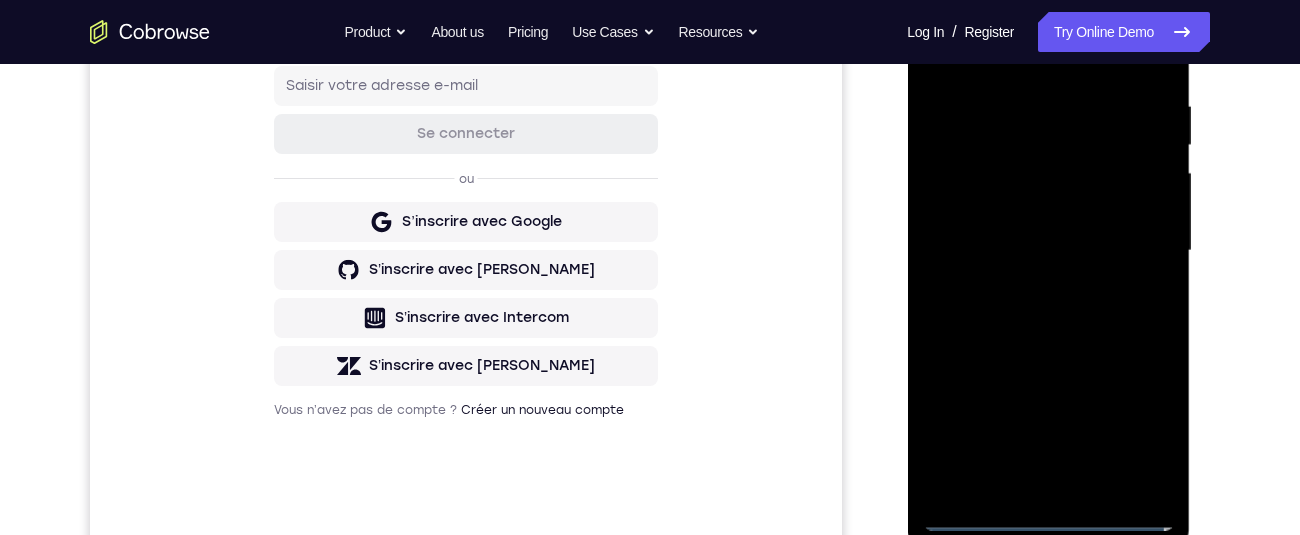 click at bounding box center (1048, 251) 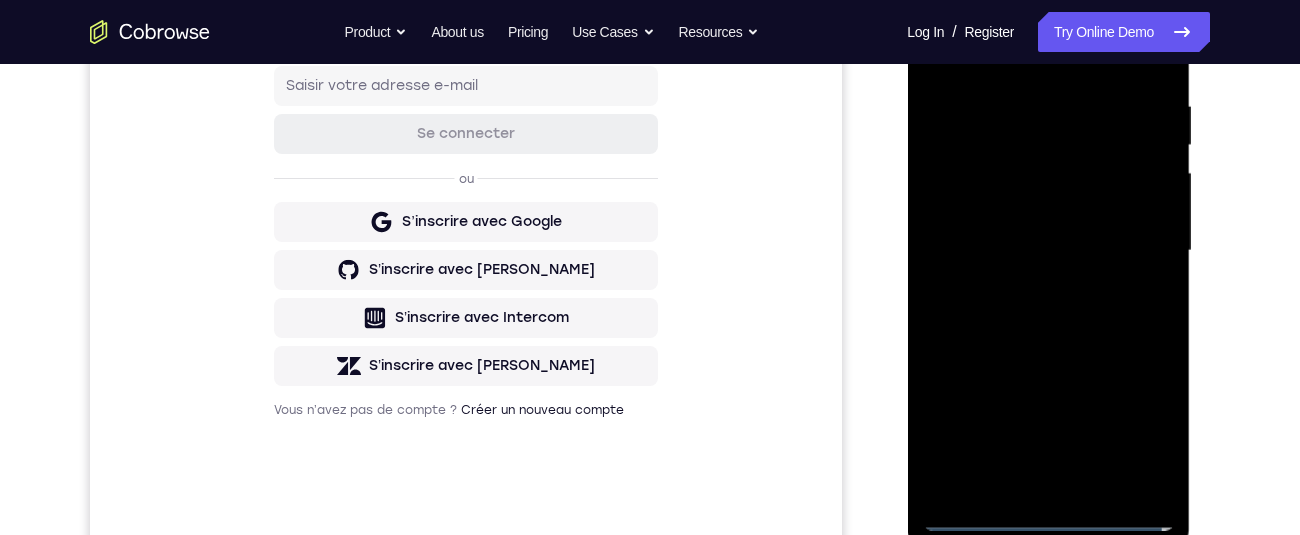 click at bounding box center (1048, 251) 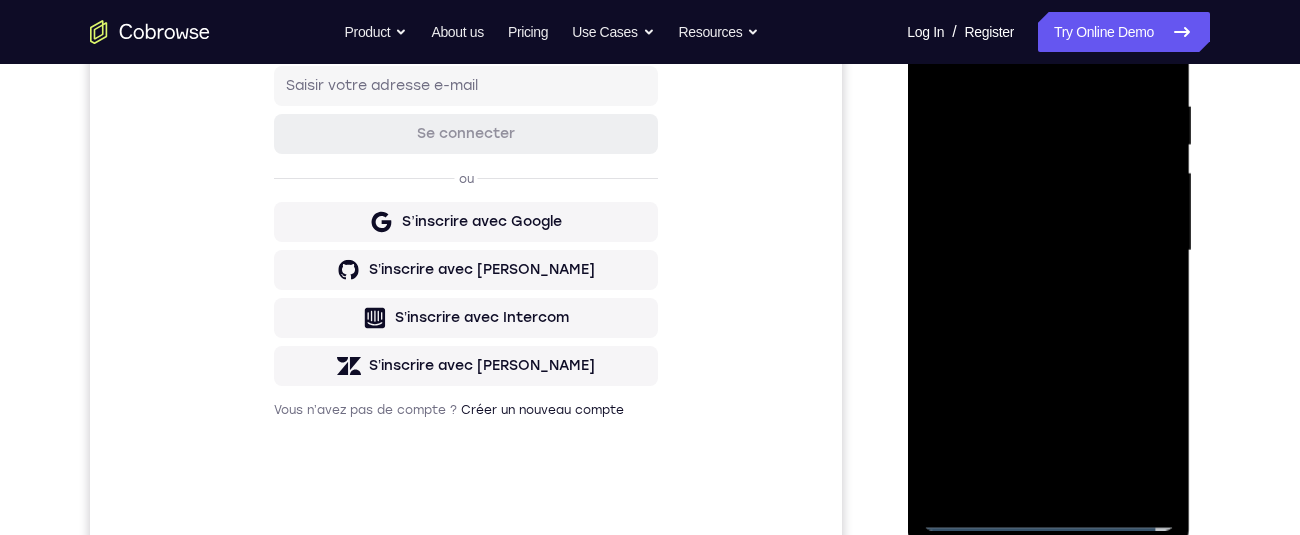 click at bounding box center (1048, 251) 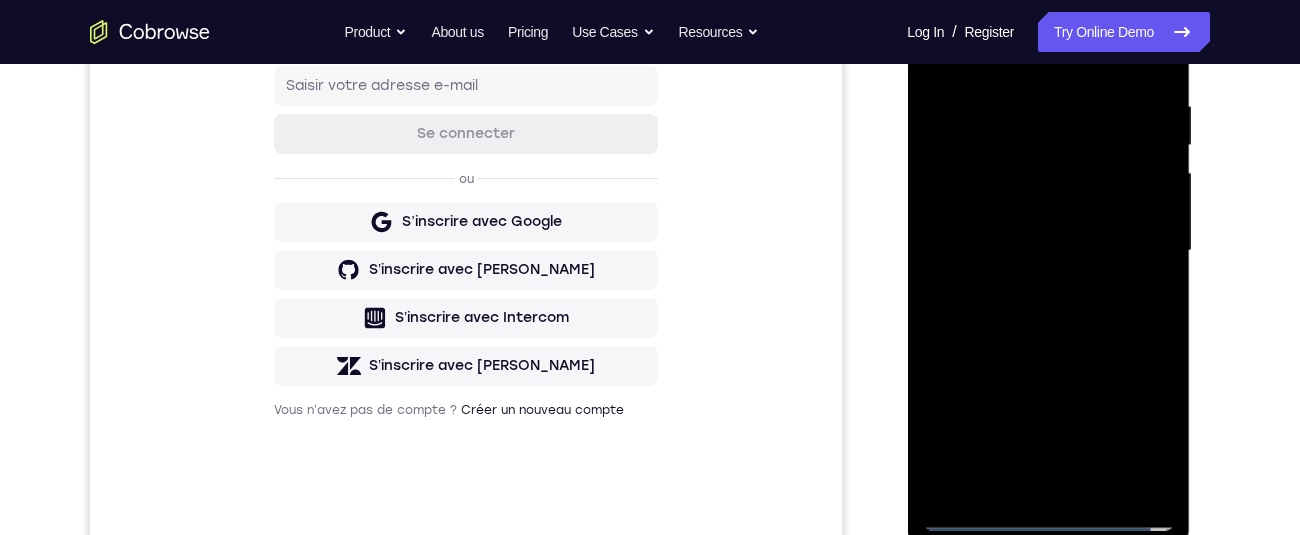 click at bounding box center [1048, 251] 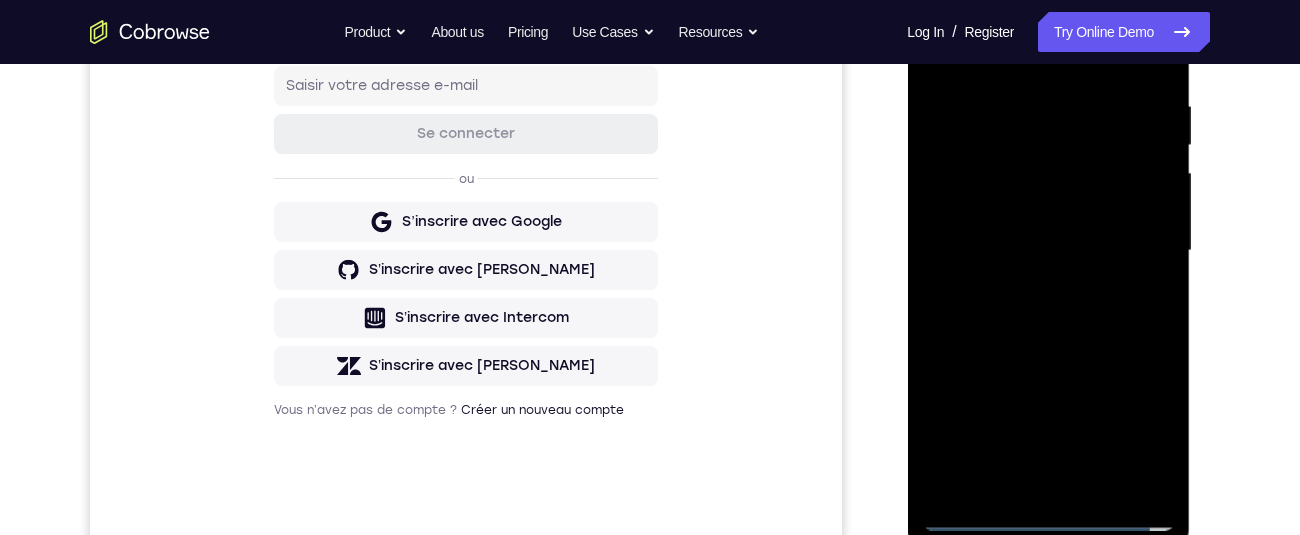 click at bounding box center [1048, 251] 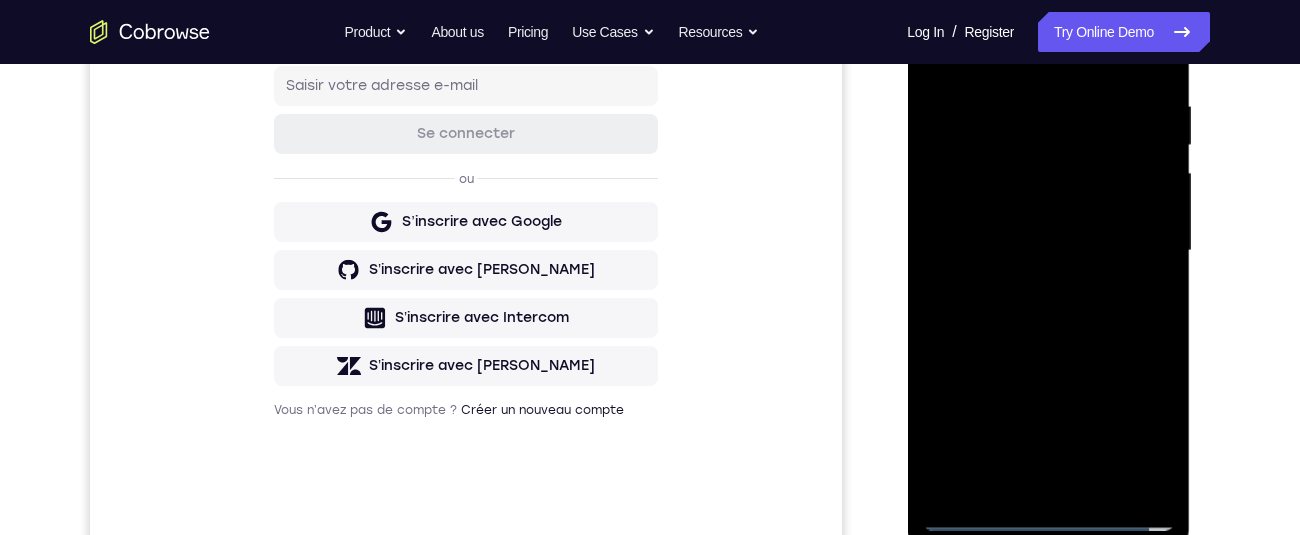 click at bounding box center (1048, 251) 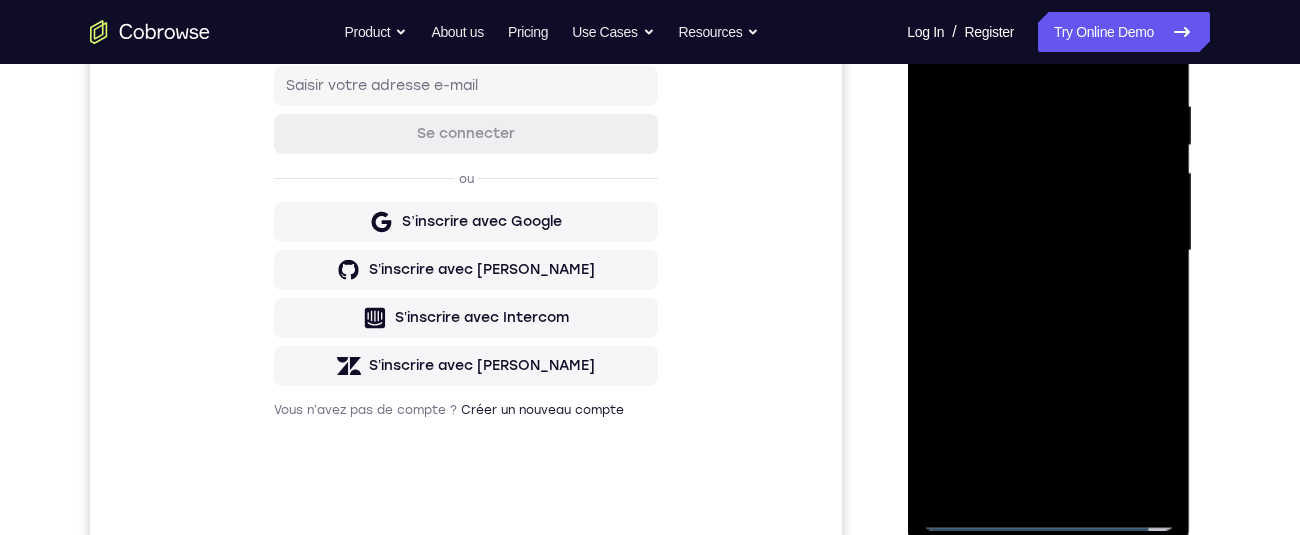 click at bounding box center [1048, 251] 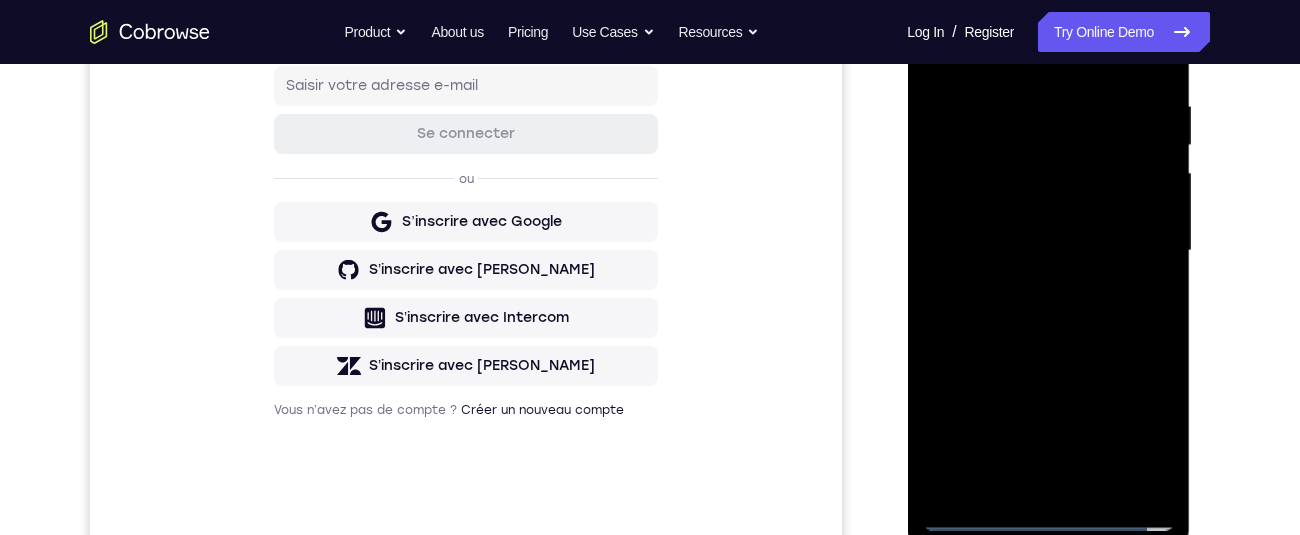 click at bounding box center (1048, 251) 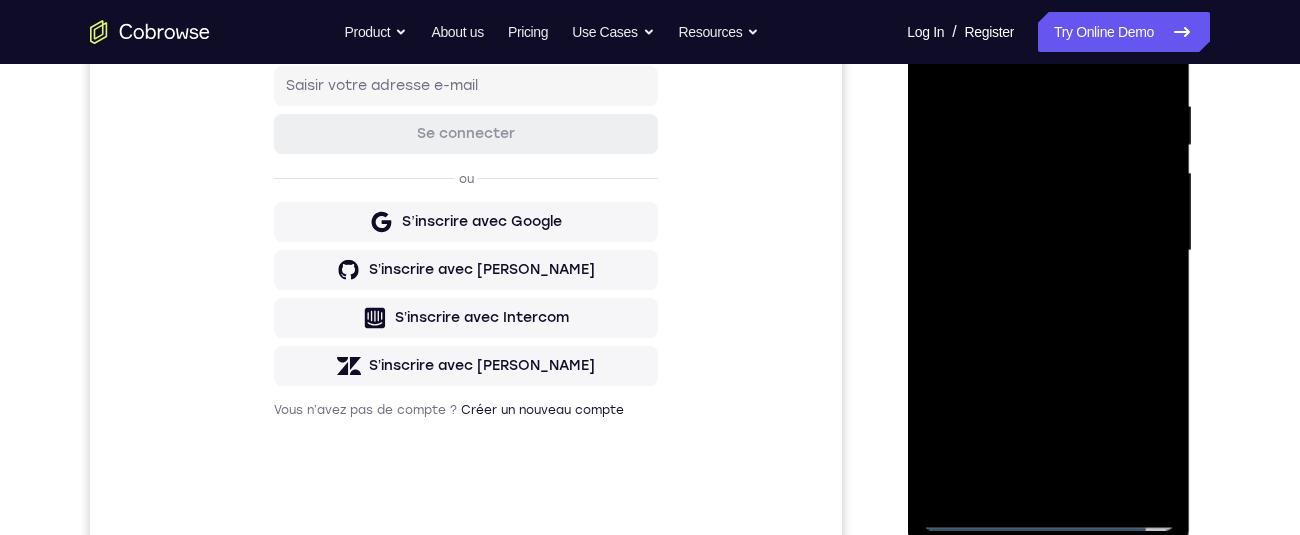 click at bounding box center (1048, 251) 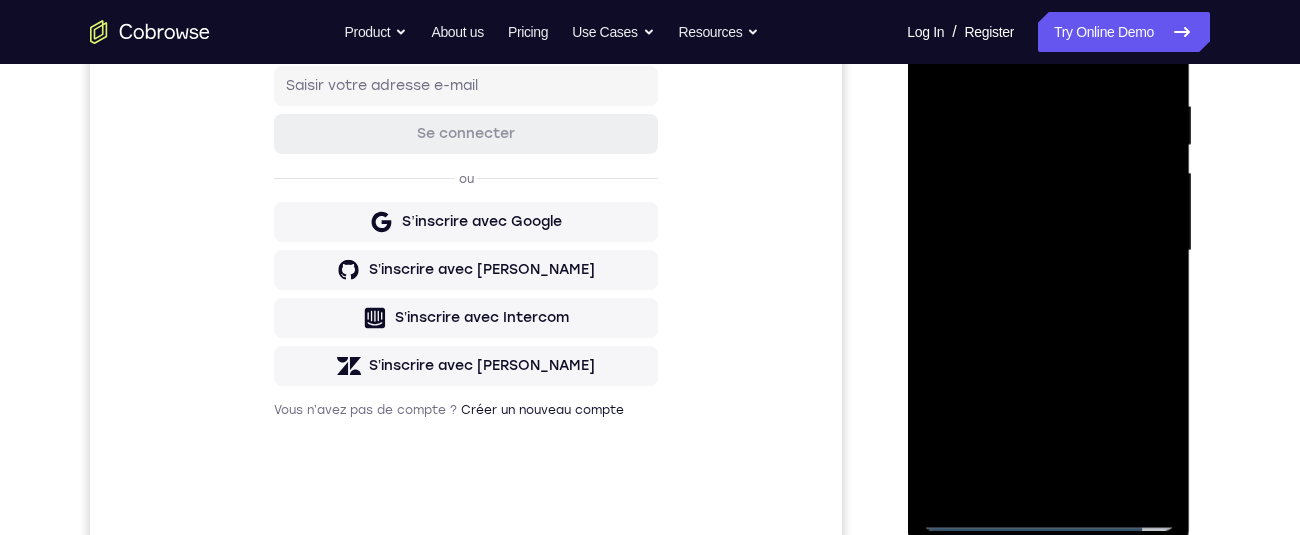 click at bounding box center (1048, 251) 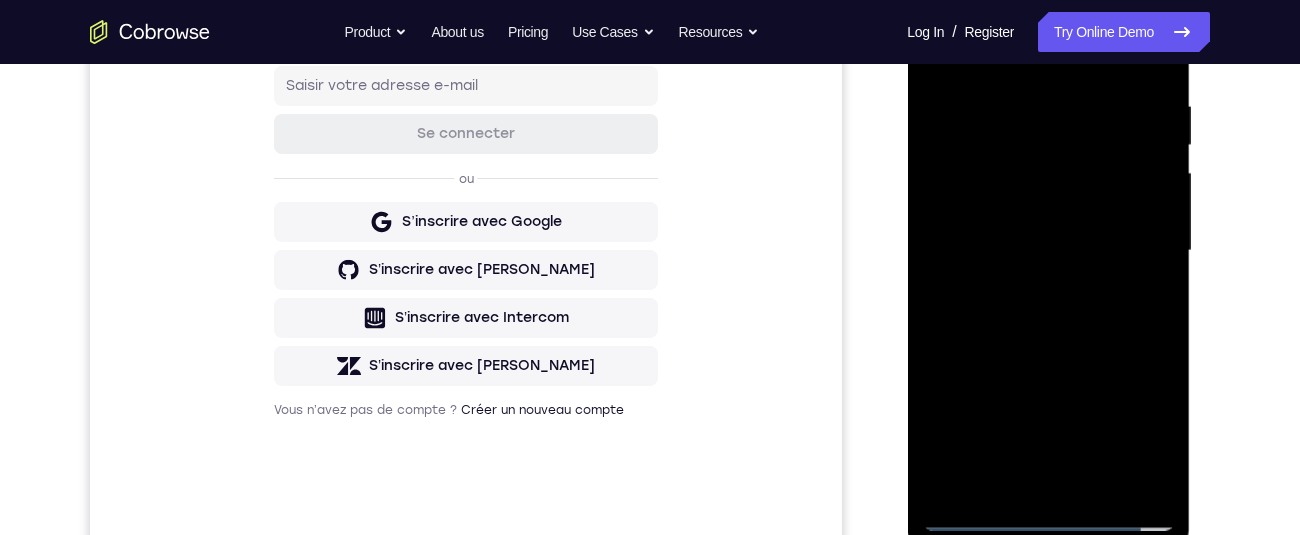 click at bounding box center (1048, 251) 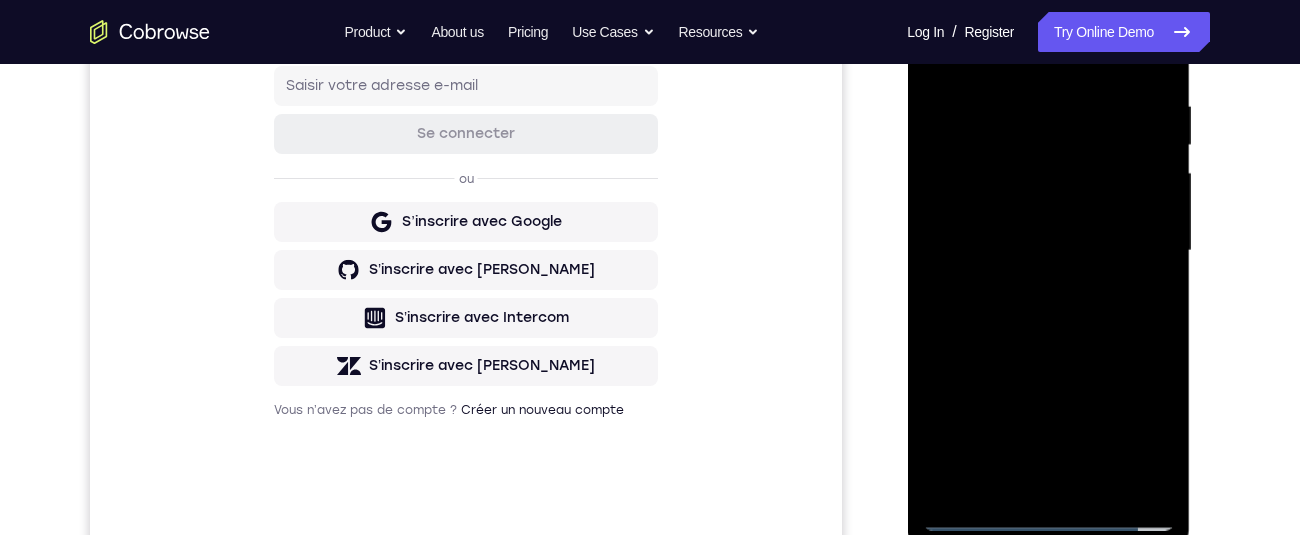 click at bounding box center (1048, 251) 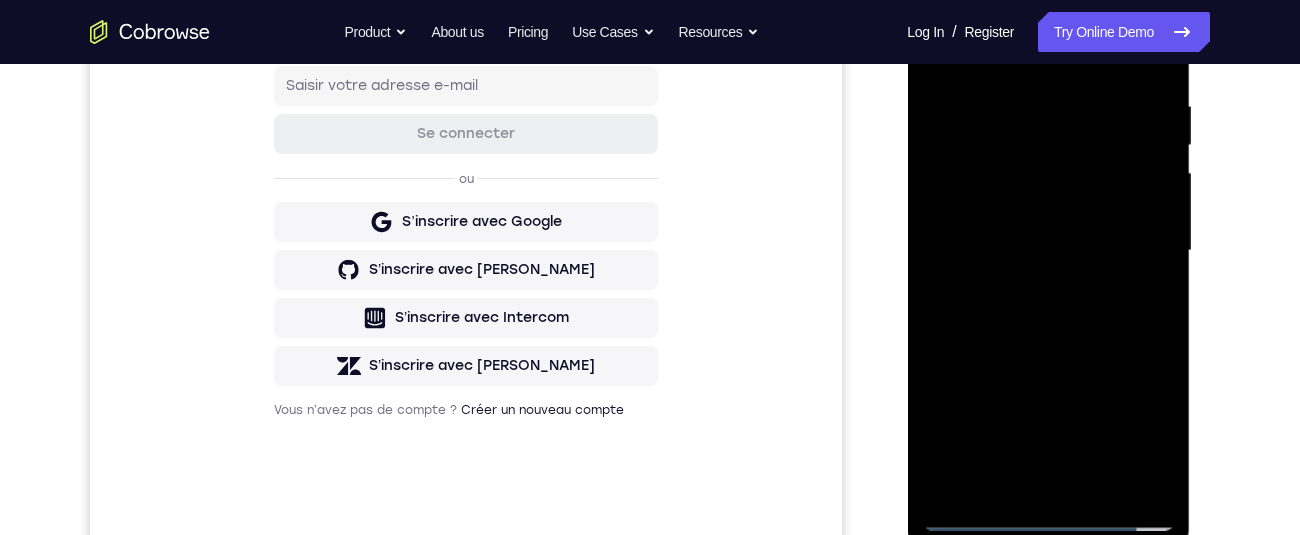 click at bounding box center [1048, 251] 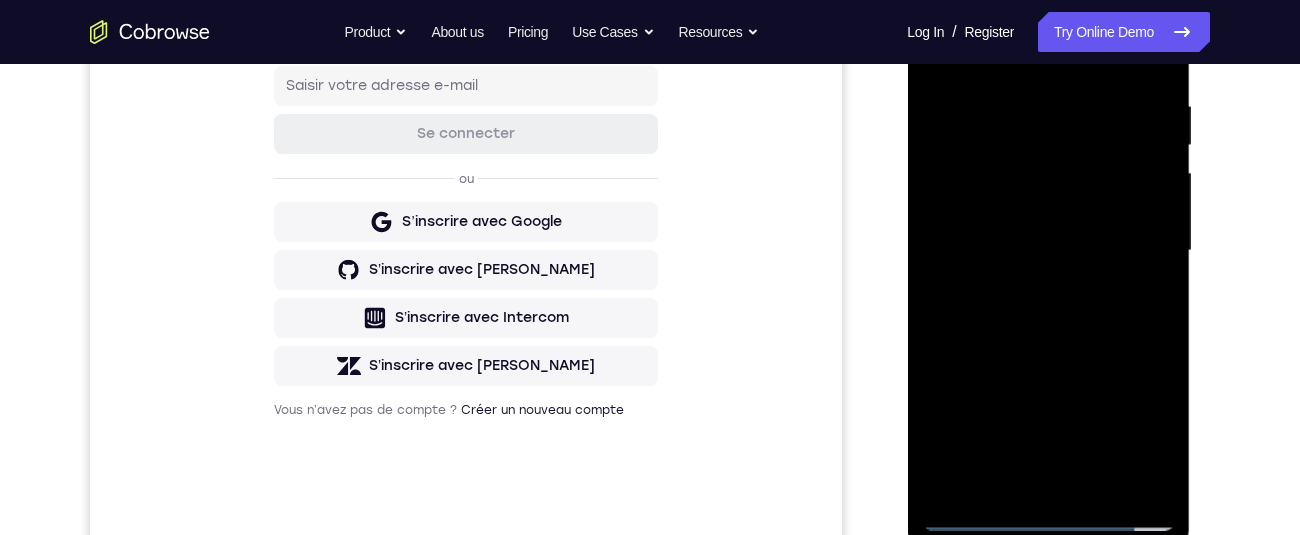click at bounding box center [1048, 251] 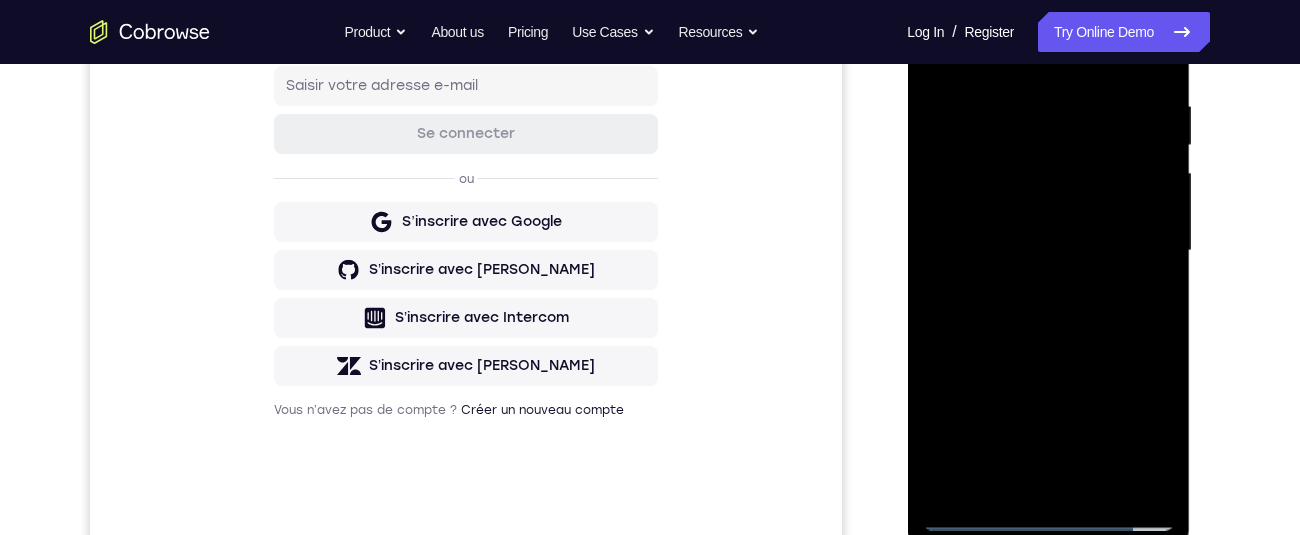 click at bounding box center (1048, 251) 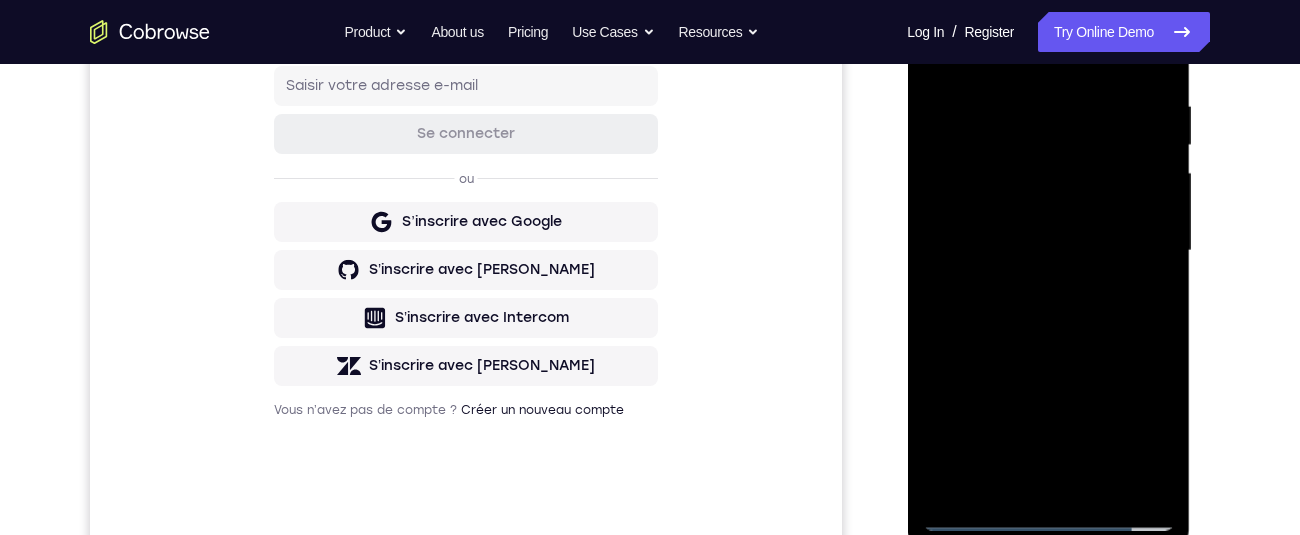 click at bounding box center (1048, 251) 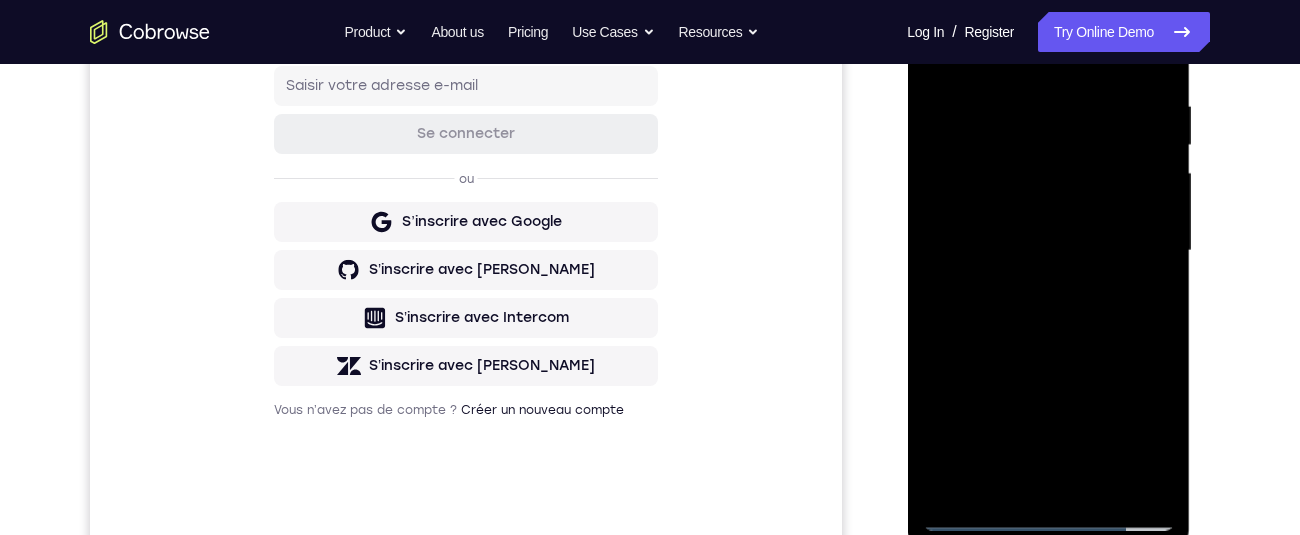 click at bounding box center (1048, 251) 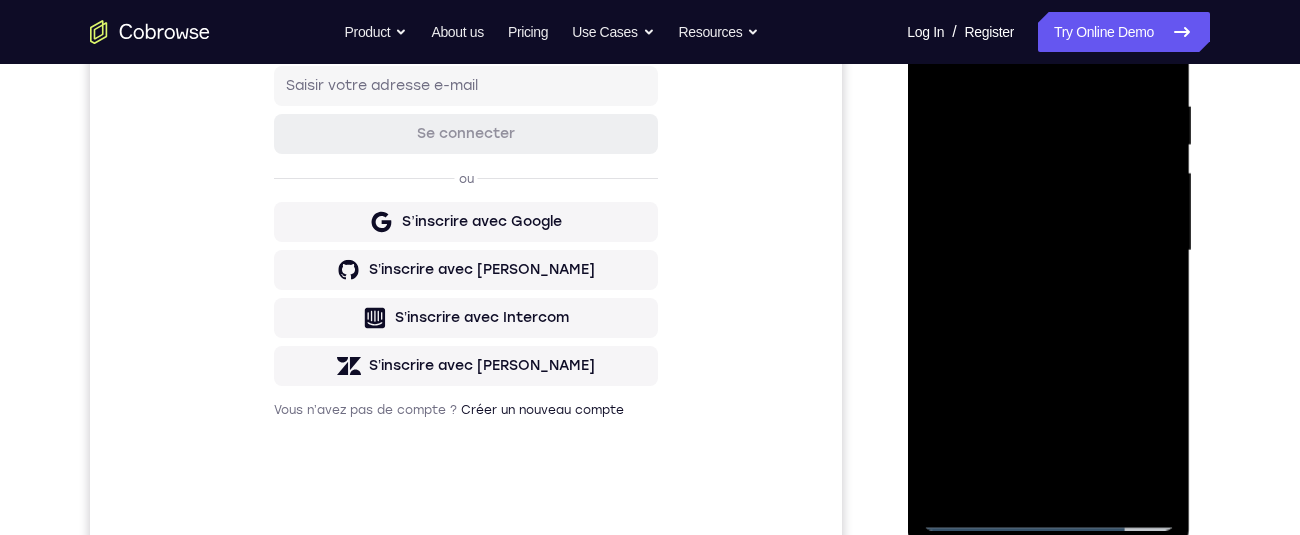 click at bounding box center (1048, 251) 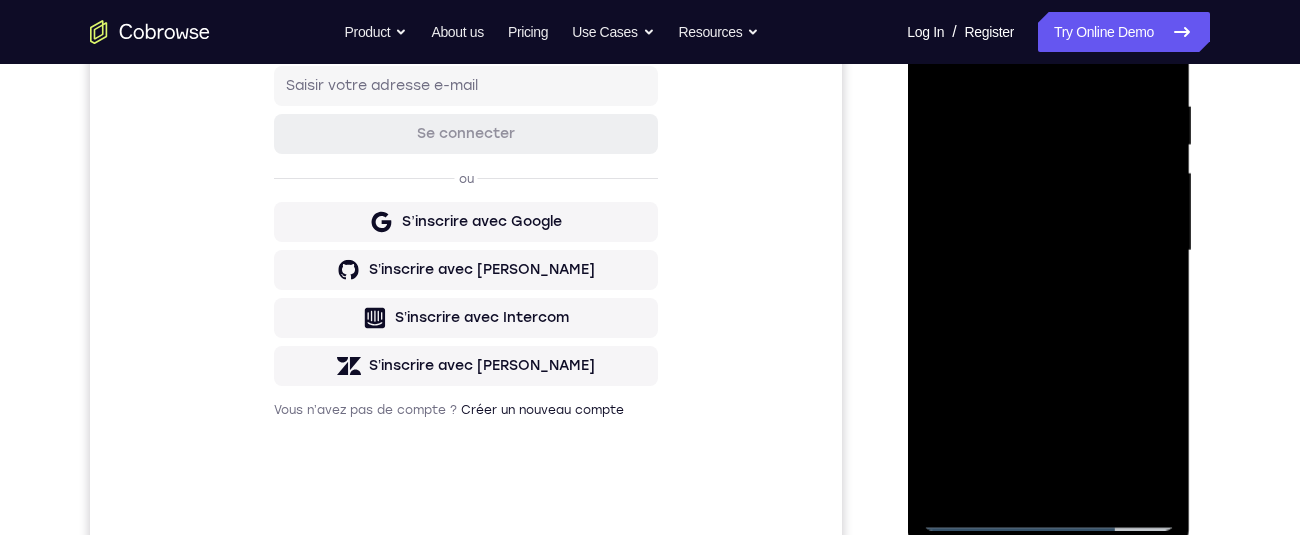 click at bounding box center [1048, 251] 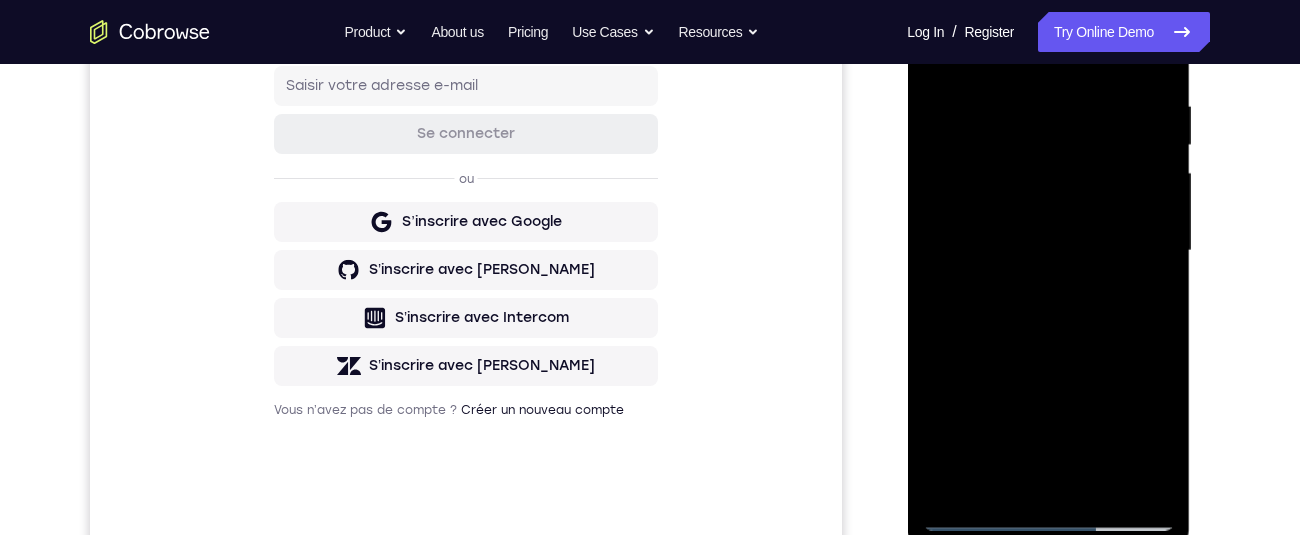 click at bounding box center [1048, 251] 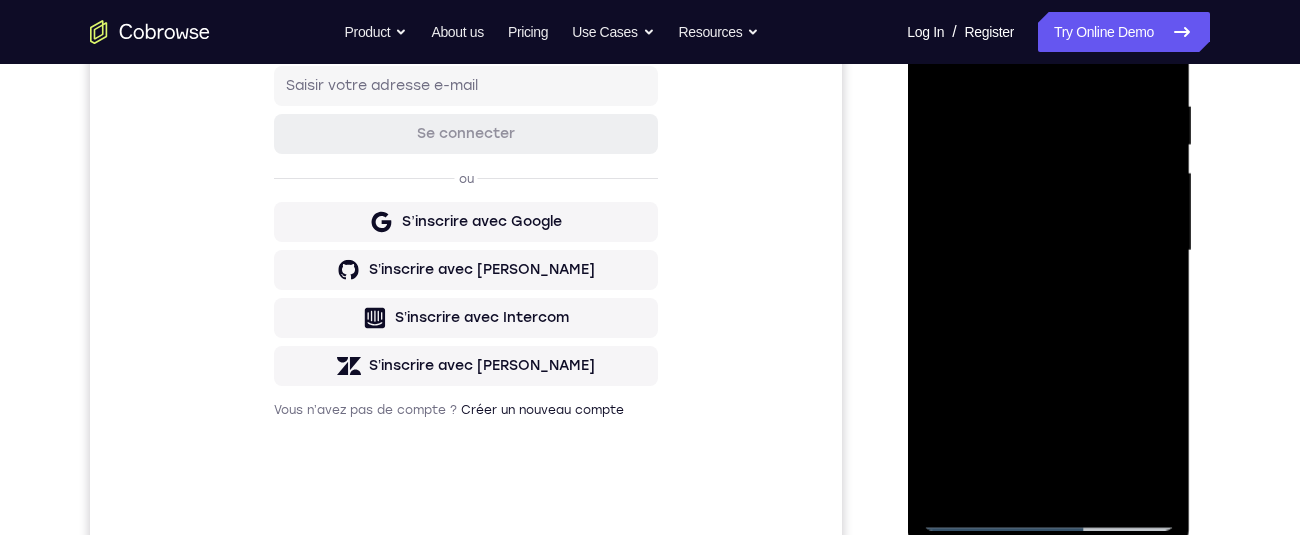 scroll, scrollTop: 402, scrollLeft: 0, axis: vertical 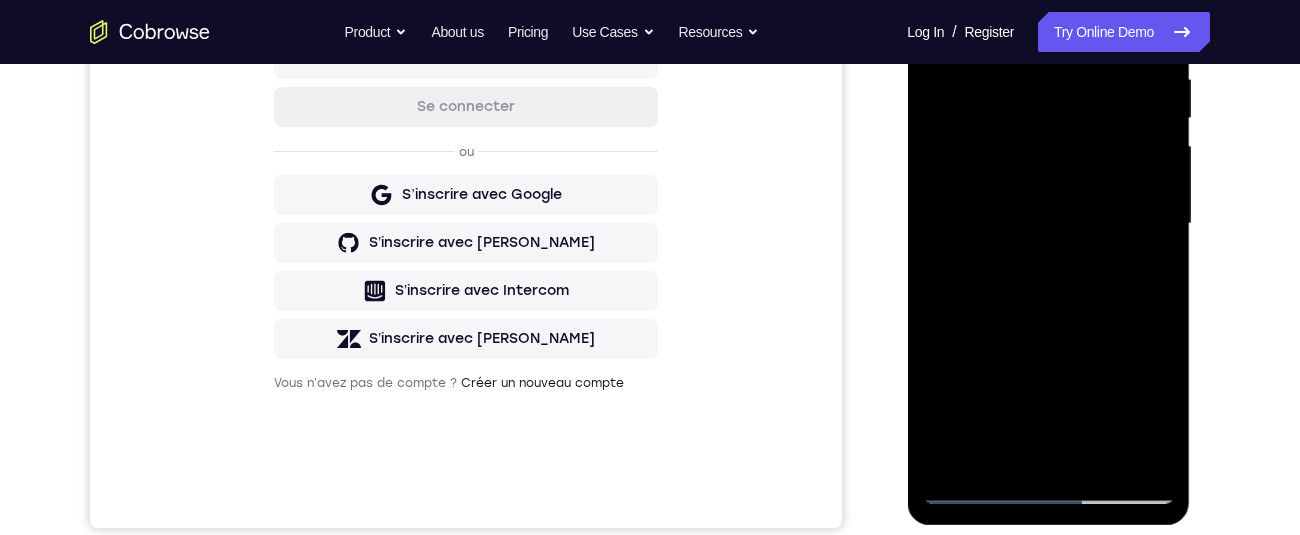 click at bounding box center (1048, 224) 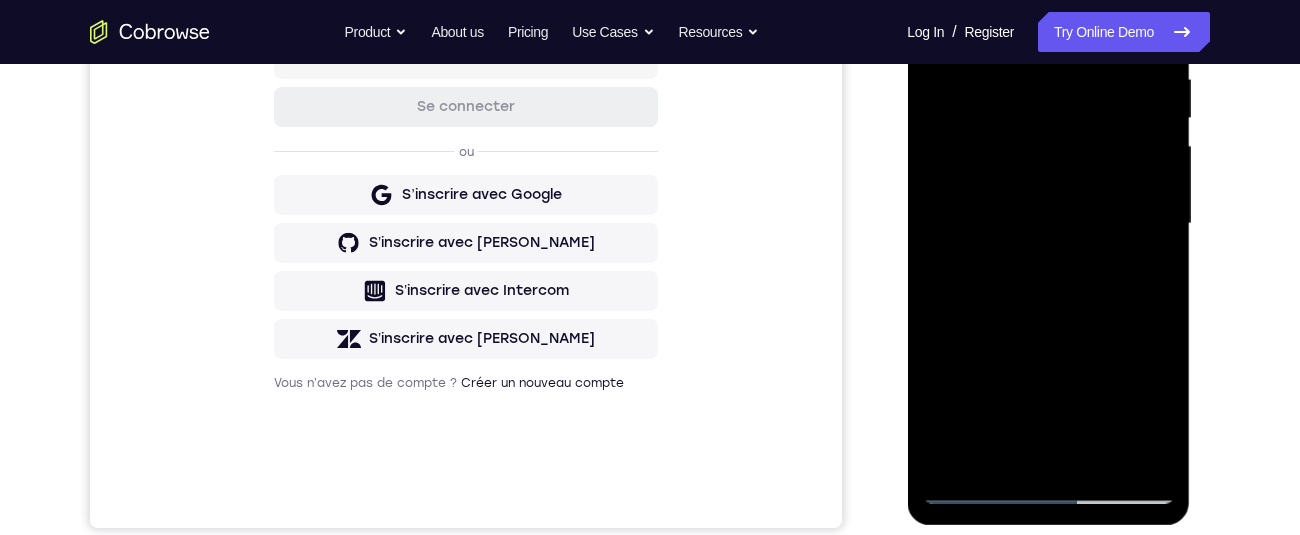 click at bounding box center (1048, 224) 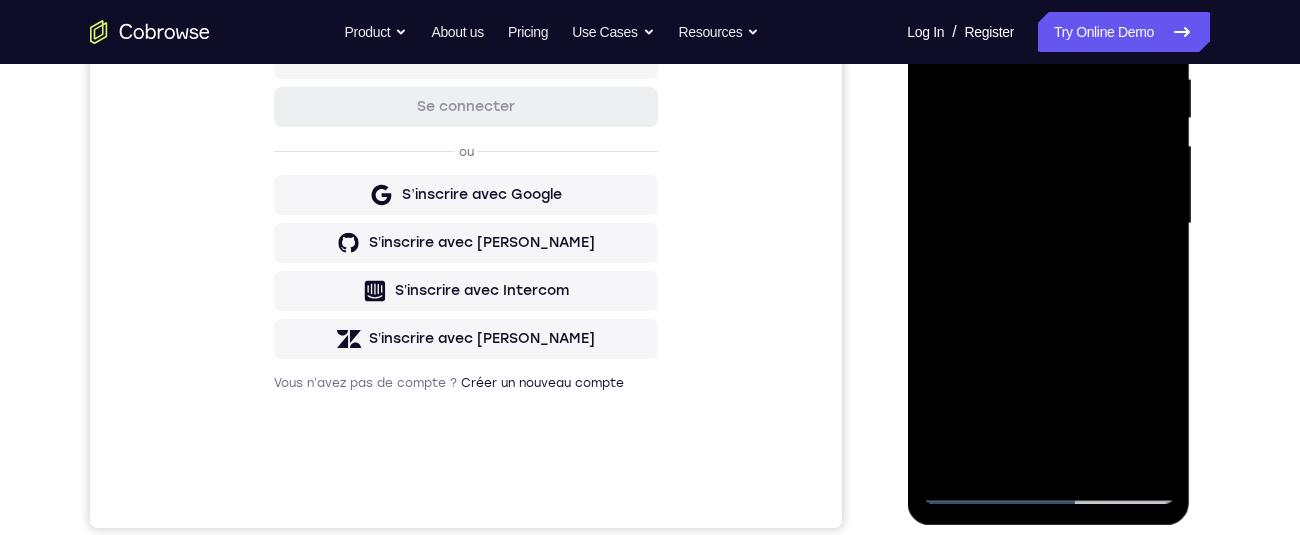 scroll, scrollTop: 308, scrollLeft: 0, axis: vertical 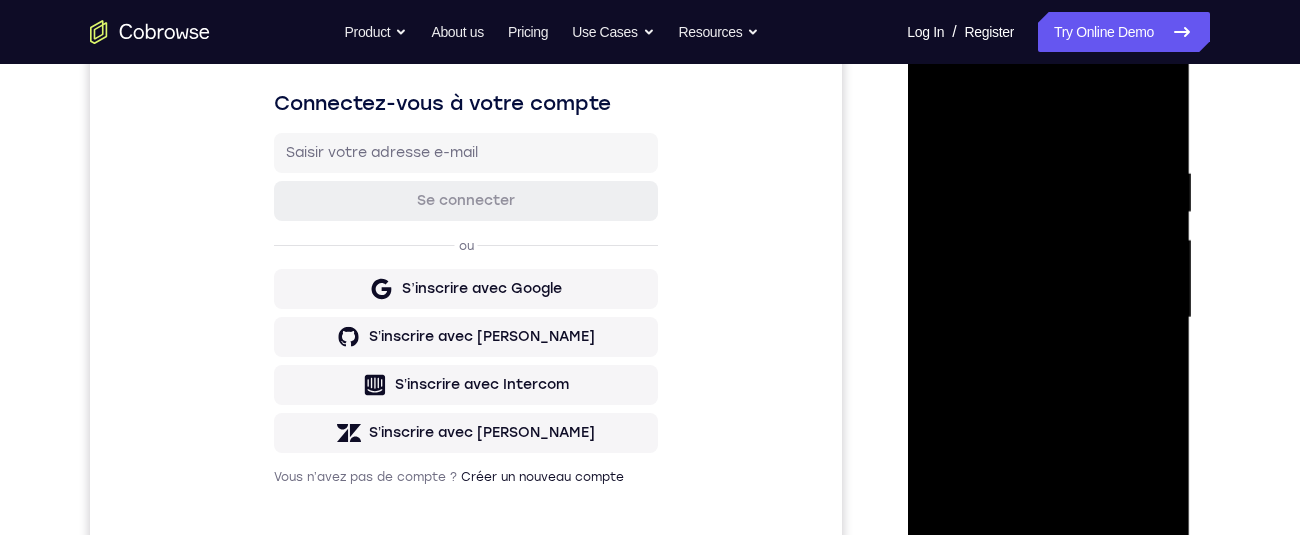 click at bounding box center (1048, 318) 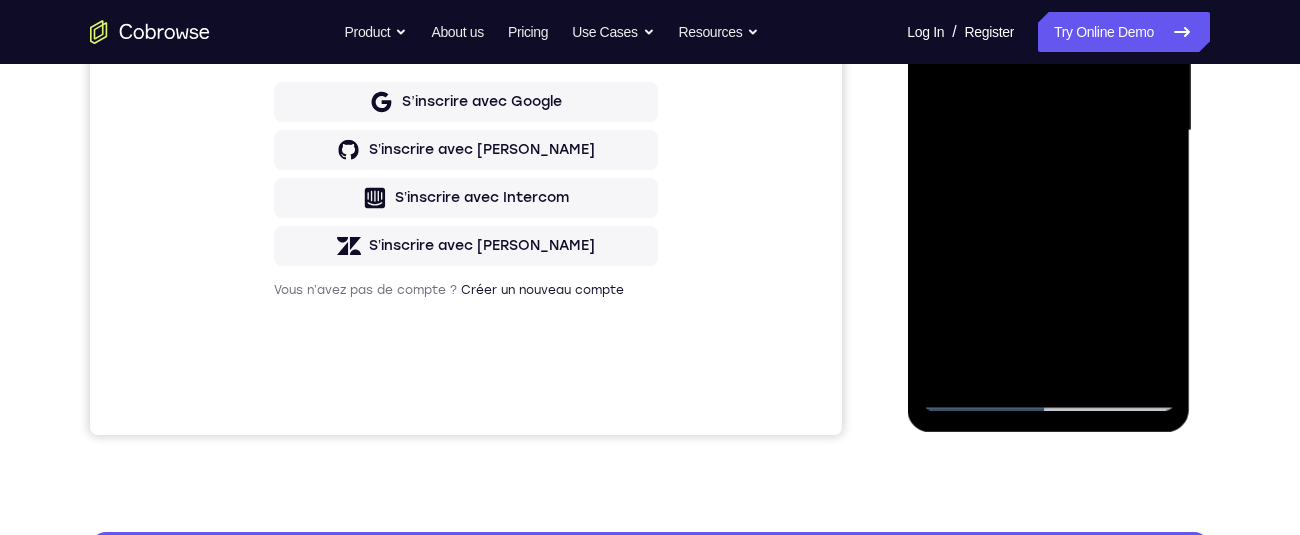 click at bounding box center (1048, 131) 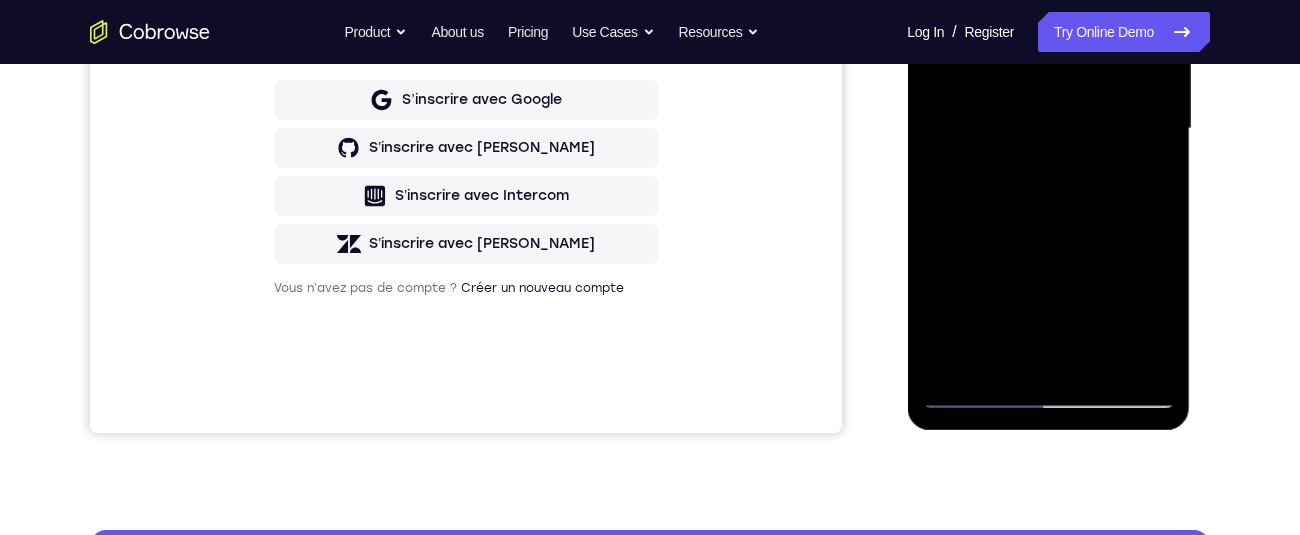 click at bounding box center [1048, 129] 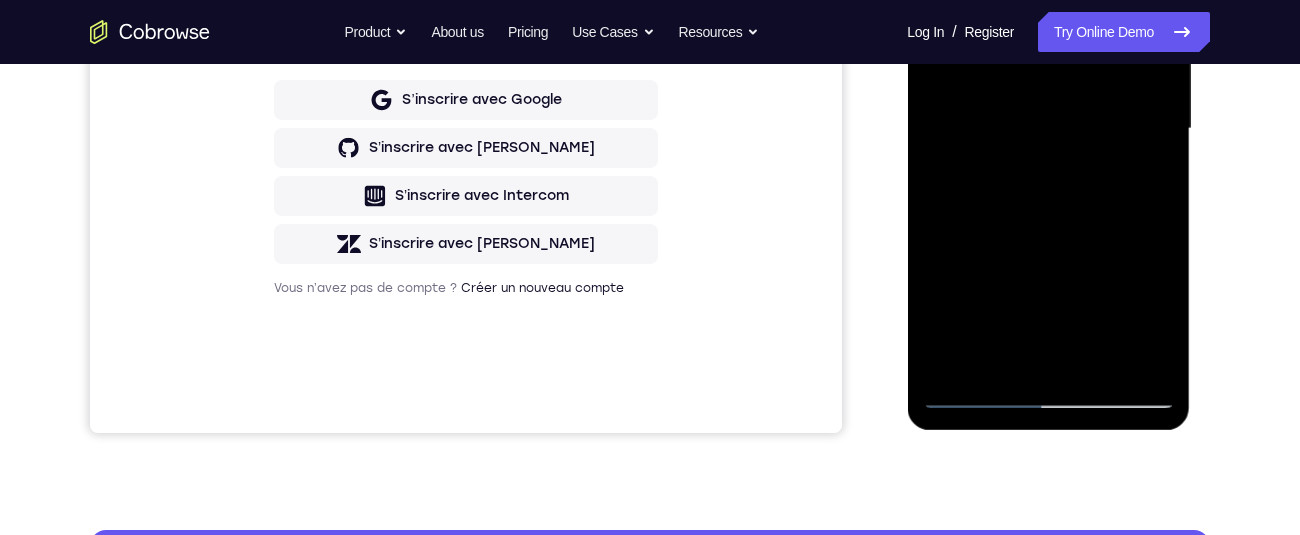 click at bounding box center [1048, 129] 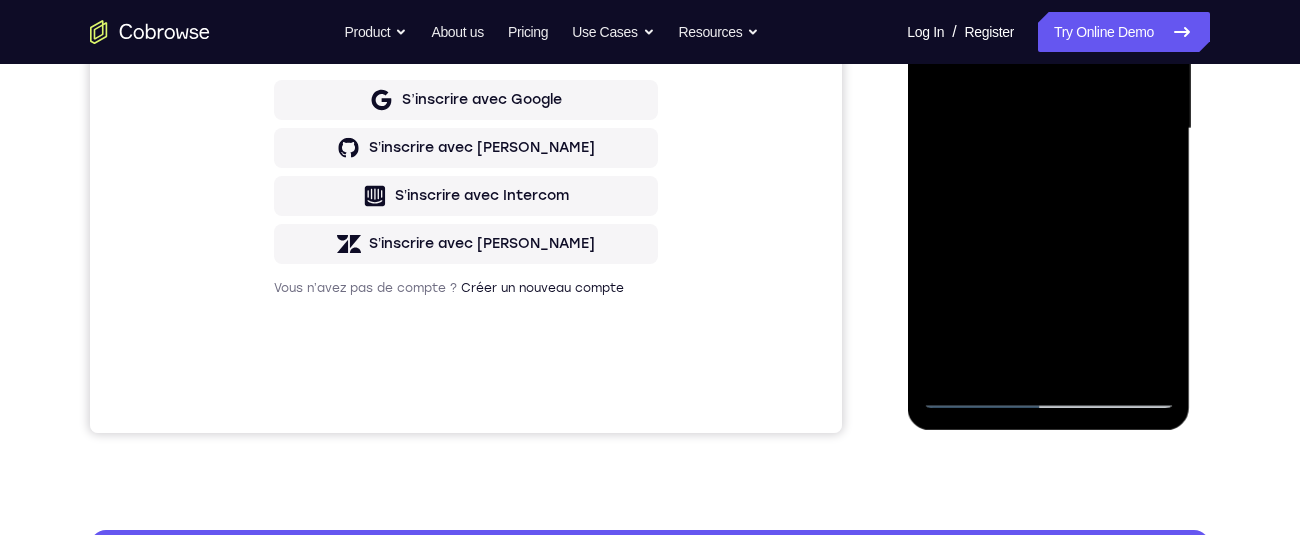 click at bounding box center (1048, 129) 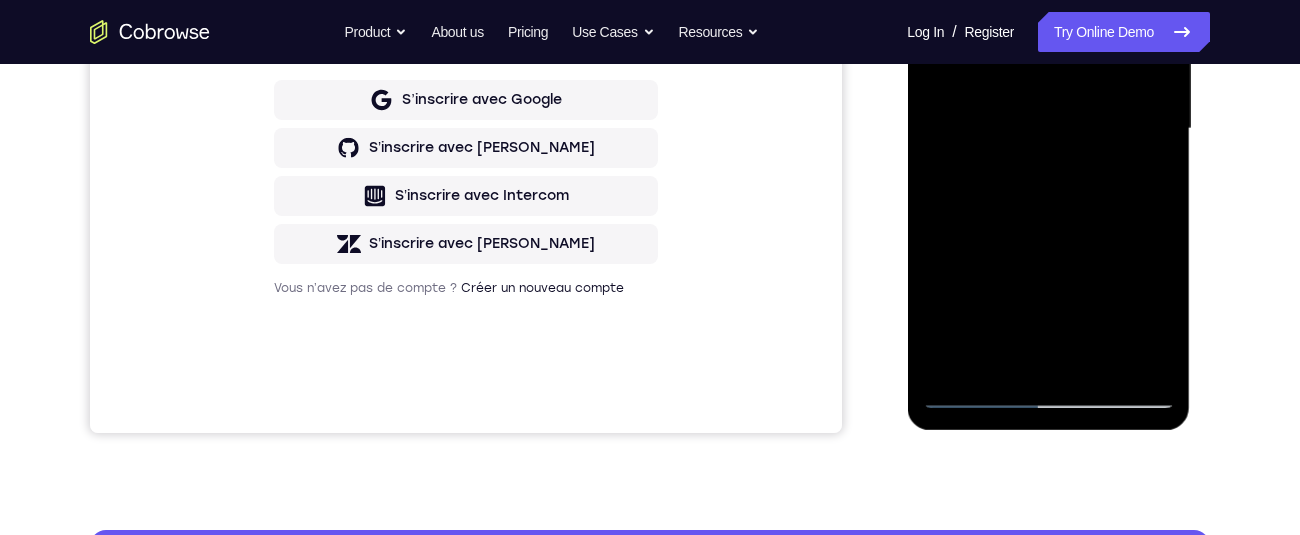 click at bounding box center (1048, 129) 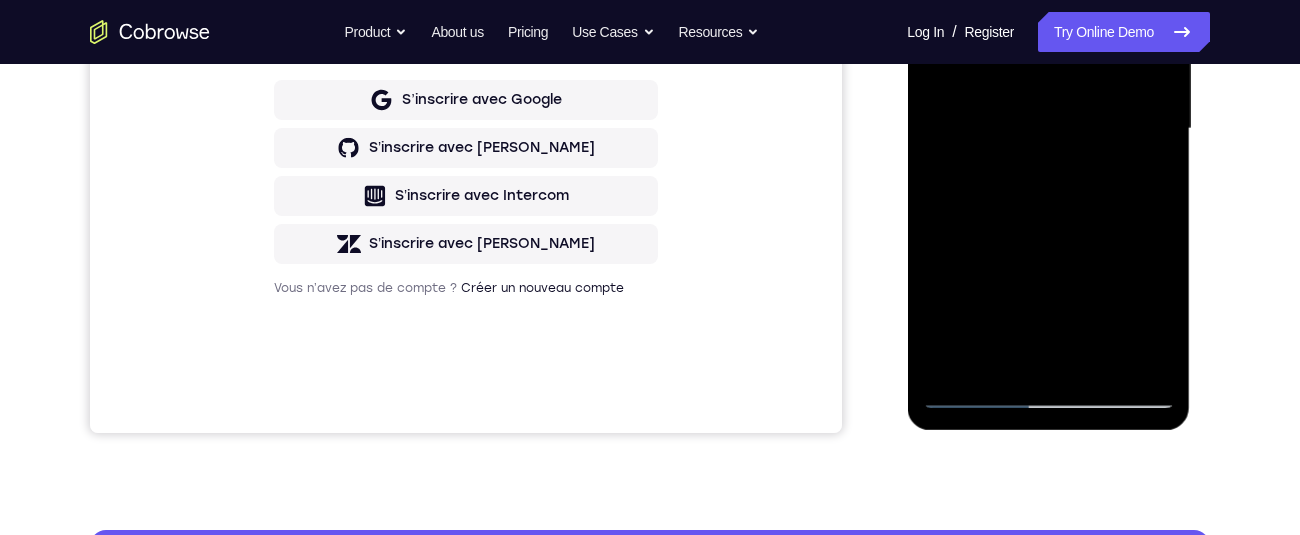 click at bounding box center (1048, 129) 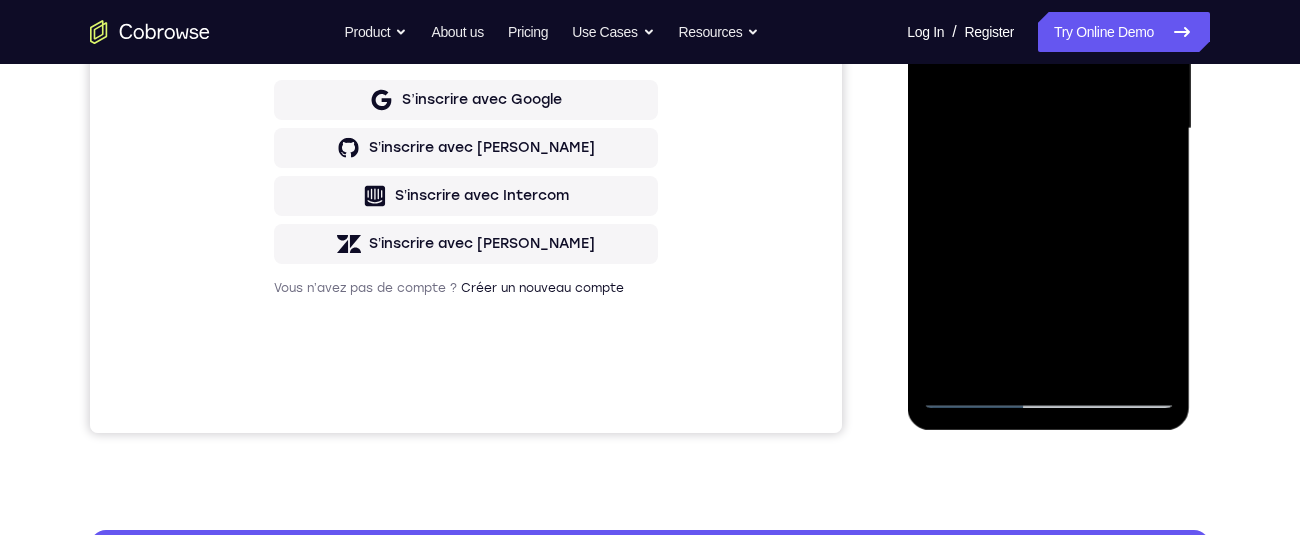 click at bounding box center (1048, 129) 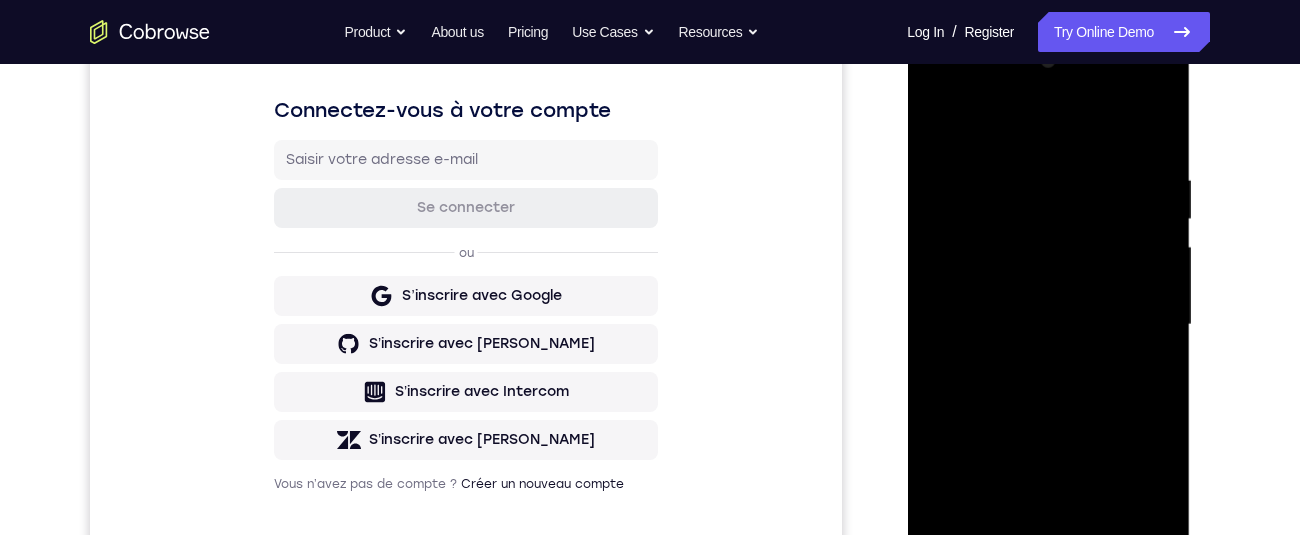 scroll, scrollTop: 298, scrollLeft: 0, axis: vertical 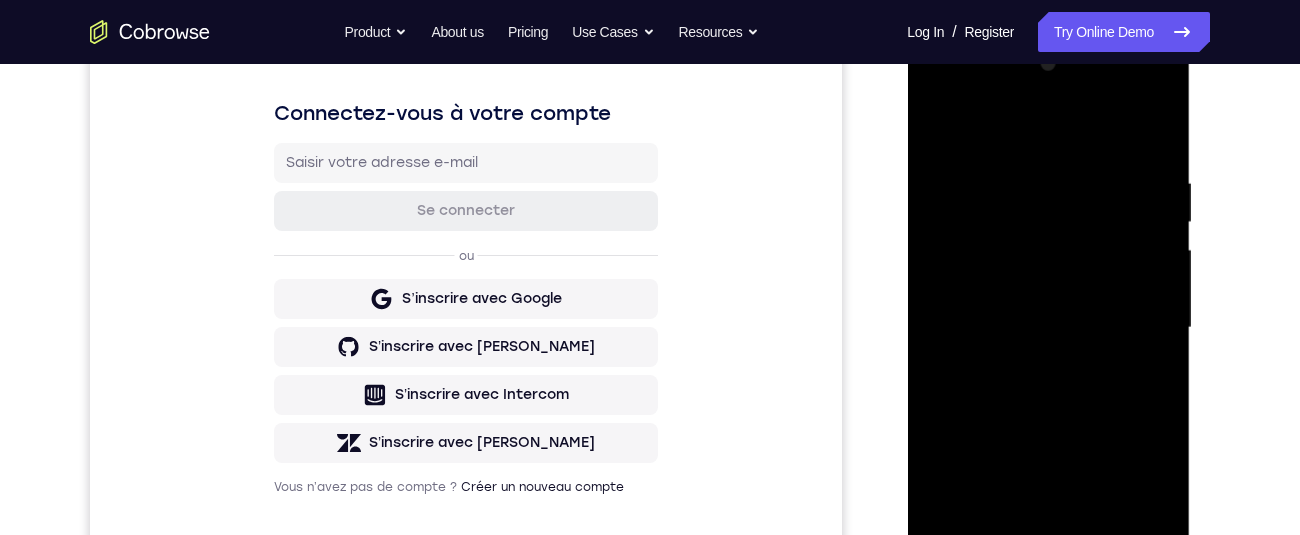 click at bounding box center [1048, 328] 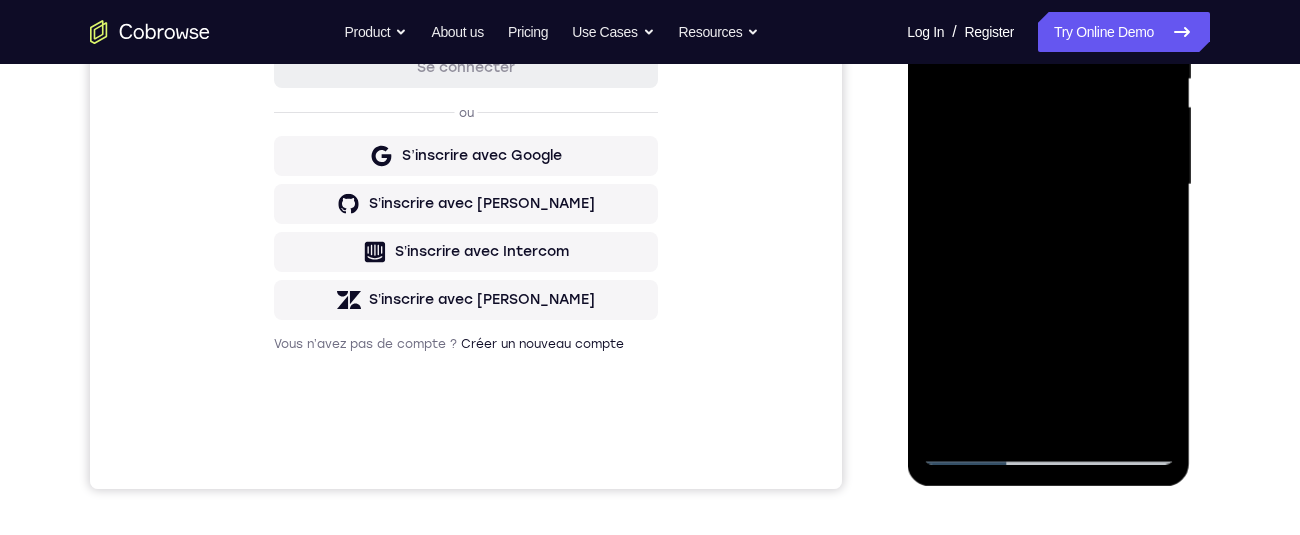 scroll, scrollTop: 457, scrollLeft: 0, axis: vertical 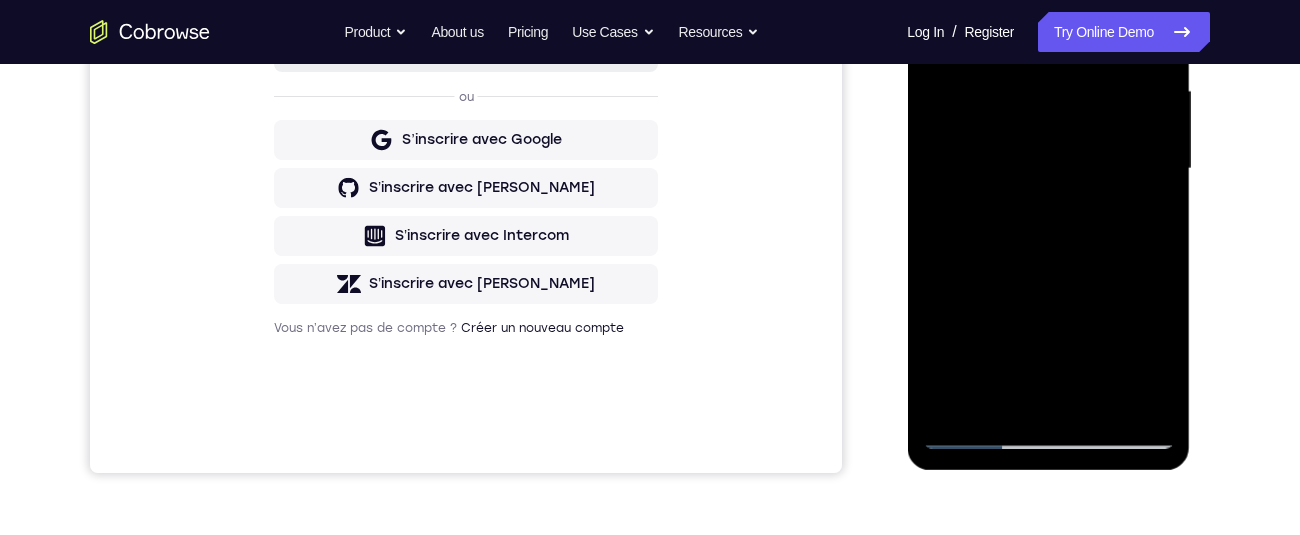 click at bounding box center (1048, 169) 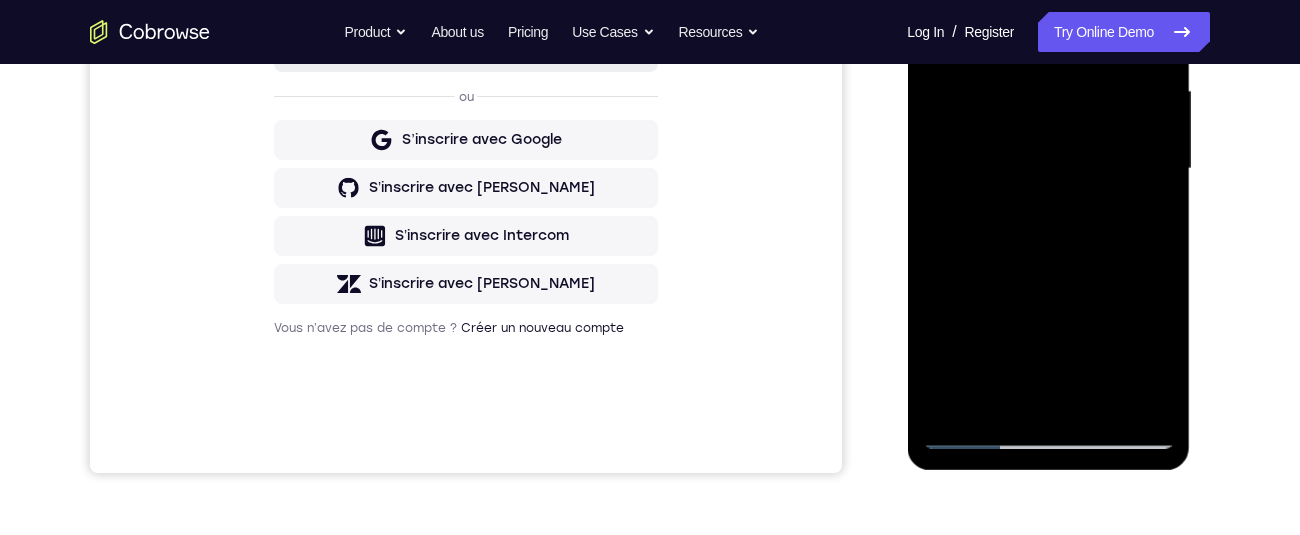 click at bounding box center (1048, 169) 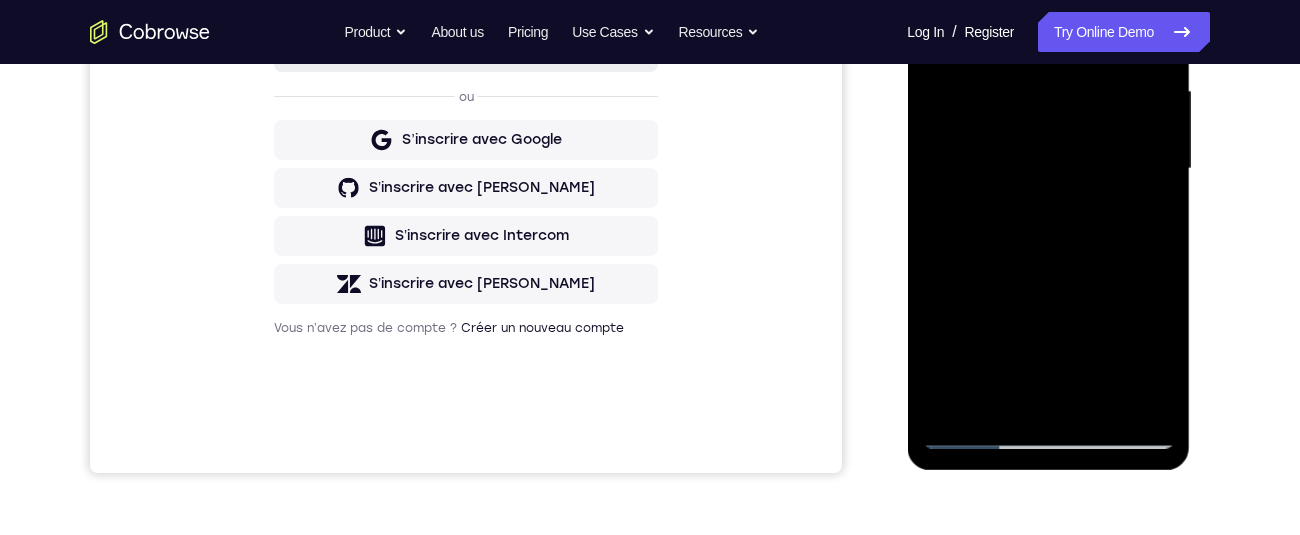 click at bounding box center (1048, 169) 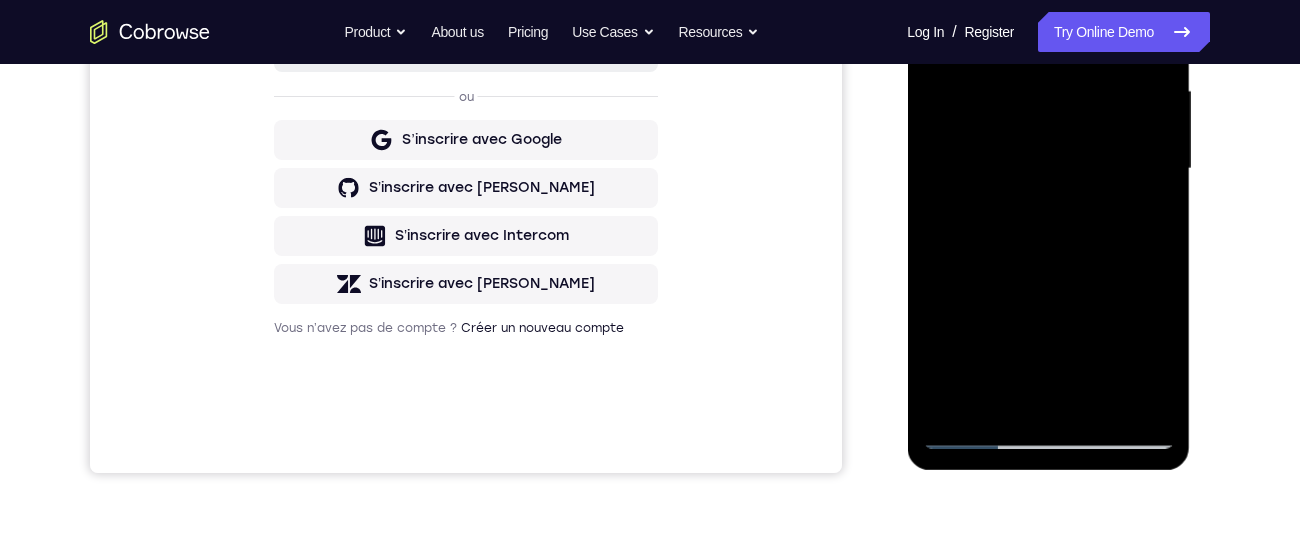 click at bounding box center (1048, 169) 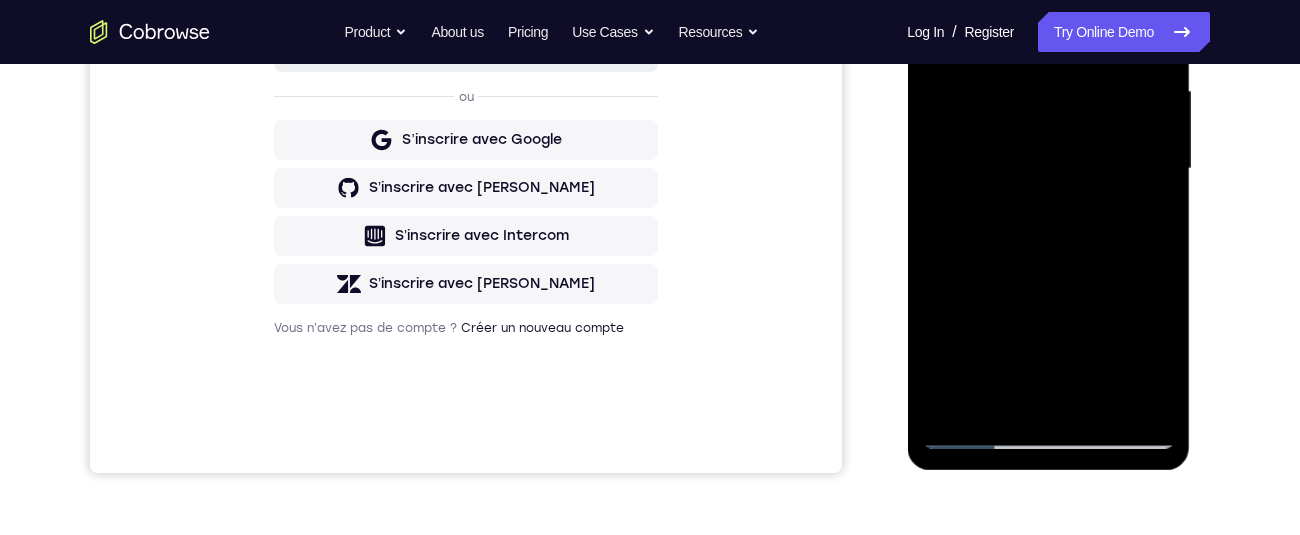 click at bounding box center [1048, 169] 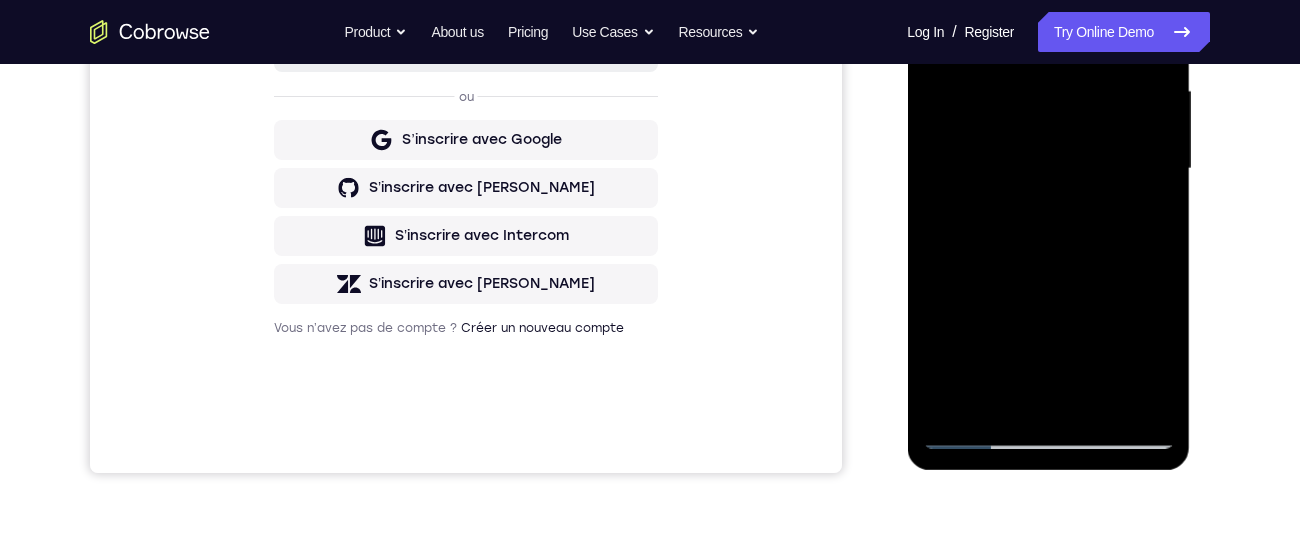click at bounding box center [1048, 169] 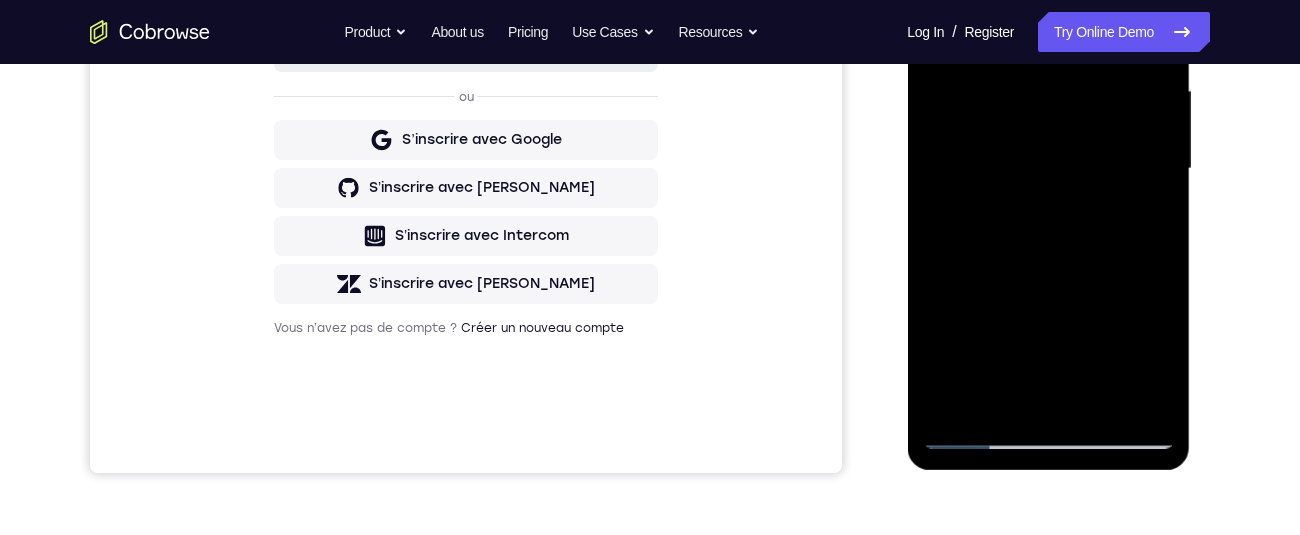 click at bounding box center (1048, 169) 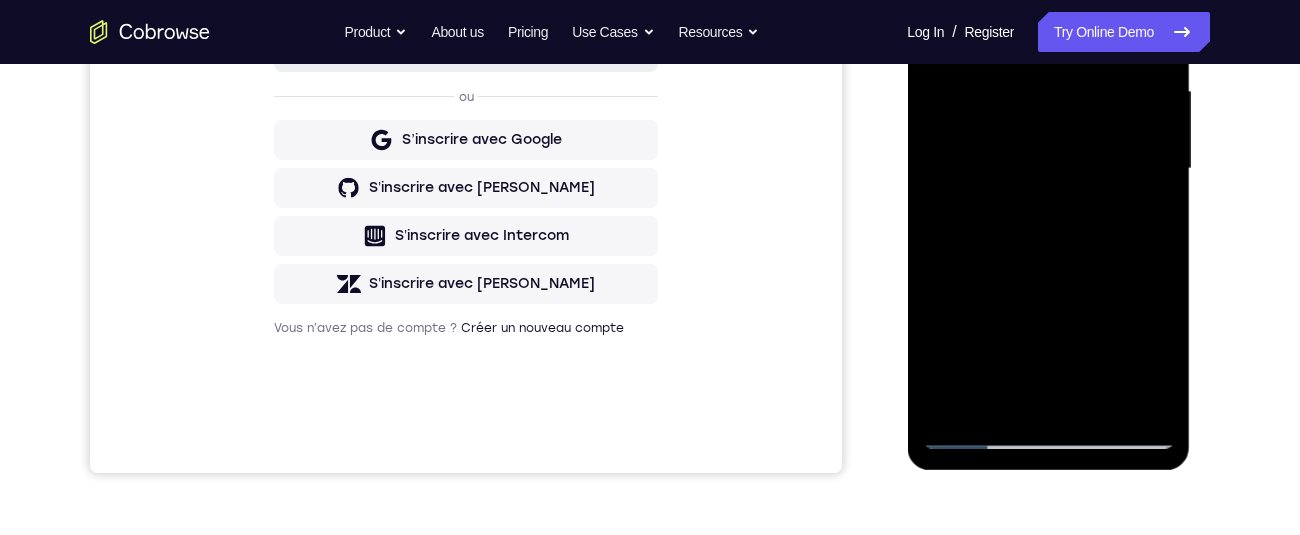 click at bounding box center (1048, 169) 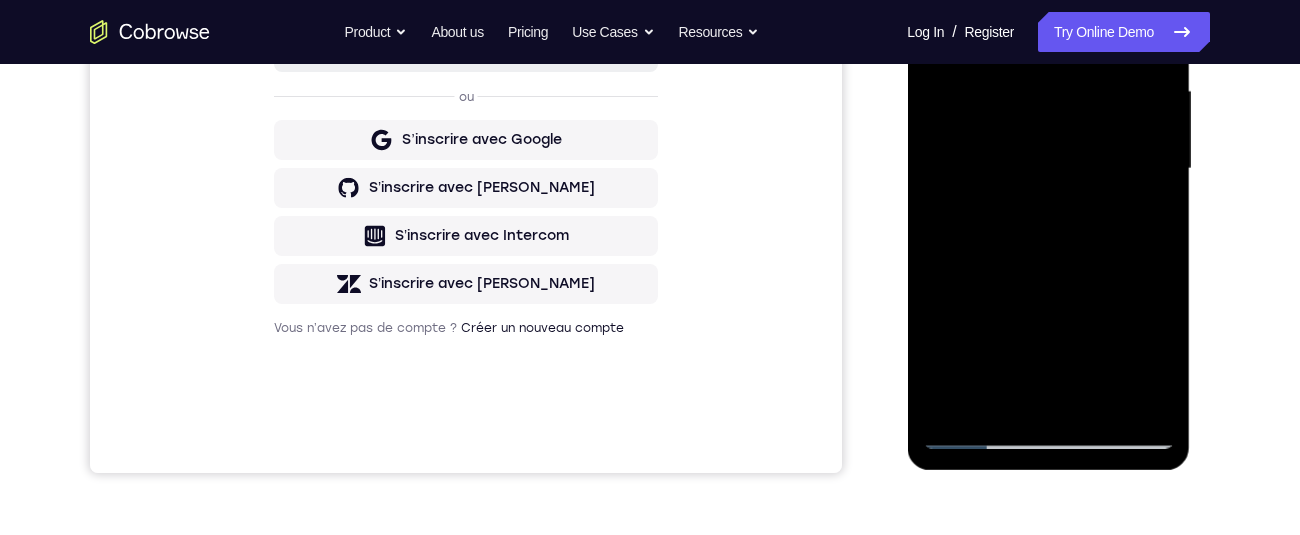 click at bounding box center (1048, 169) 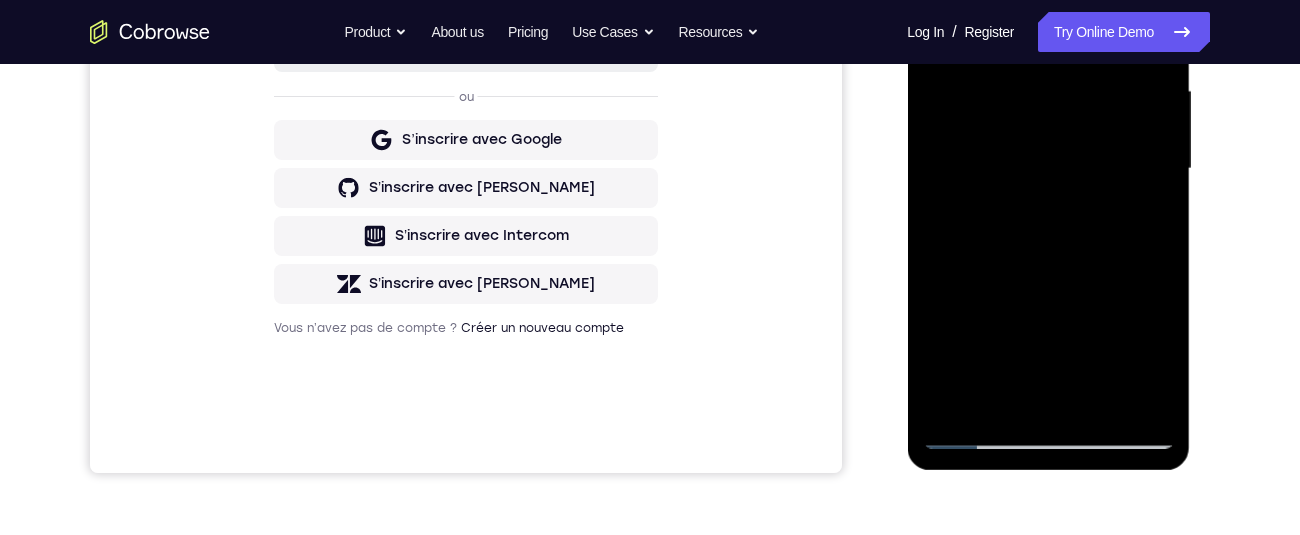 click at bounding box center [1048, 169] 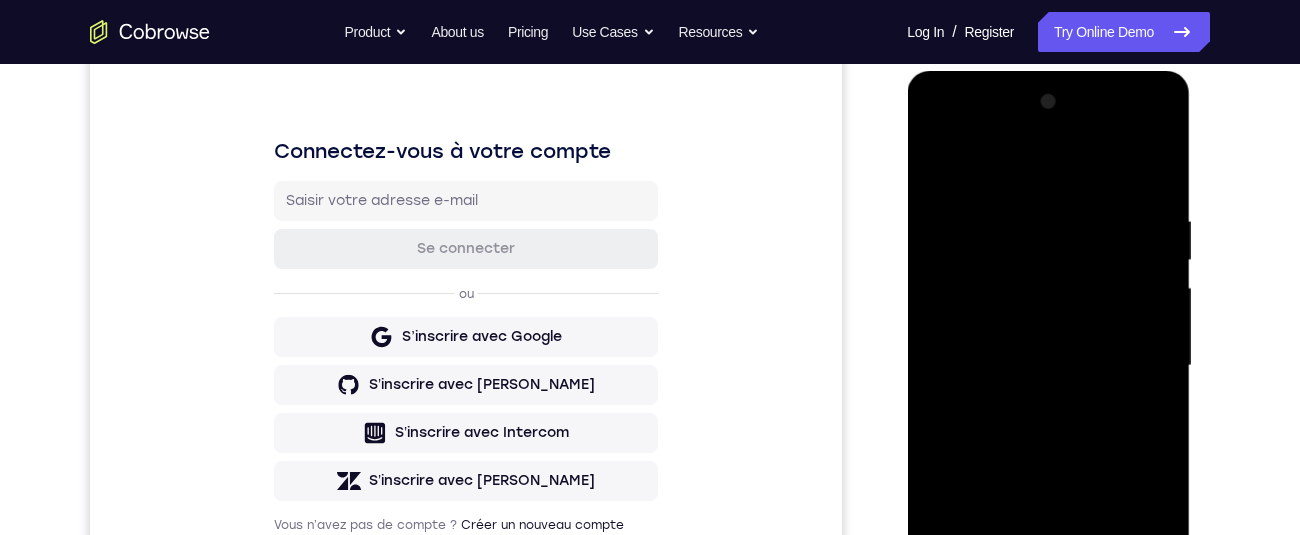 click at bounding box center [1048, 366] 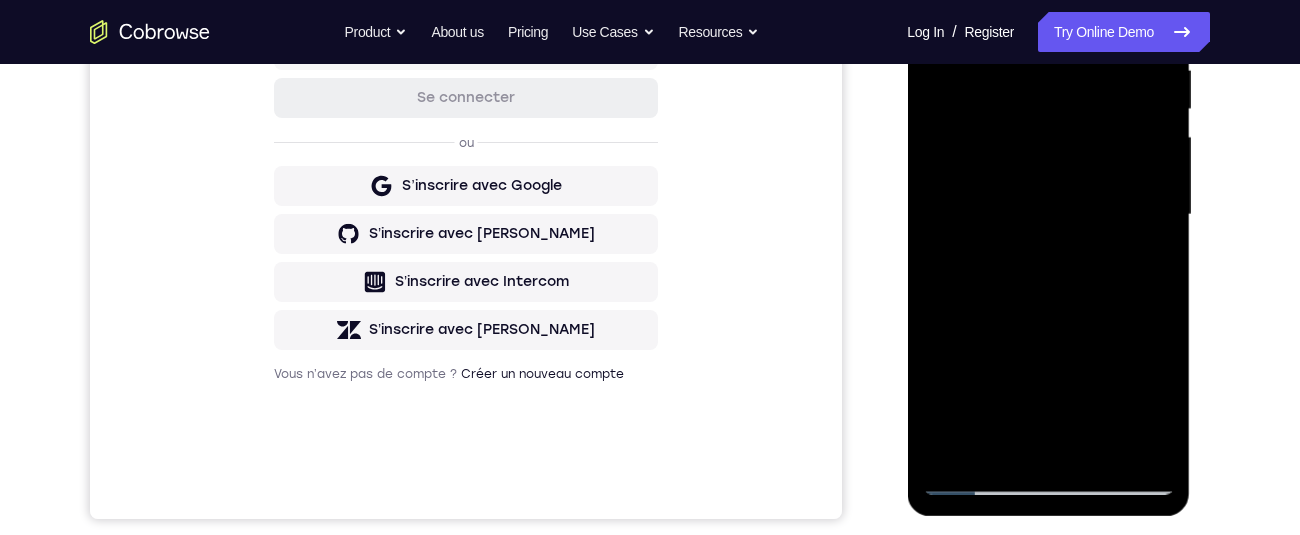 scroll, scrollTop: 240, scrollLeft: 0, axis: vertical 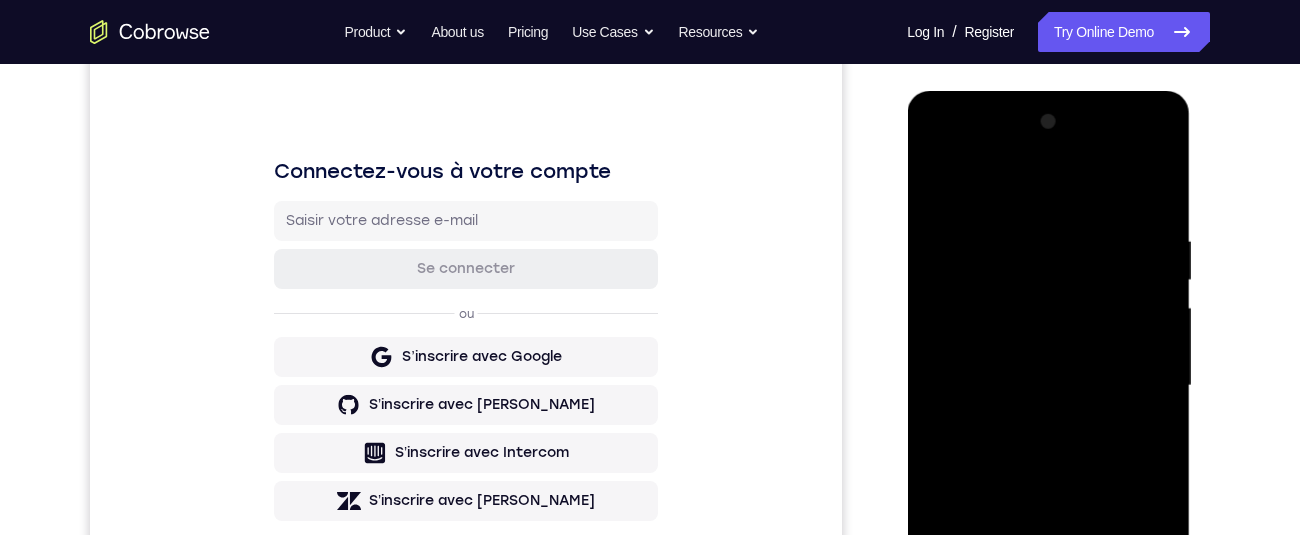 click at bounding box center (1048, 386) 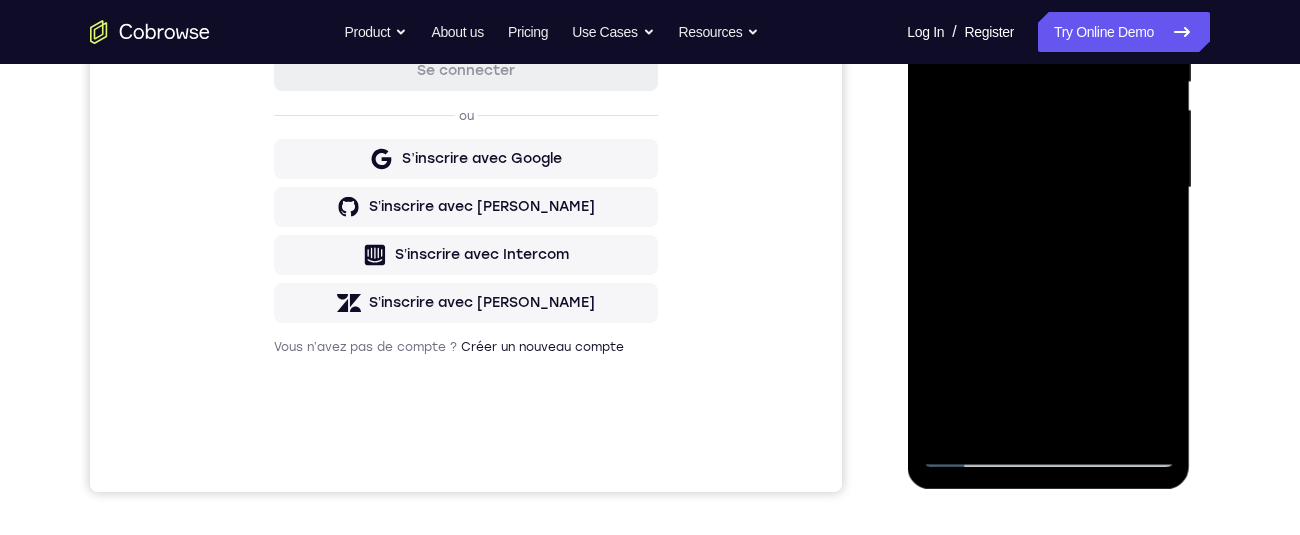 scroll, scrollTop: 439, scrollLeft: 0, axis: vertical 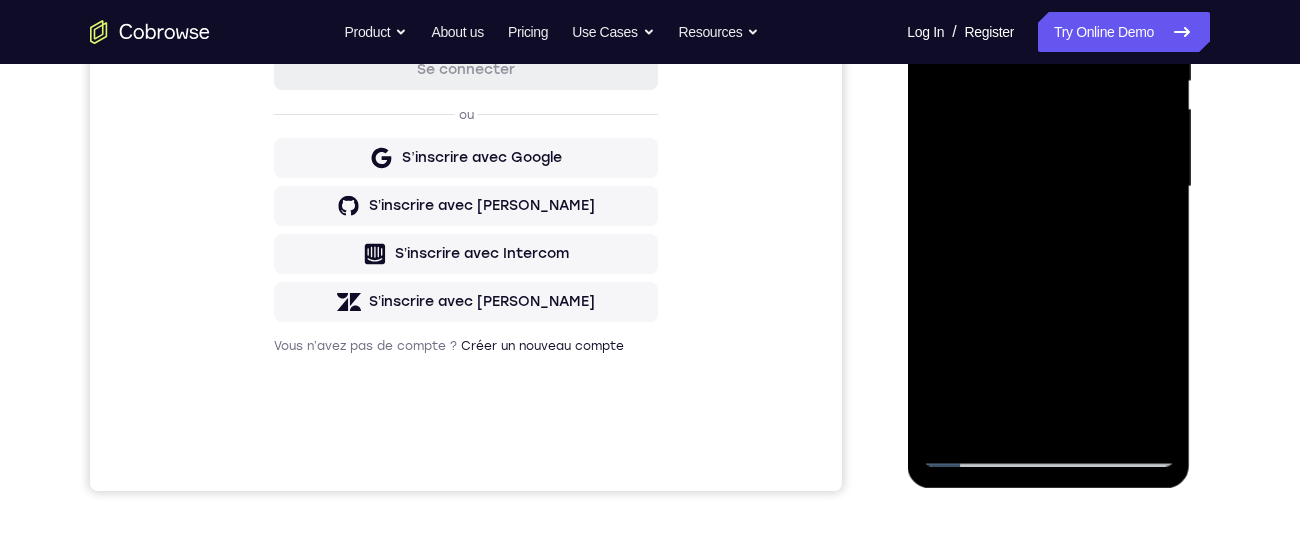 click at bounding box center [1048, 187] 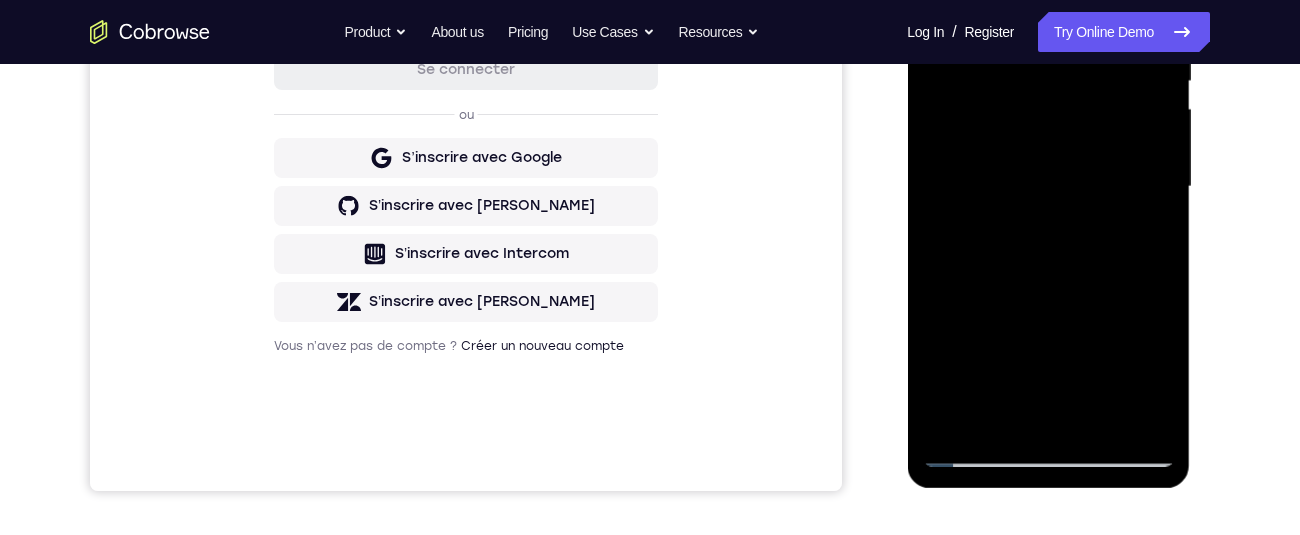 drag, startPoint x: 1038, startPoint y: 379, endPoint x: 970, endPoint y: 379, distance: 68 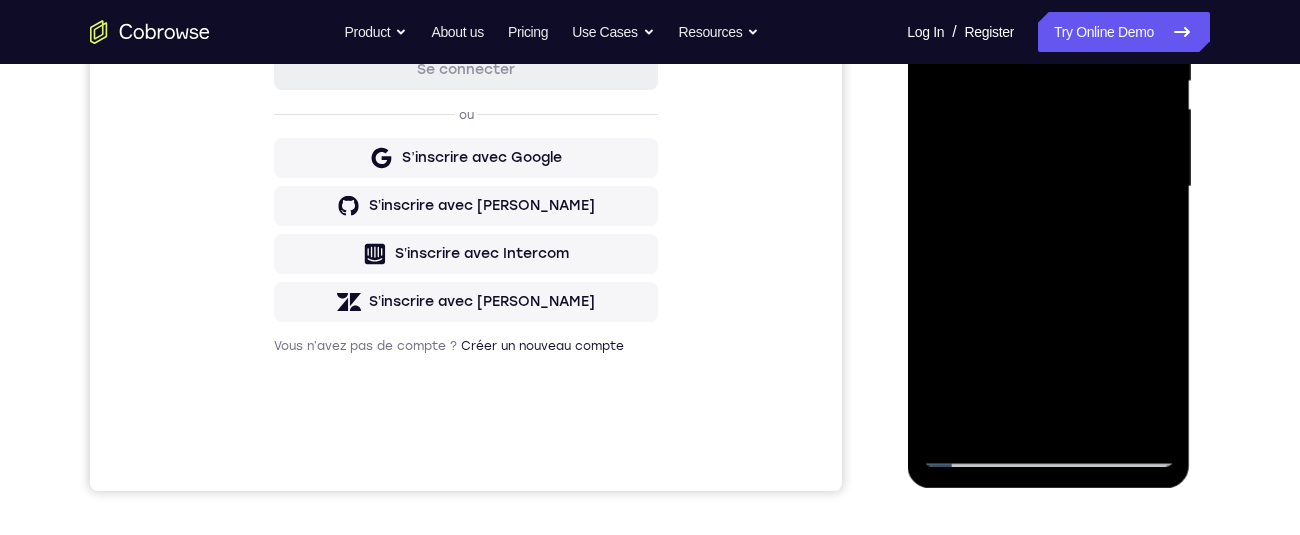 drag, startPoint x: 957, startPoint y: 379, endPoint x: 1026, endPoint y: 374, distance: 69.18092 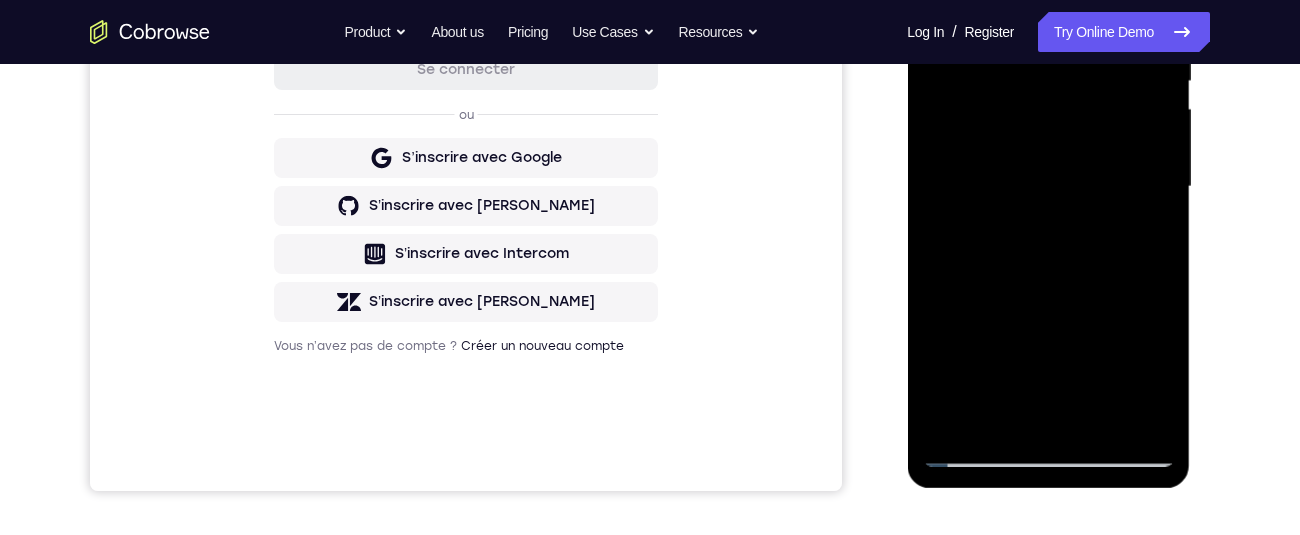 drag, startPoint x: 954, startPoint y: 383, endPoint x: 1020, endPoint y: 373, distance: 66.75328 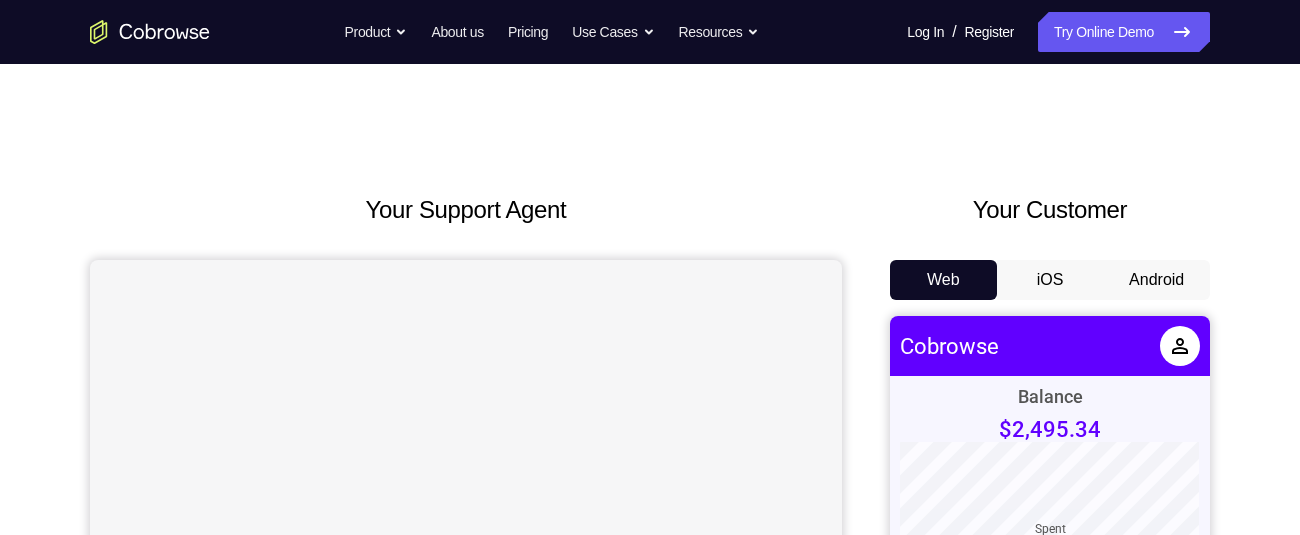 scroll, scrollTop: 0, scrollLeft: 0, axis: both 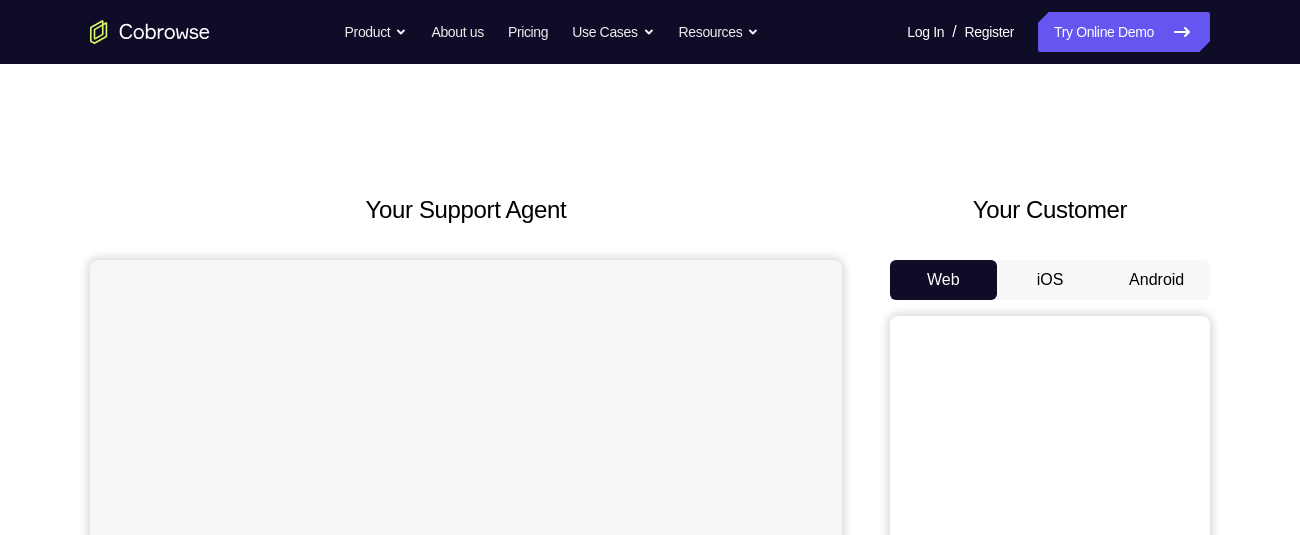 click on "Android" at bounding box center (1156, 280) 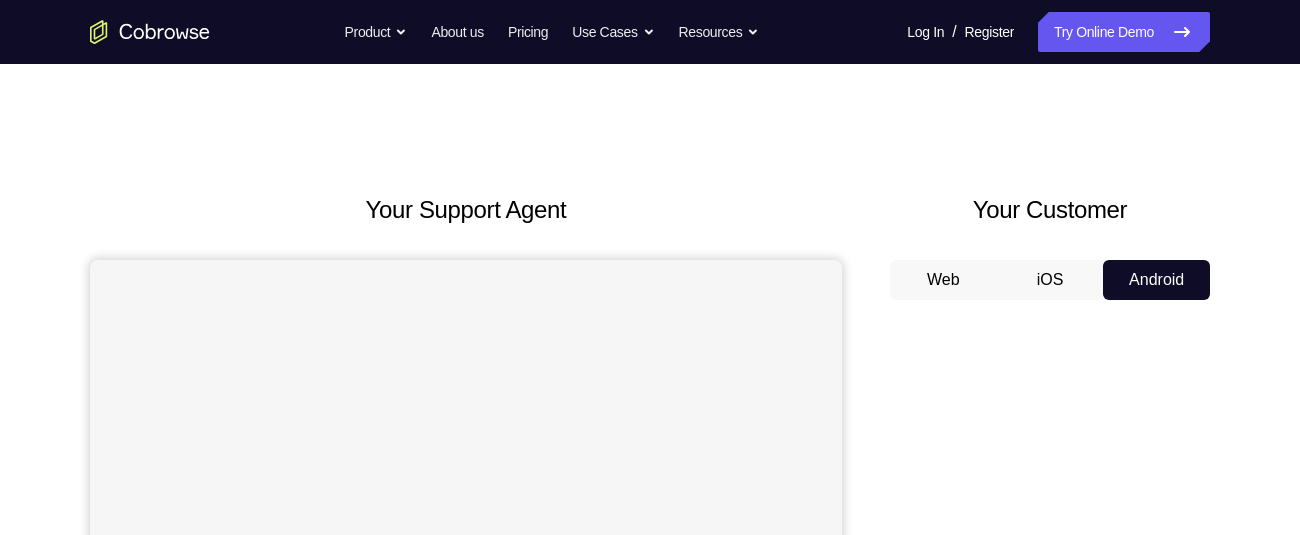 scroll, scrollTop: 0, scrollLeft: 0, axis: both 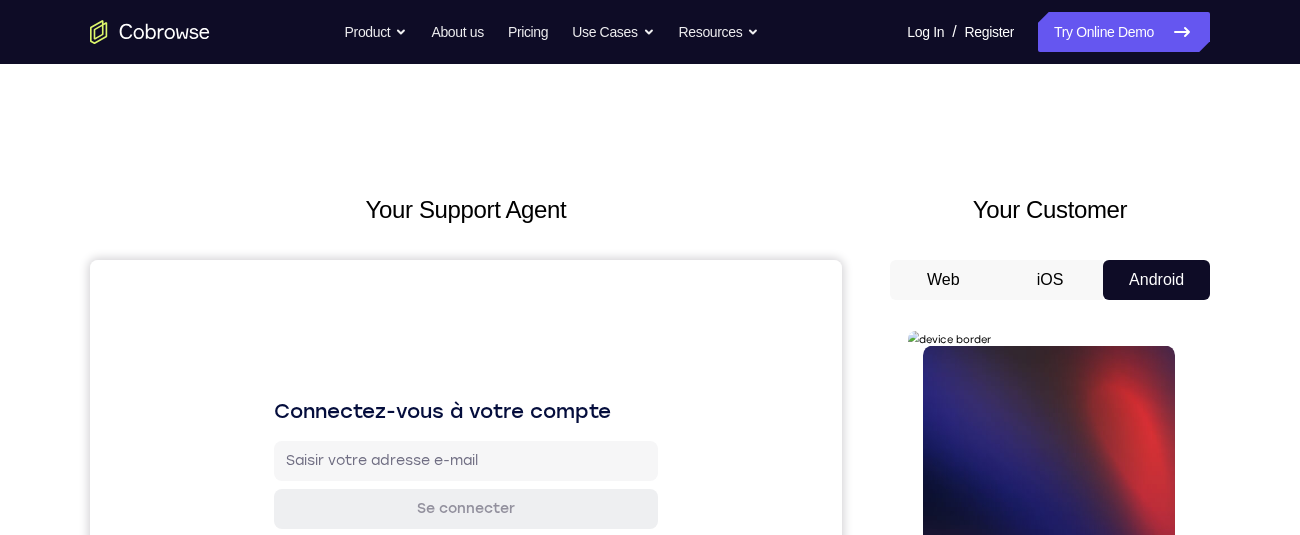 click at bounding box center [1048, 626] 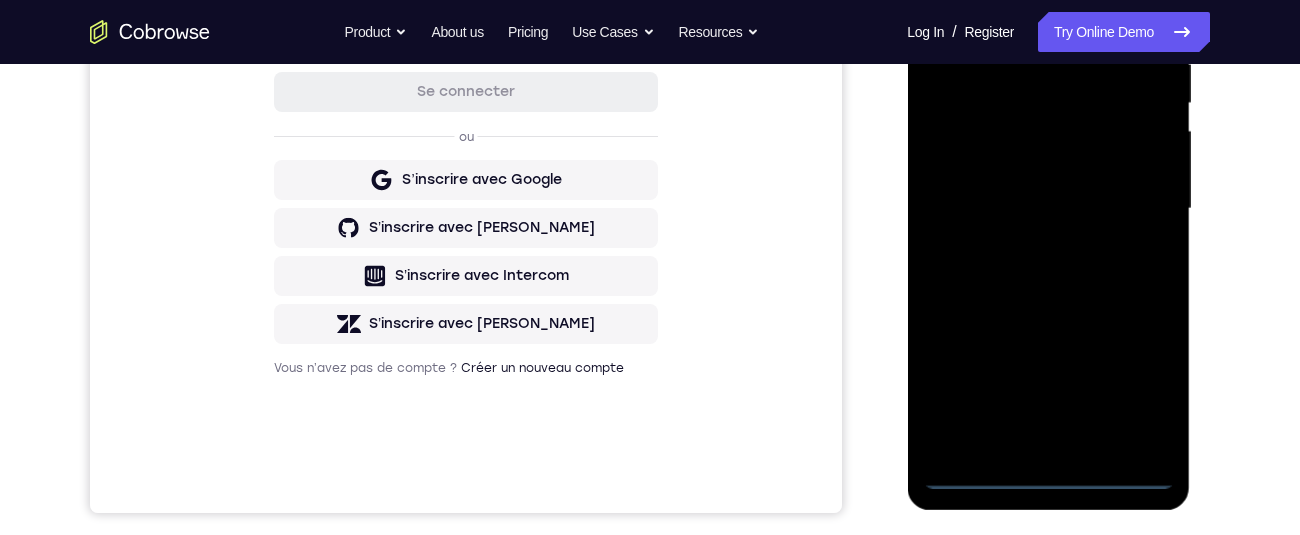 scroll, scrollTop: 412, scrollLeft: 0, axis: vertical 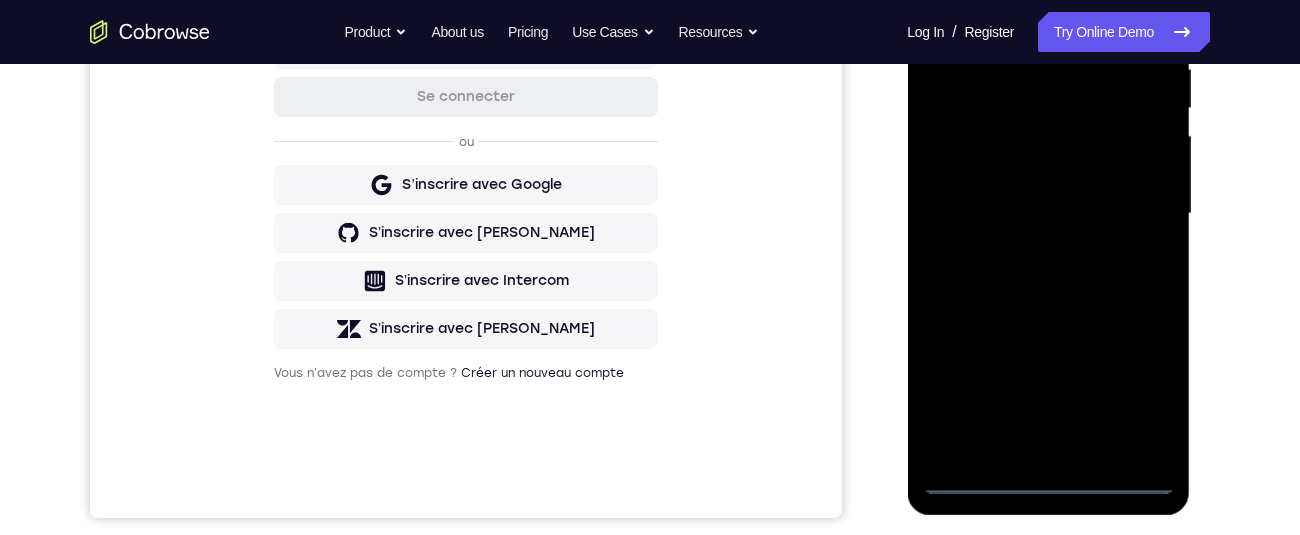 click at bounding box center (1048, 214) 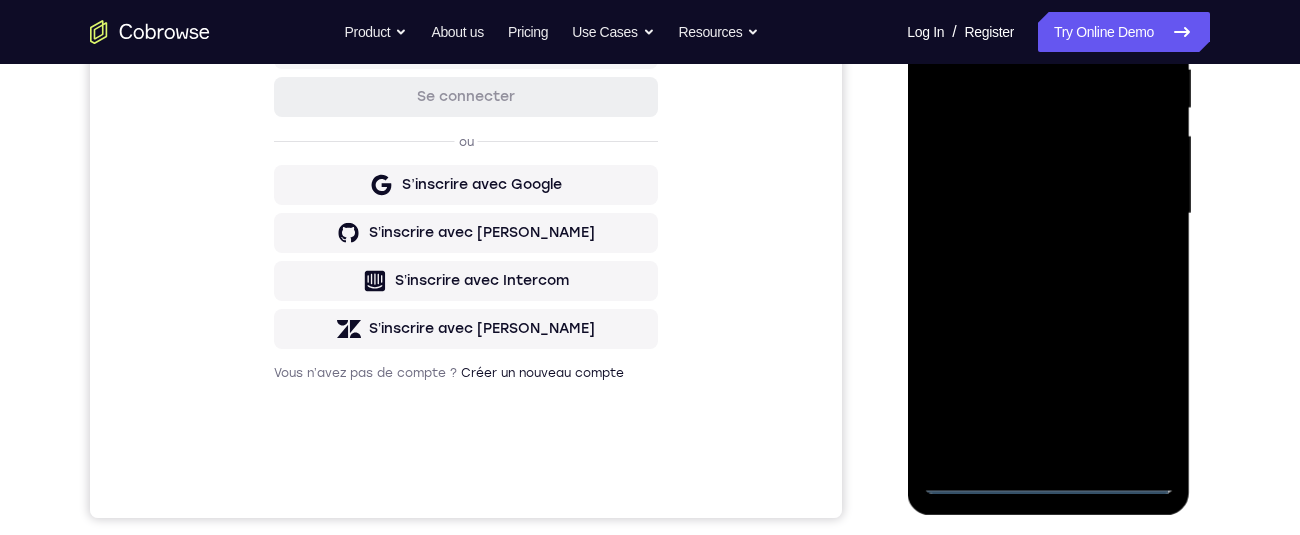 click at bounding box center [1048, 214] 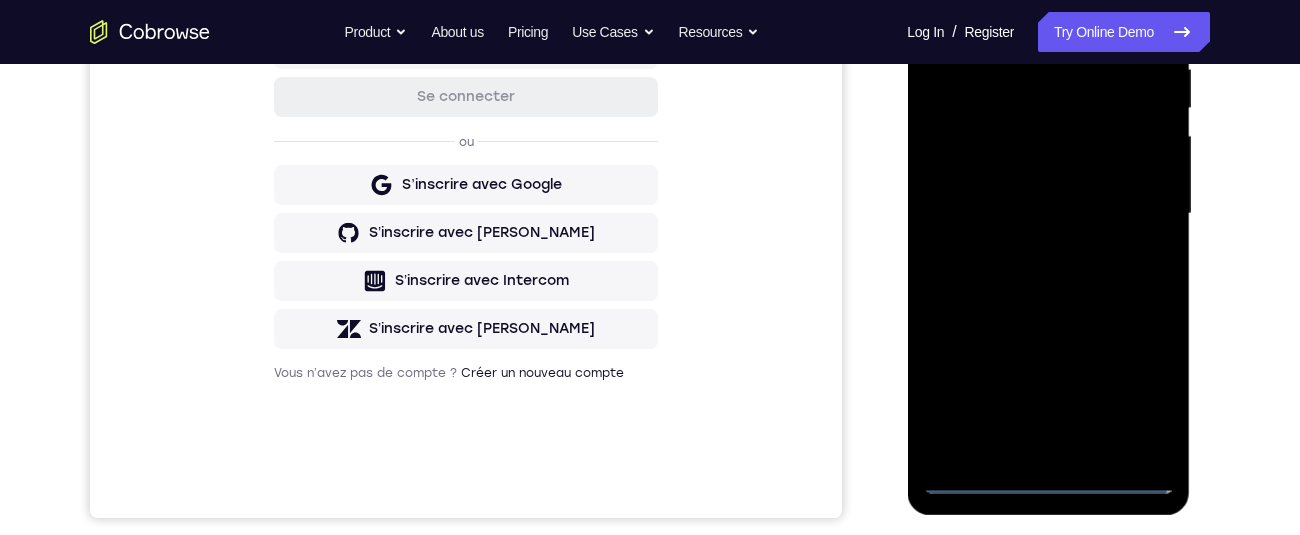 click at bounding box center (1048, 214) 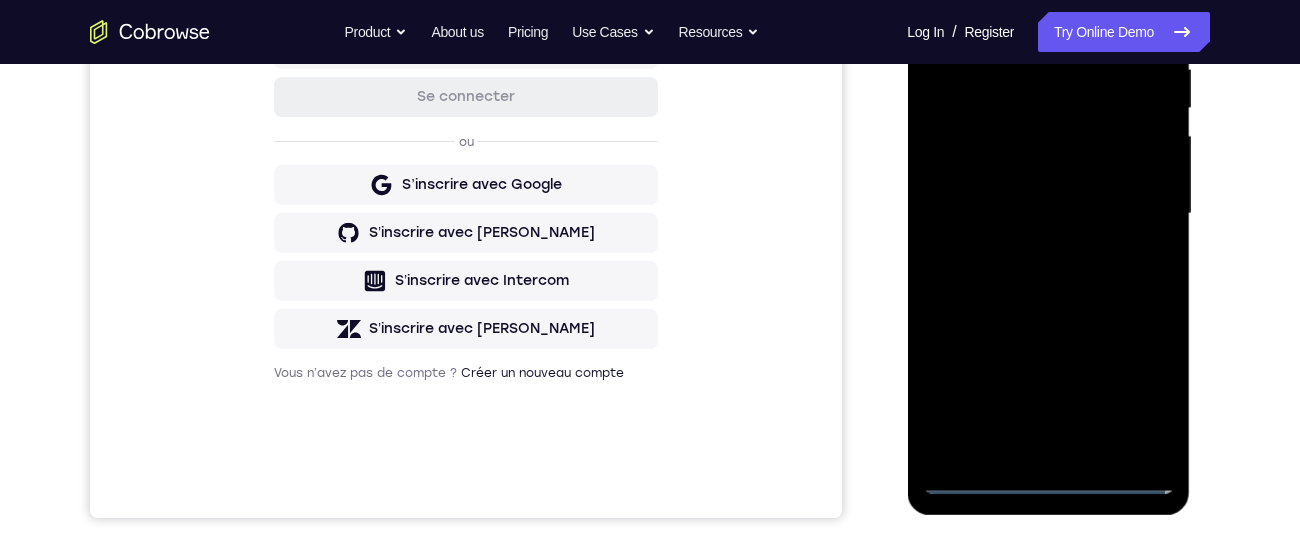 click at bounding box center [1048, 214] 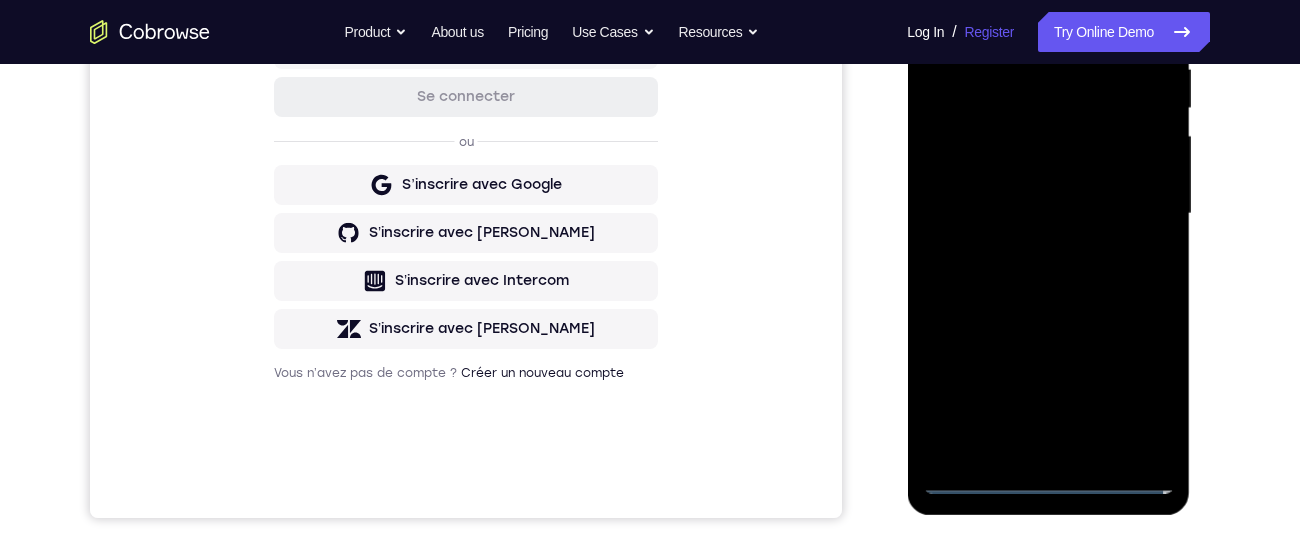 scroll, scrollTop: 208, scrollLeft: 0, axis: vertical 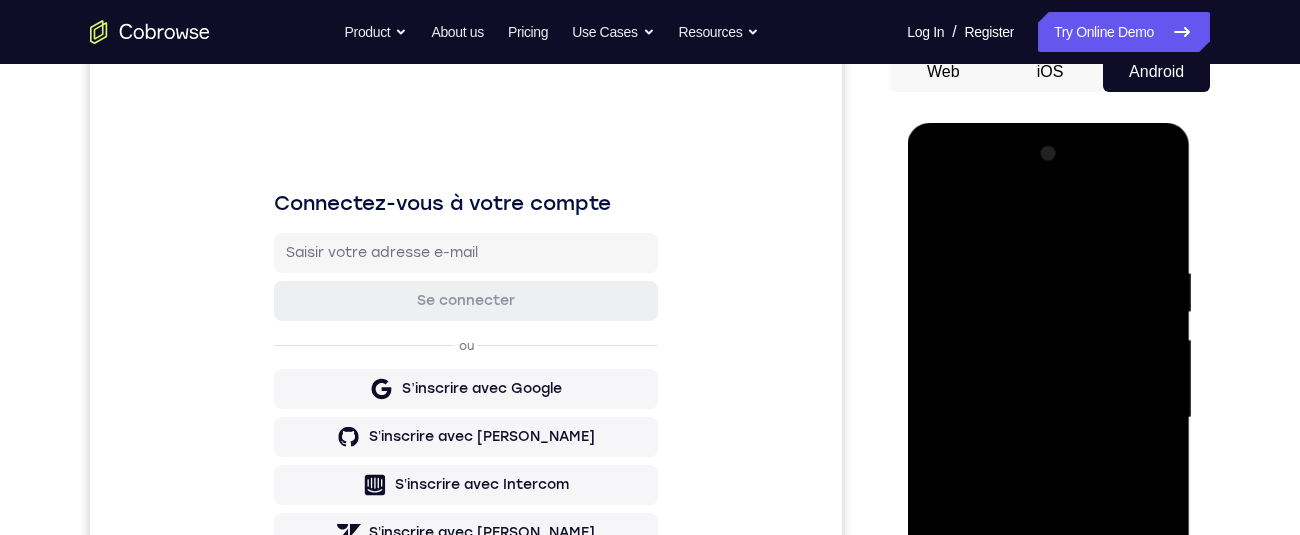 click at bounding box center (1048, 418) 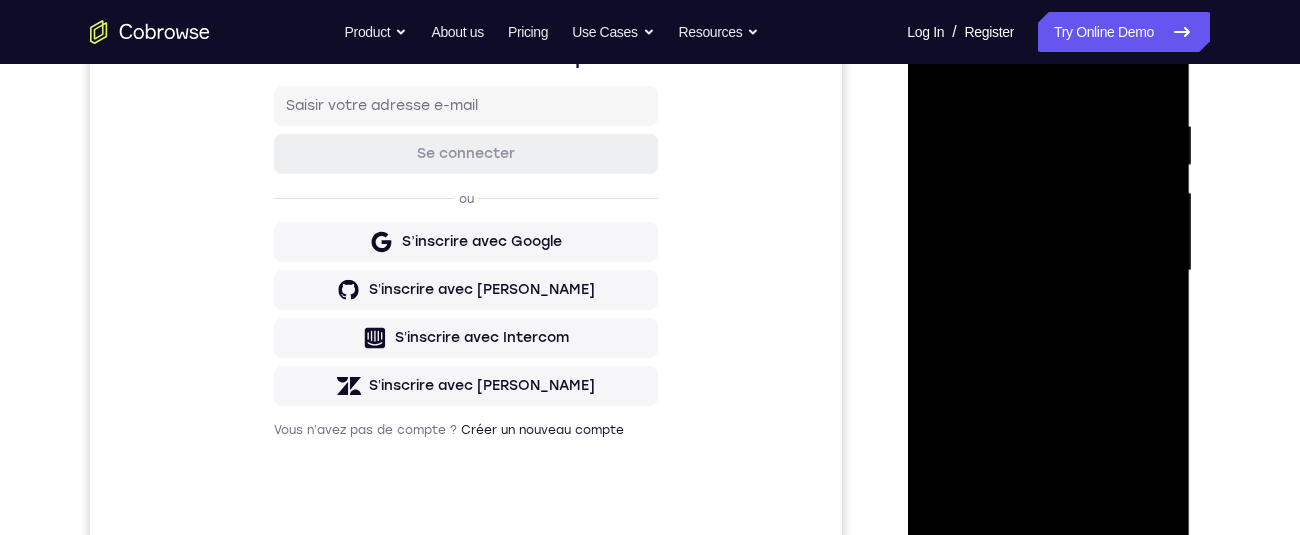 scroll, scrollTop: 406, scrollLeft: 0, axis: vertical 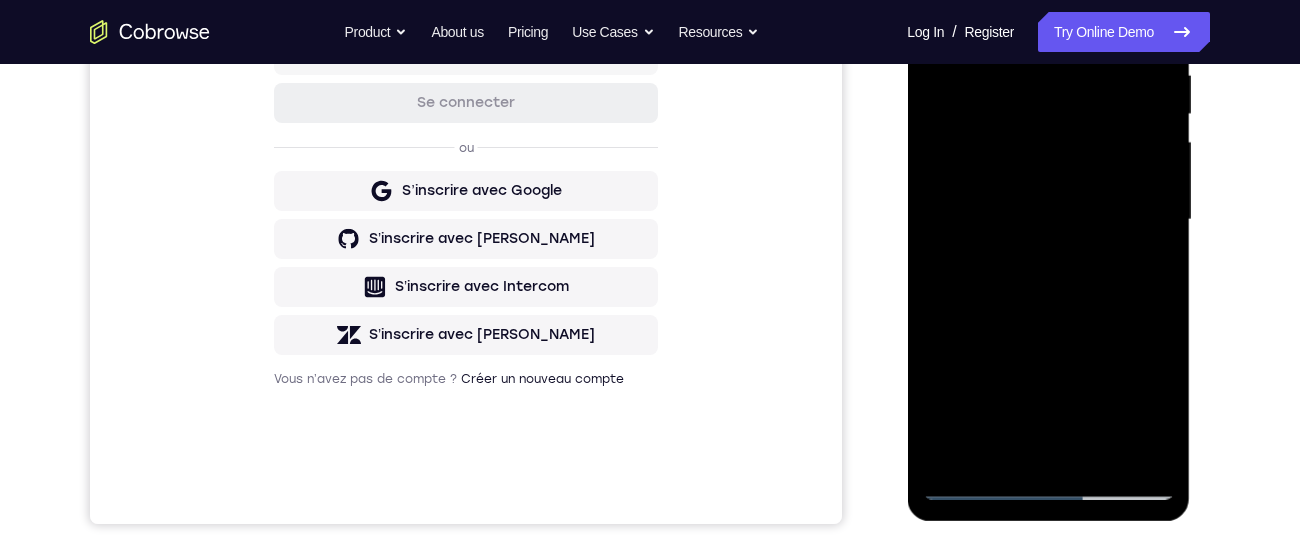 click at bounding box center [1048, 220] 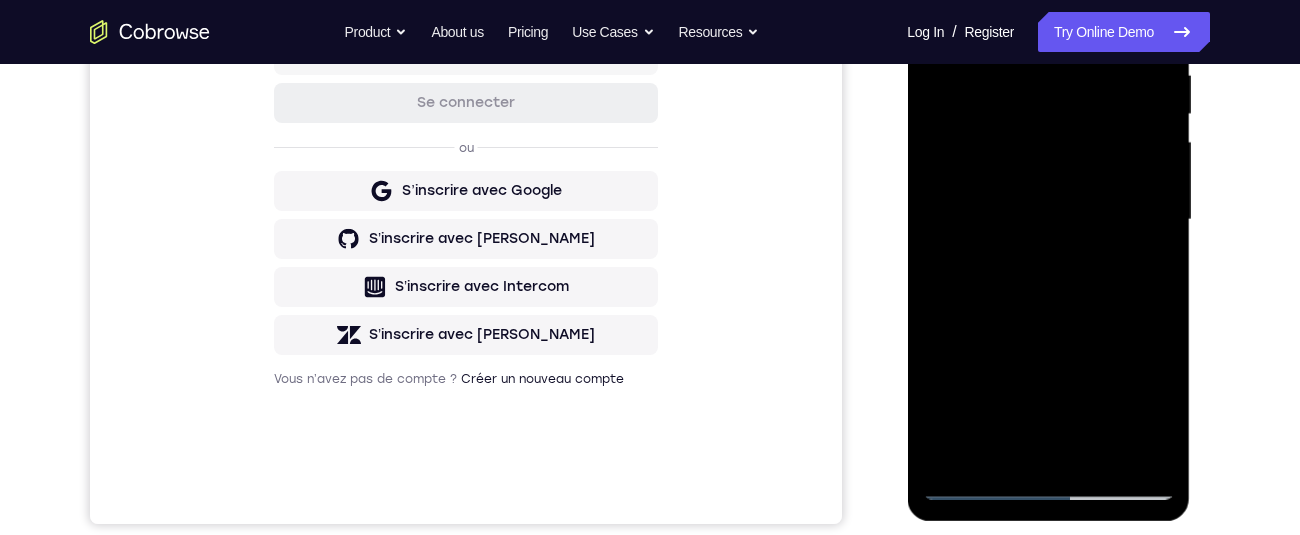 click at bounding box center (1048, 220) 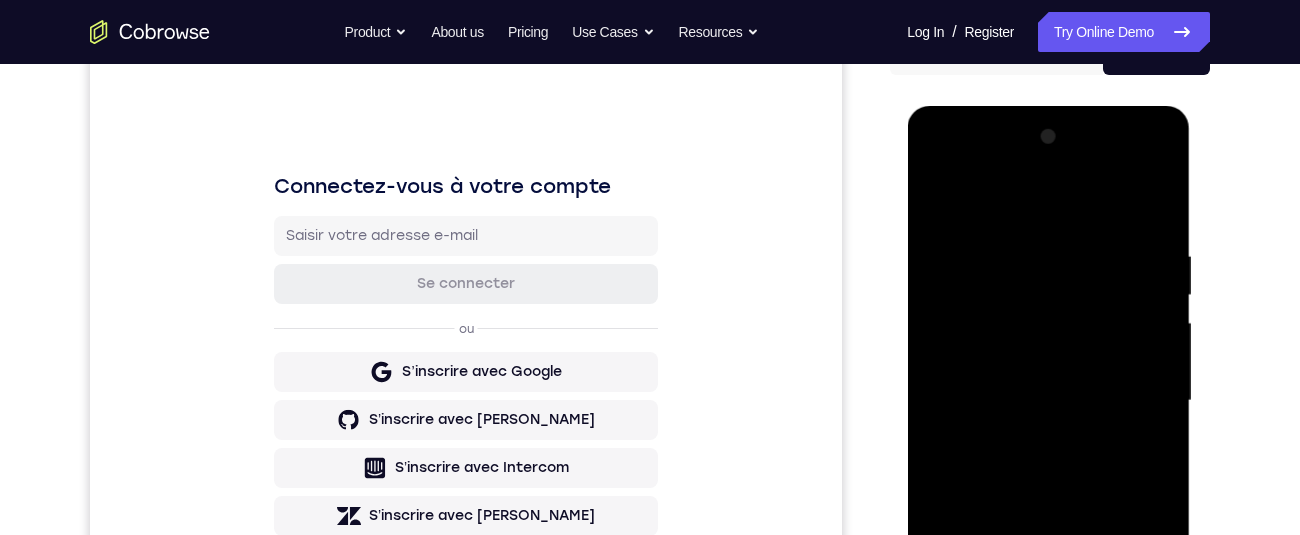 scroll, scrollTop: 179, scrollLeft: 0, axis: vertical 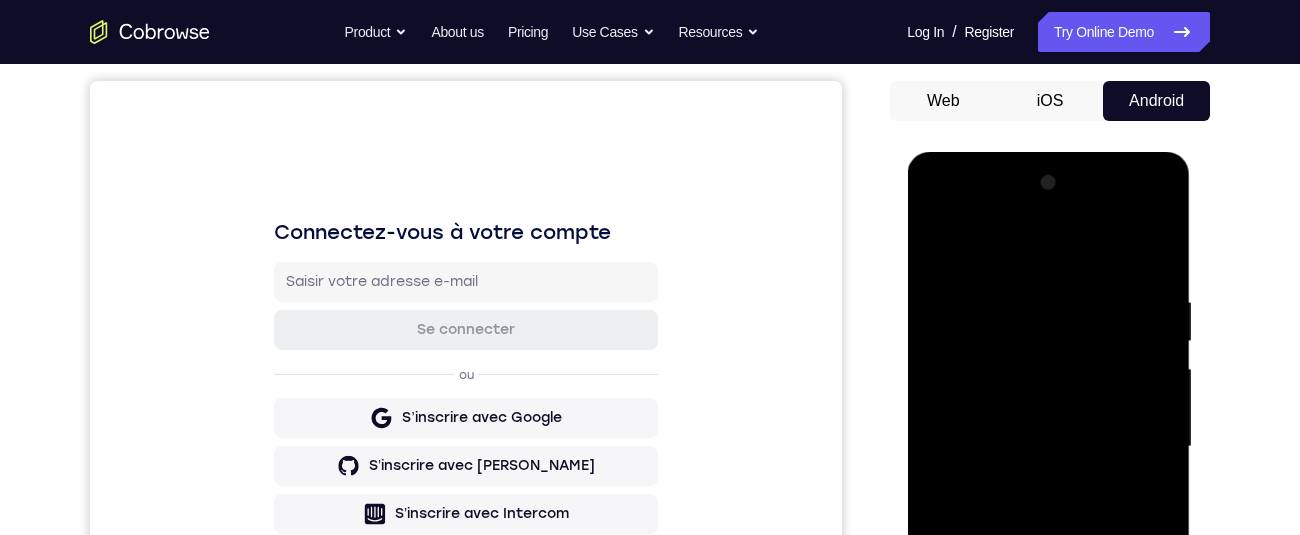 click on "Your Support Agent             Your Customer       Web   iOS   Android                         Next Steps   We’d be happy to give a product demo, answer any technical questions, or share best practices.          Create An Account             Contact Sales" at bounding box center [650, 544] 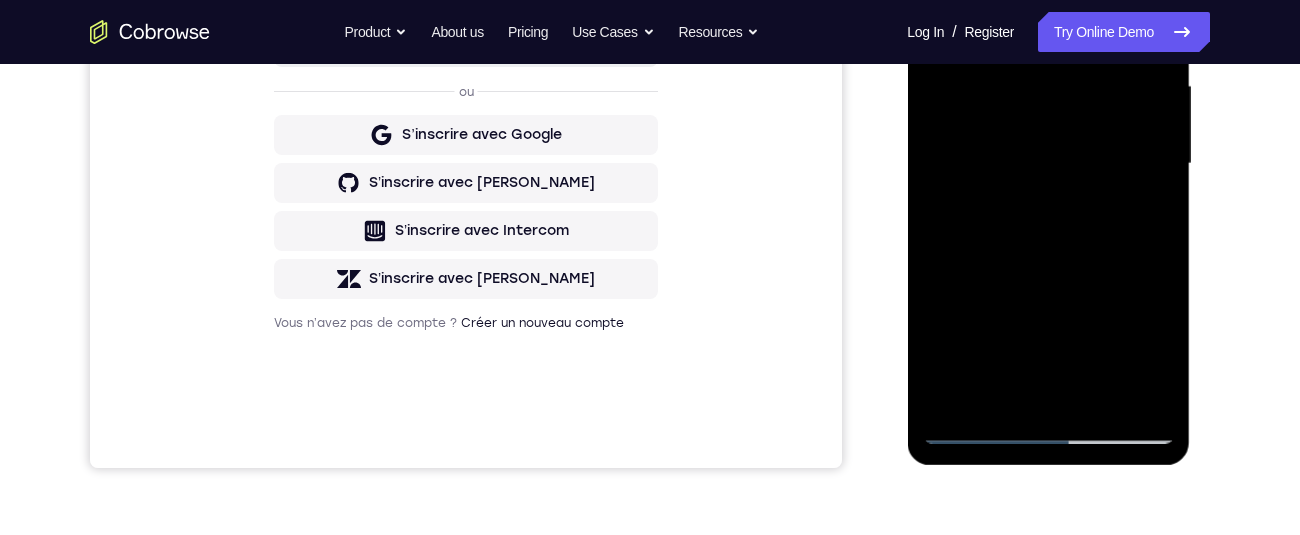 scroll, scrollTop: 463, scrollLeft: 0, axis: vertical 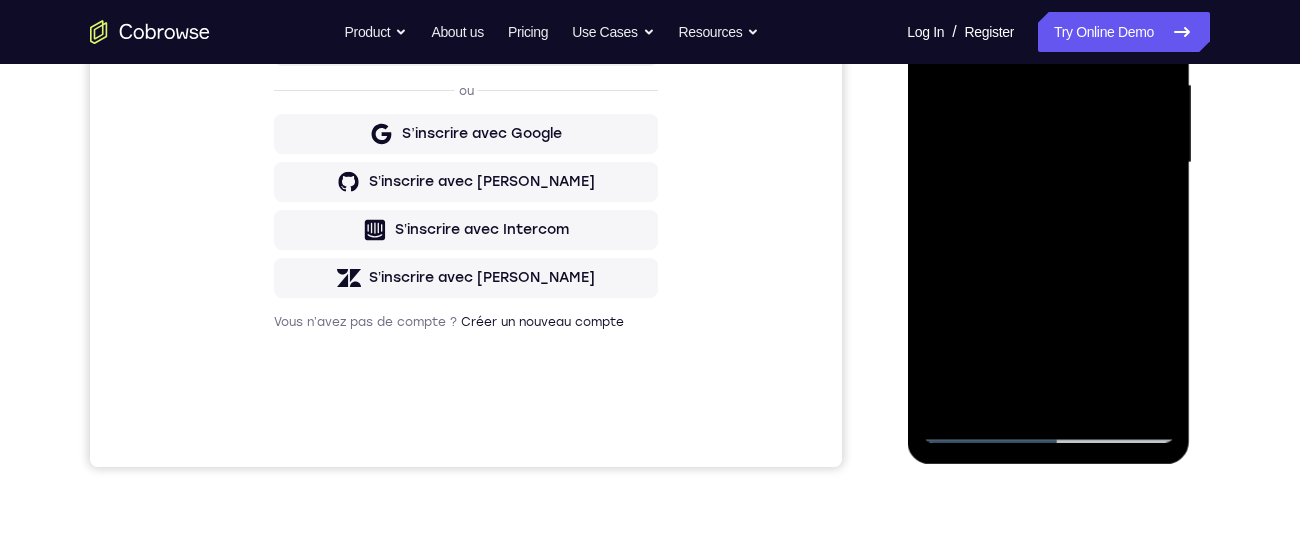click at bounding box center [1048, 163] 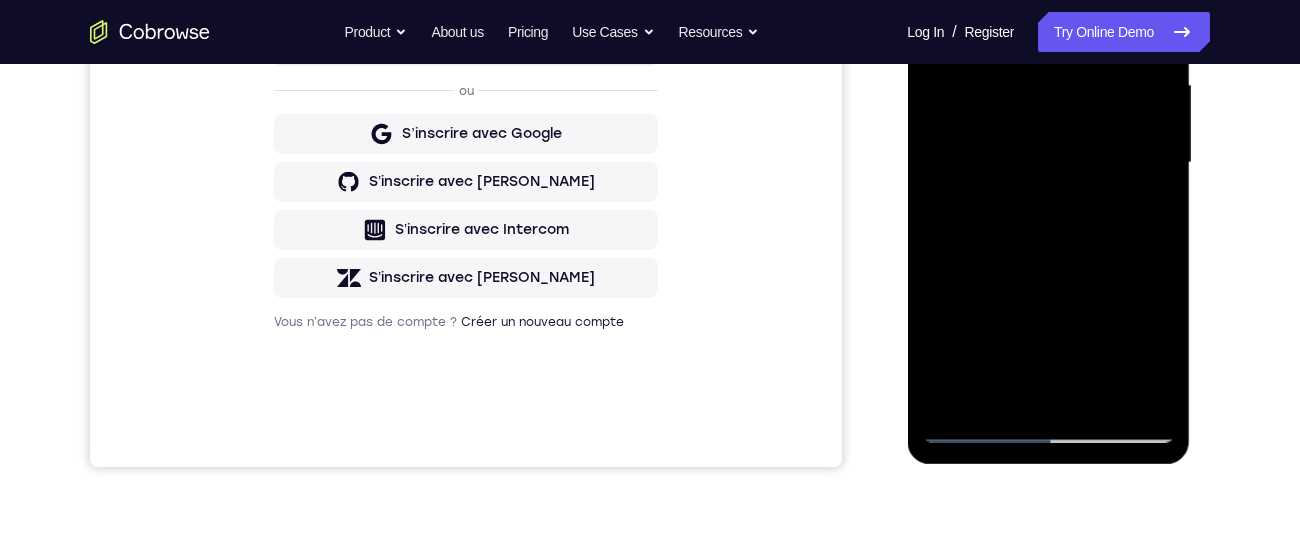 click at bounding box center [1048, 163] 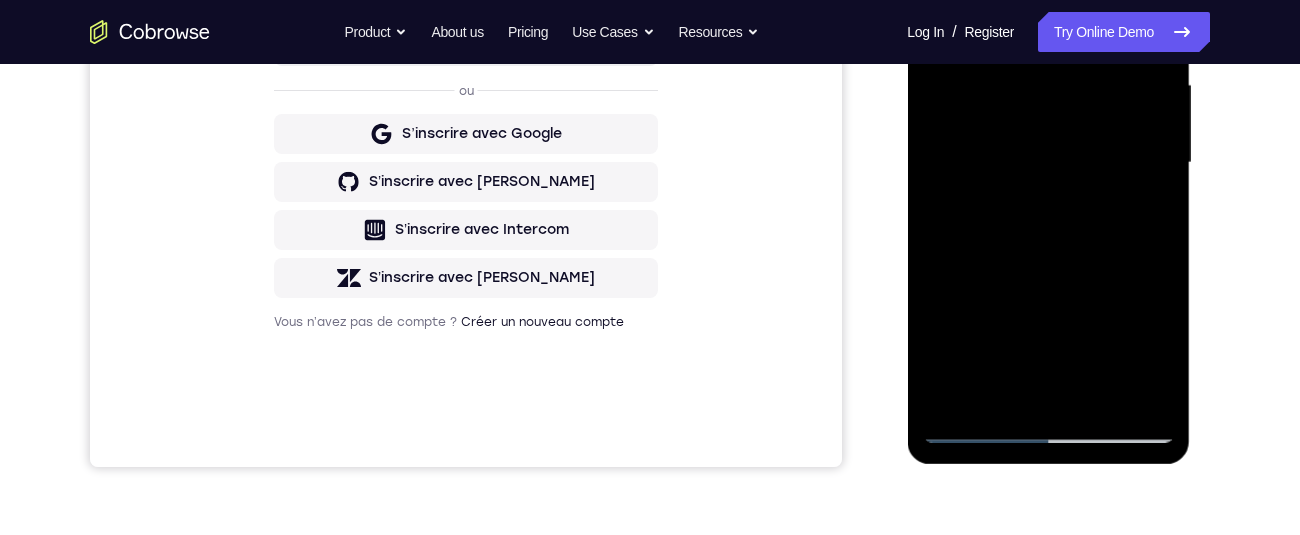 click at bounding box center [1048, 163] 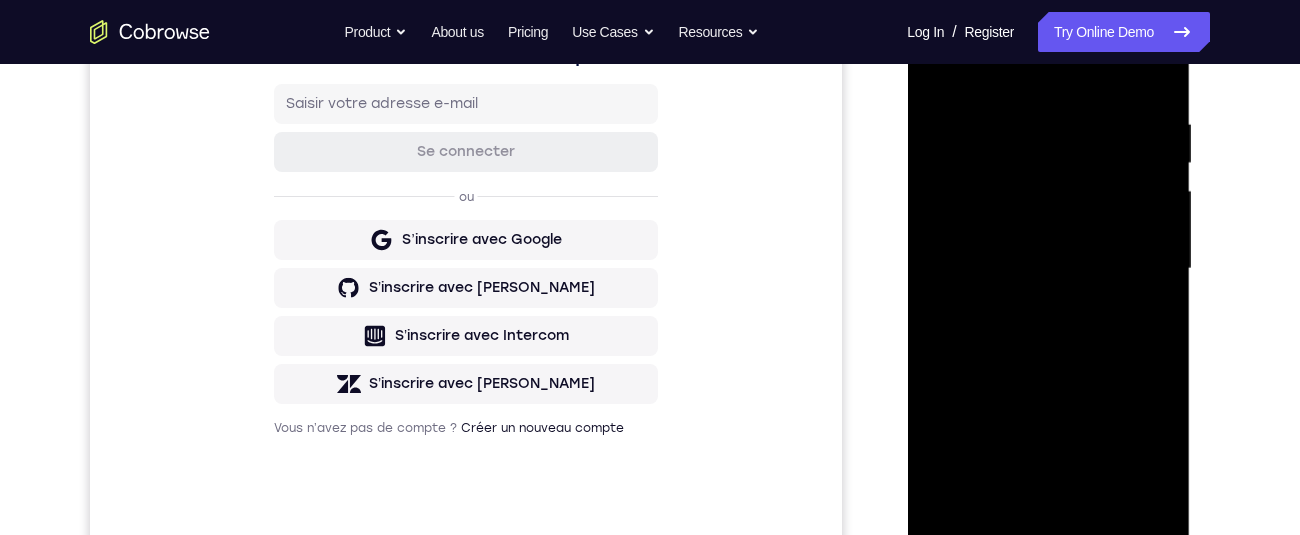 scroll, scrollTop: 207, scrollLeft: 0, axis: vertical 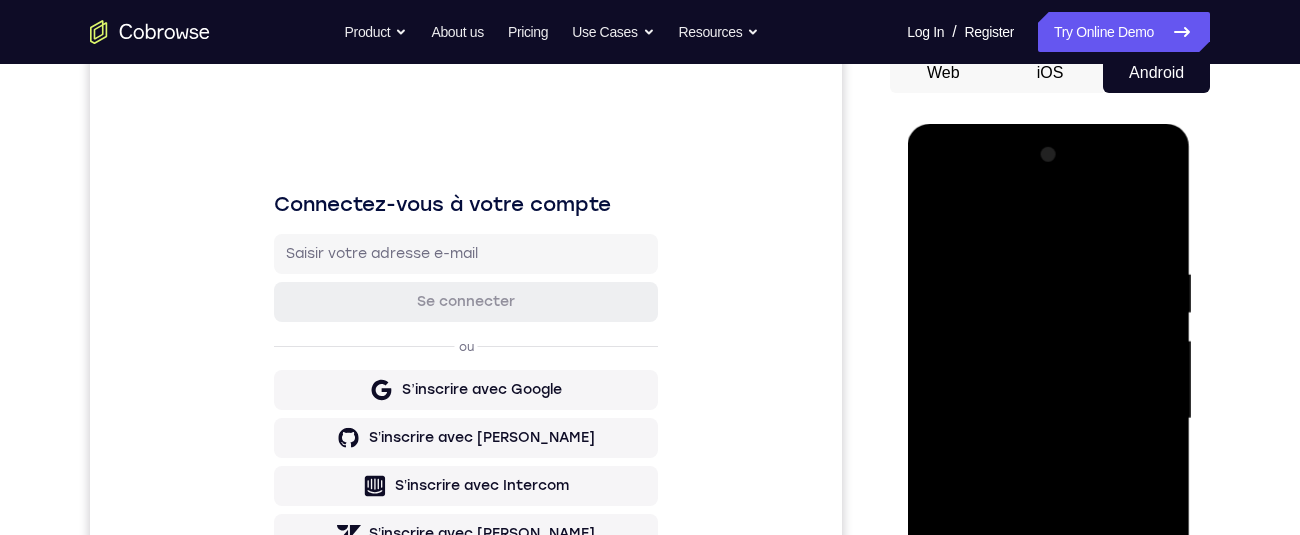 click at bounding box center (1048, 419) 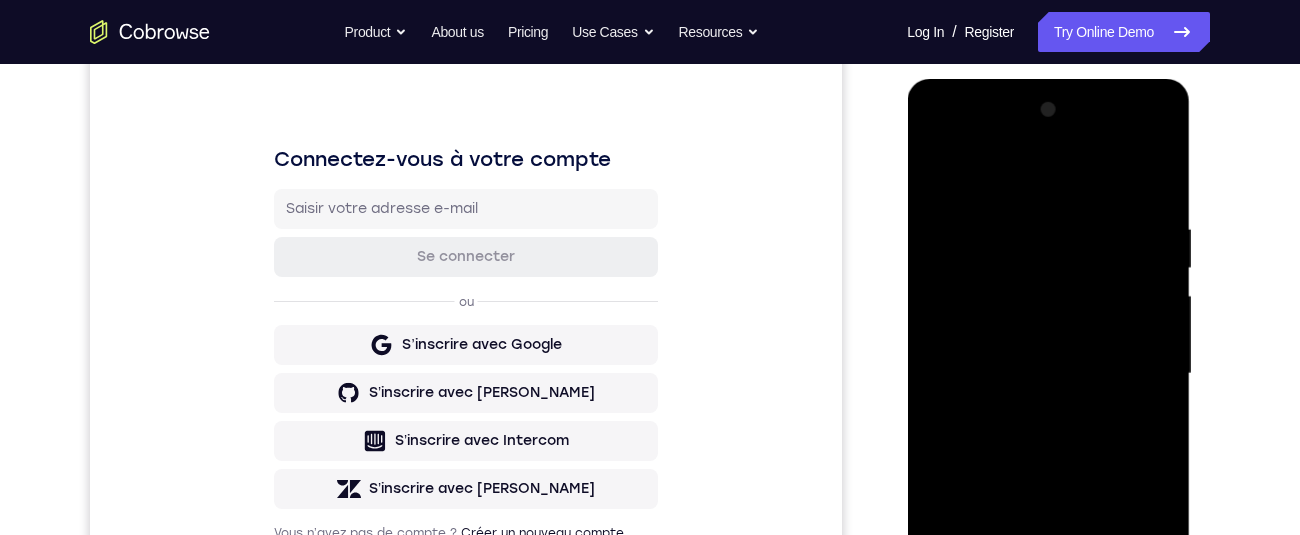 click at bounding box center [1048, 374] 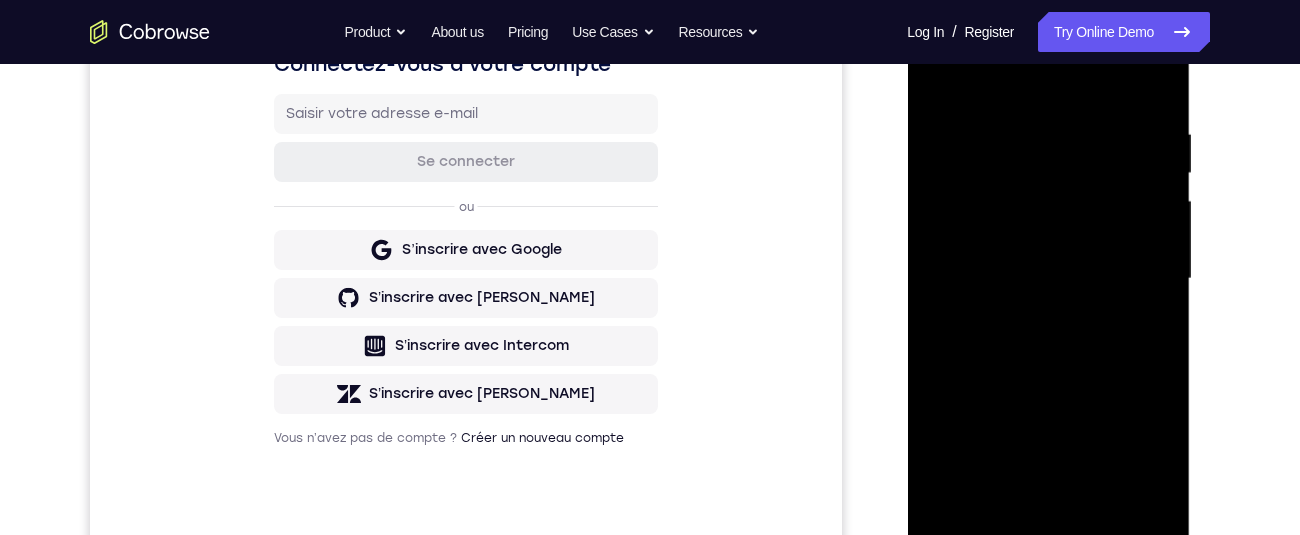 scroll, scrollTop: 419, scrollLeft: 0, axis: vertical 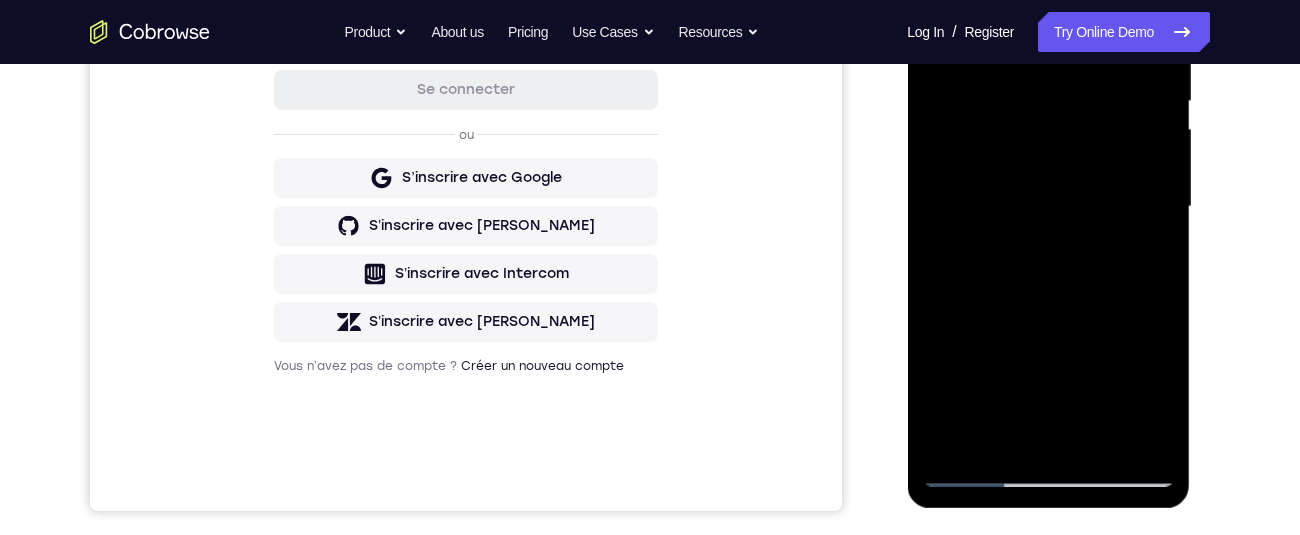 click at bounding box center [1048, 207] 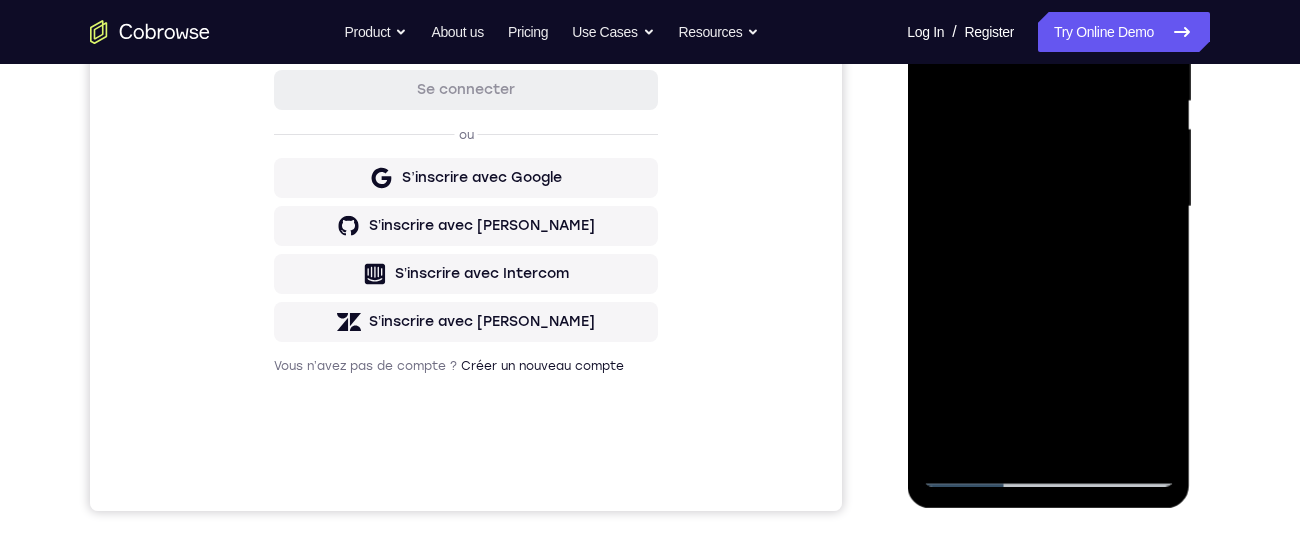 click at bounding box center [1048, 207] 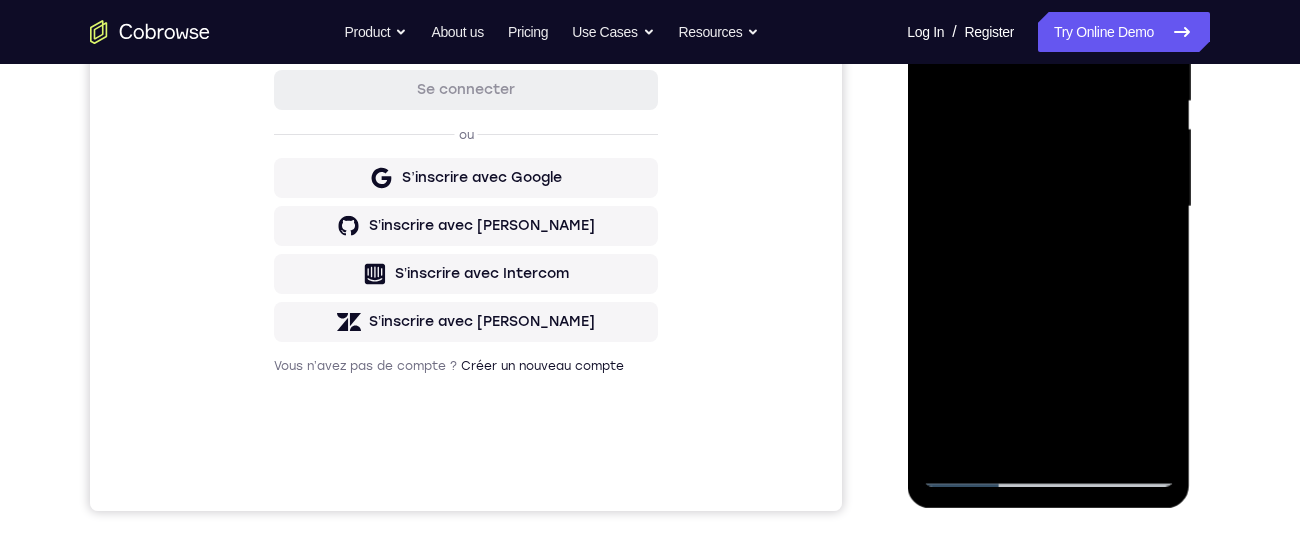 click at bounding box center [1048, 207] 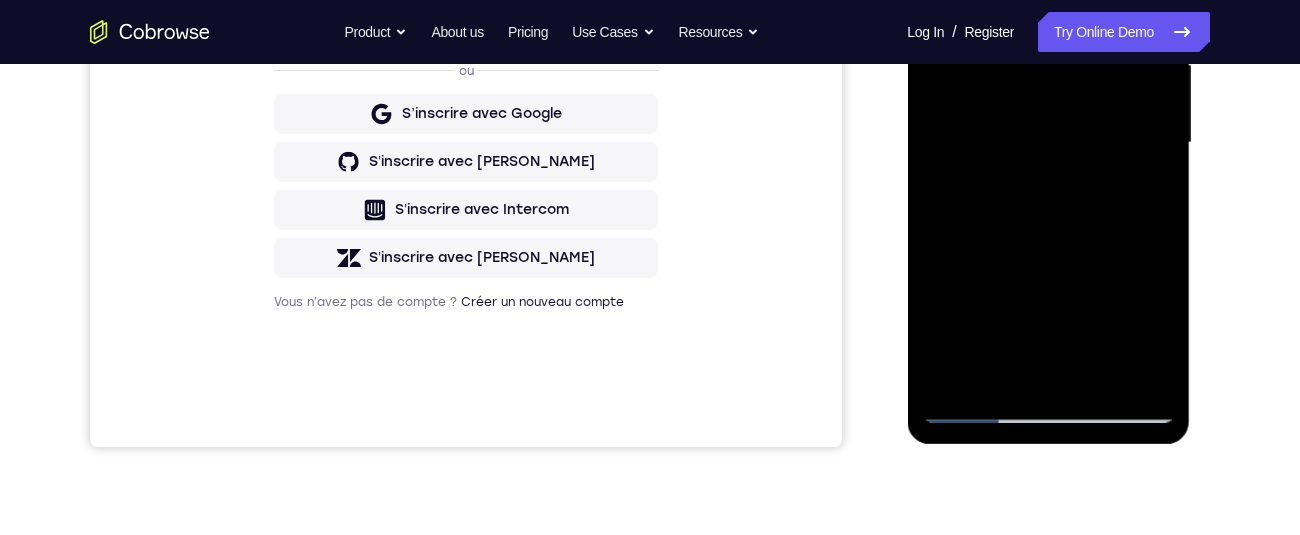 scroll, scrollTop: 472, scrollLeft: 0, axis: vertical 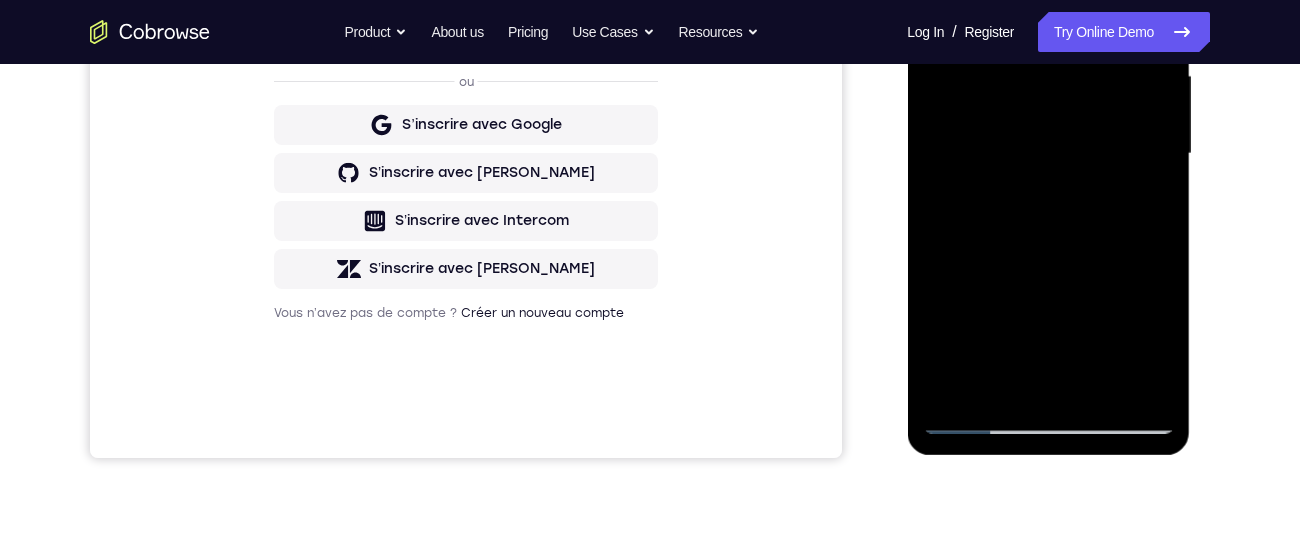 click at bounding box center [1048, 154] 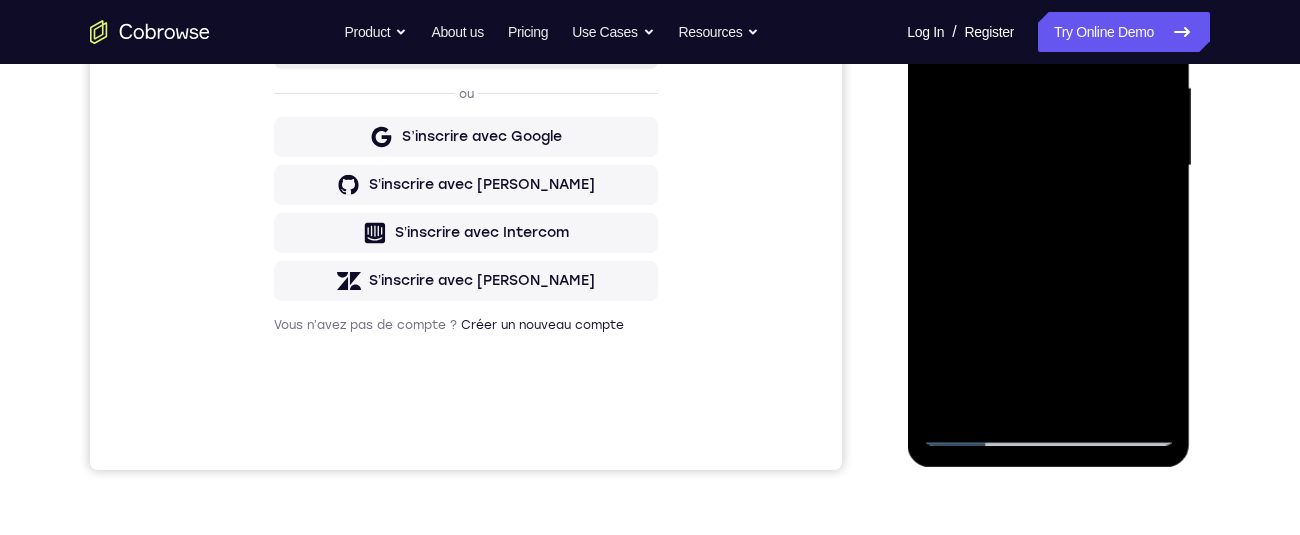 click at bounding box center [1048, 166] 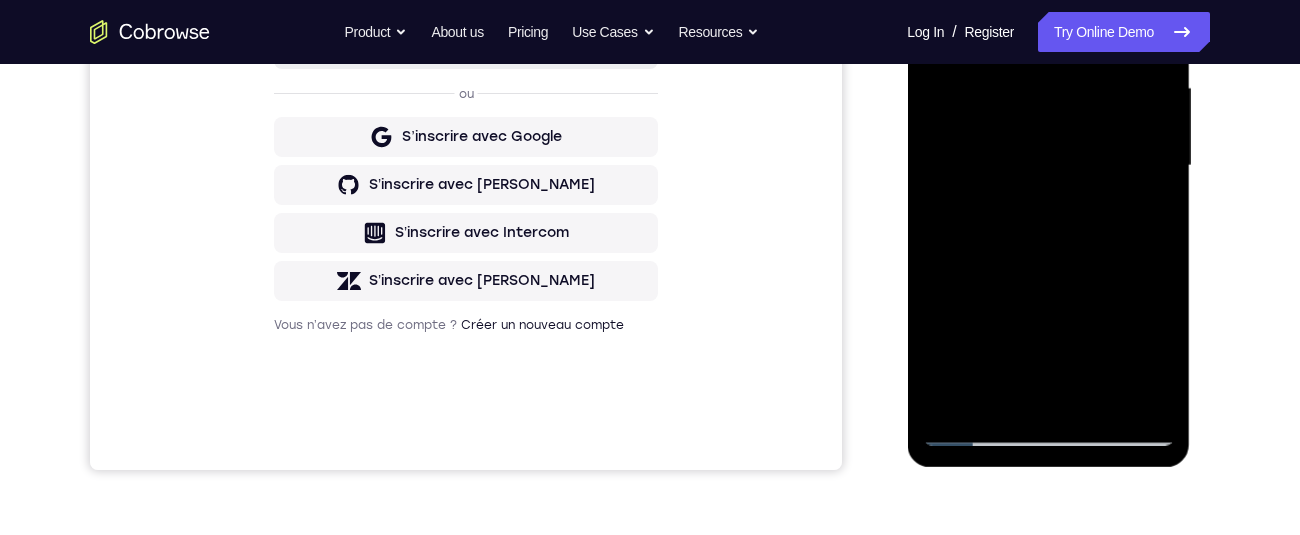 click at bounding box center (1048, 166) 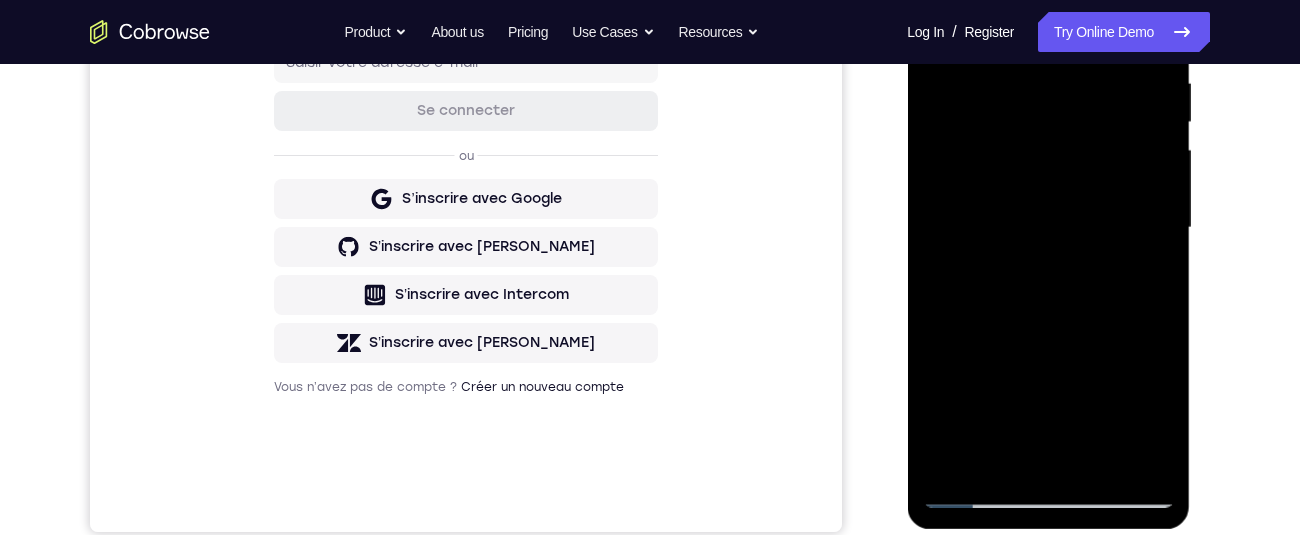 scroll, scrollTop: 351, scrollLeft: 0, axis: vertical 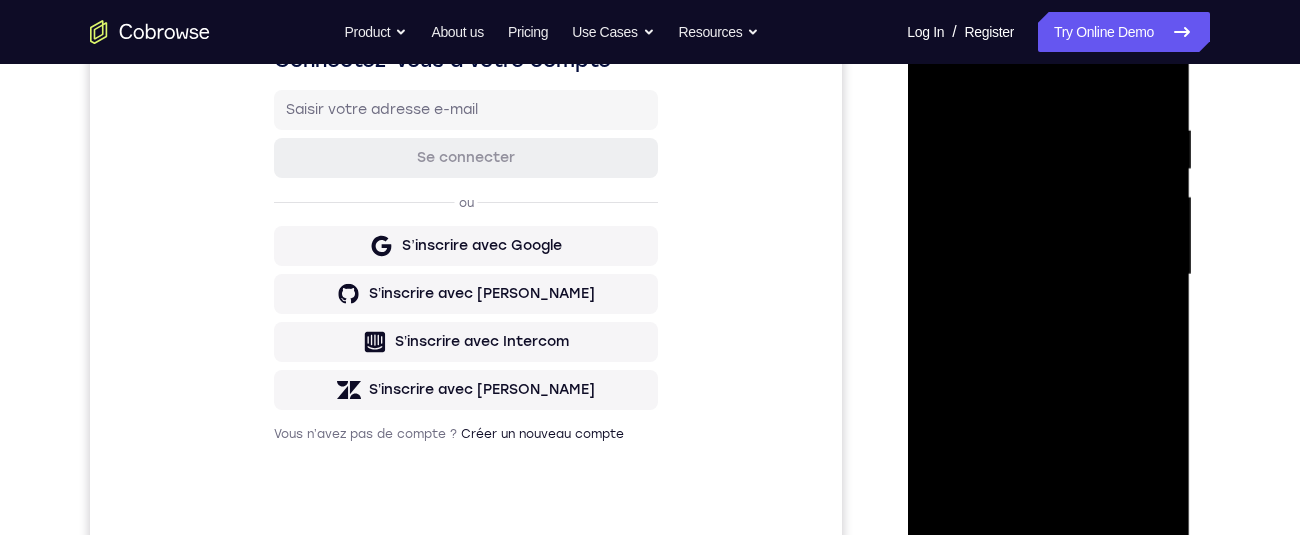 click at bounding box center [1048, 275] 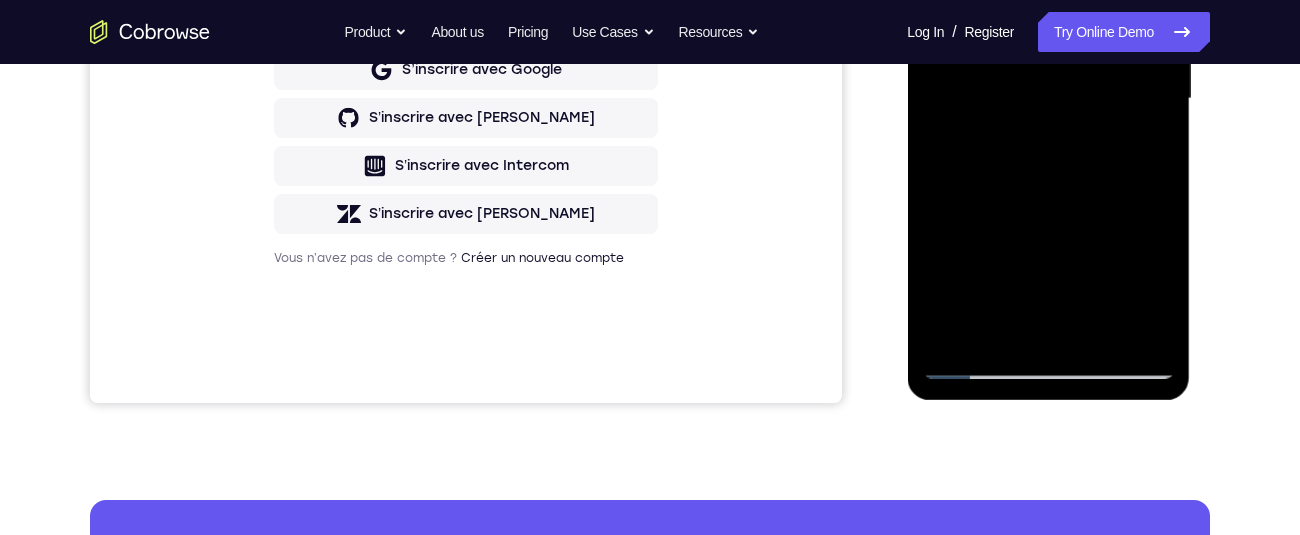 scroll, scrollTop: 522, scrollLeft: 0, axis: vertical 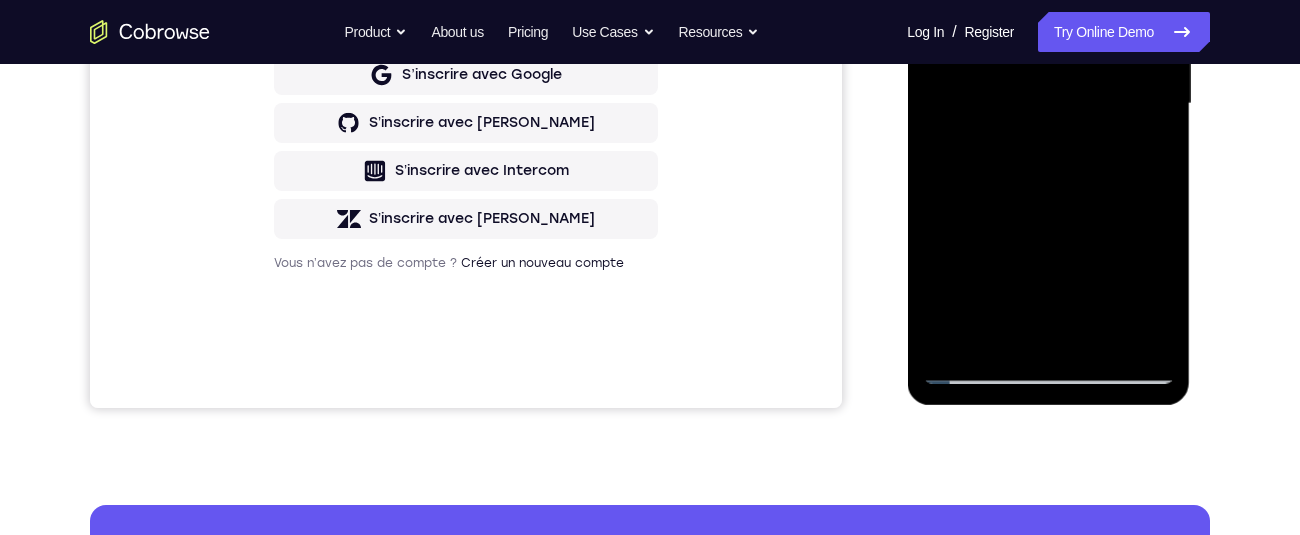 click at bounding box center [1048, 104] 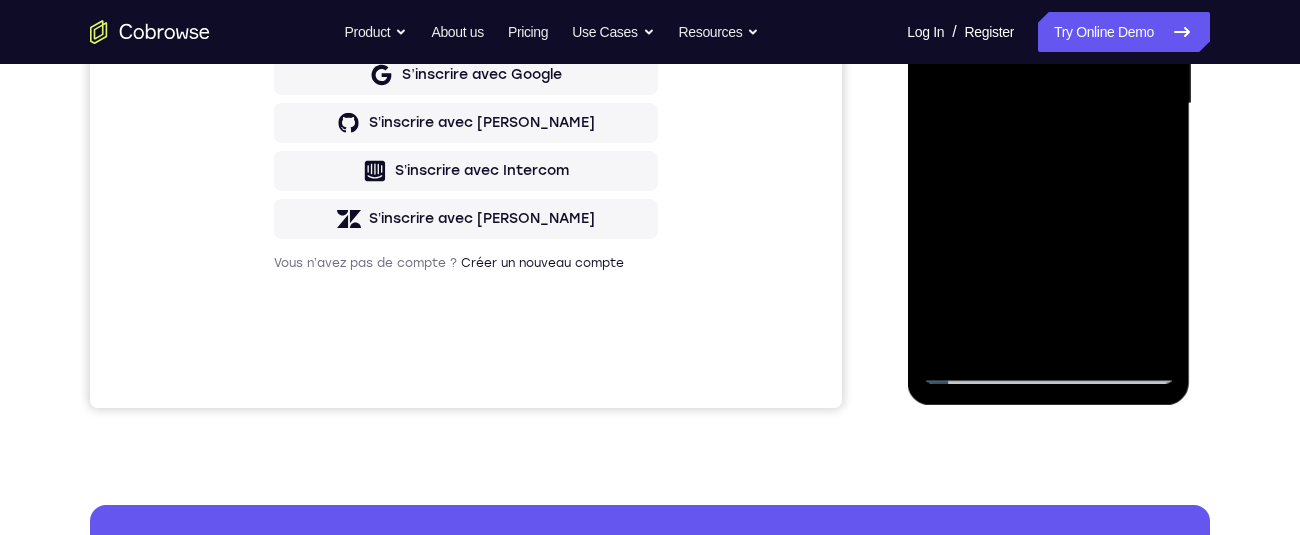 click at bounding box center (1048, 104) 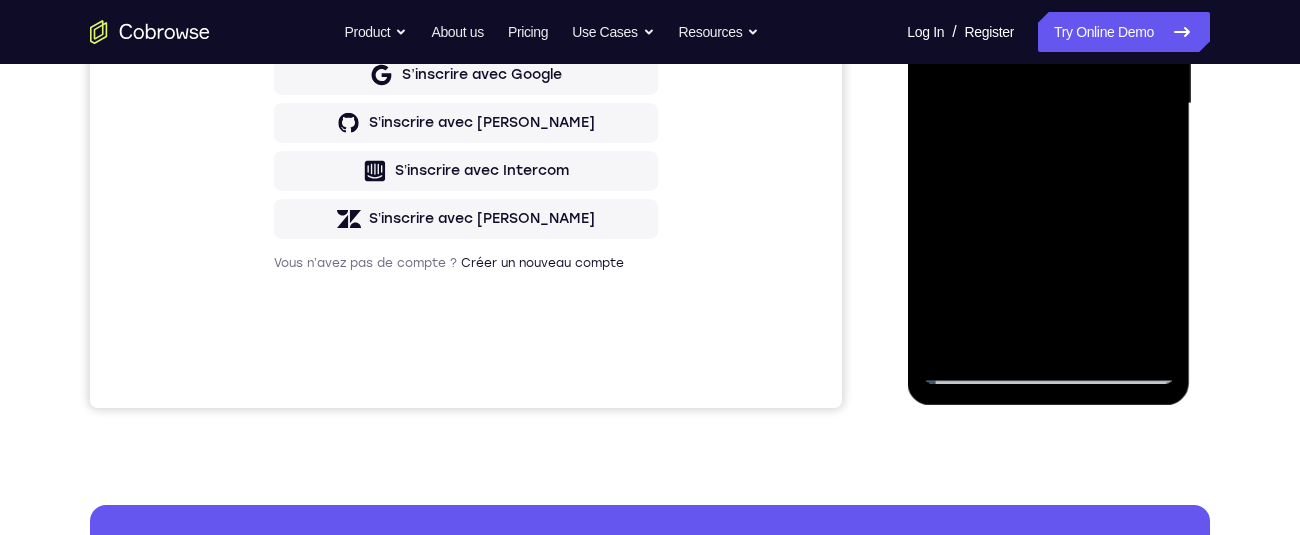 click at bounding box center [1048, 104] 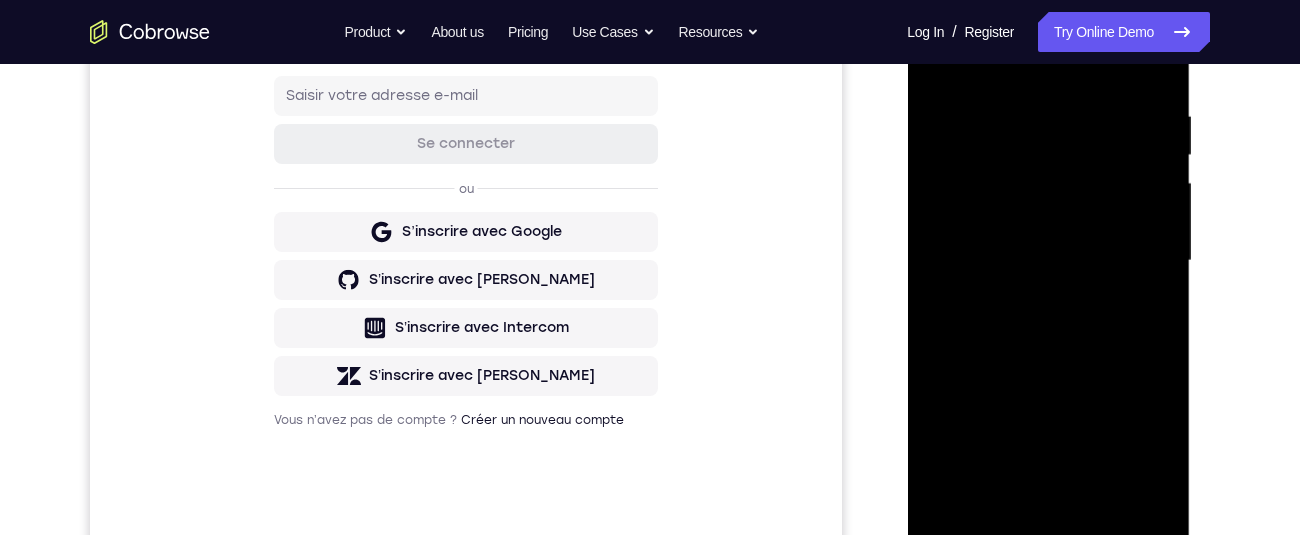 scroll, scrollTop: 187, scrollLeft: 0, axis: vertical 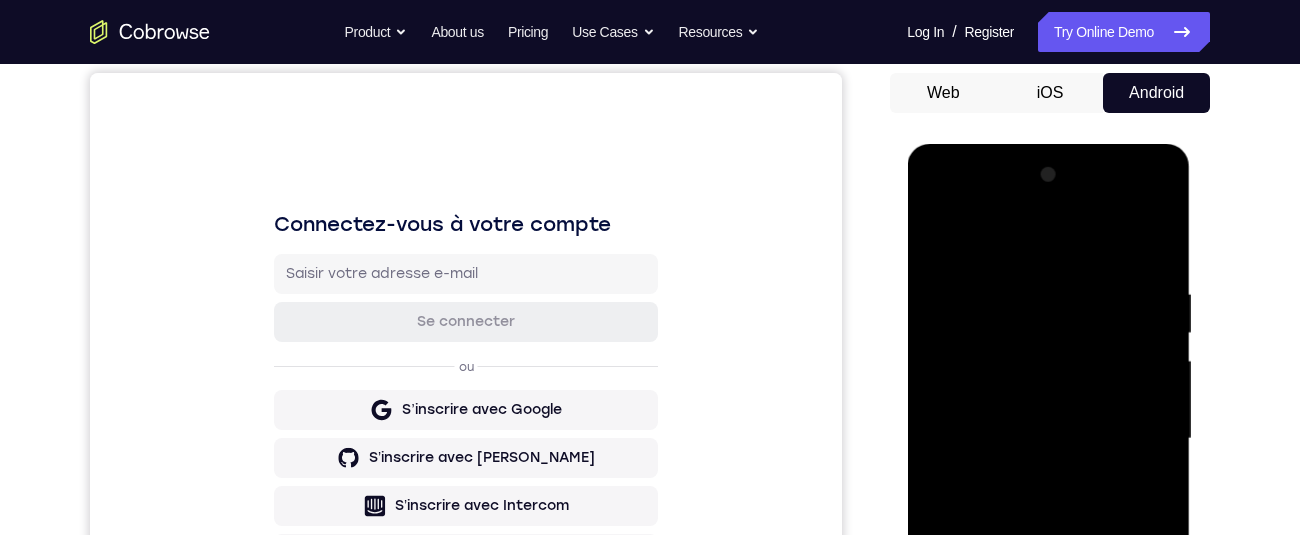 click at bounding box center [1048, 439] 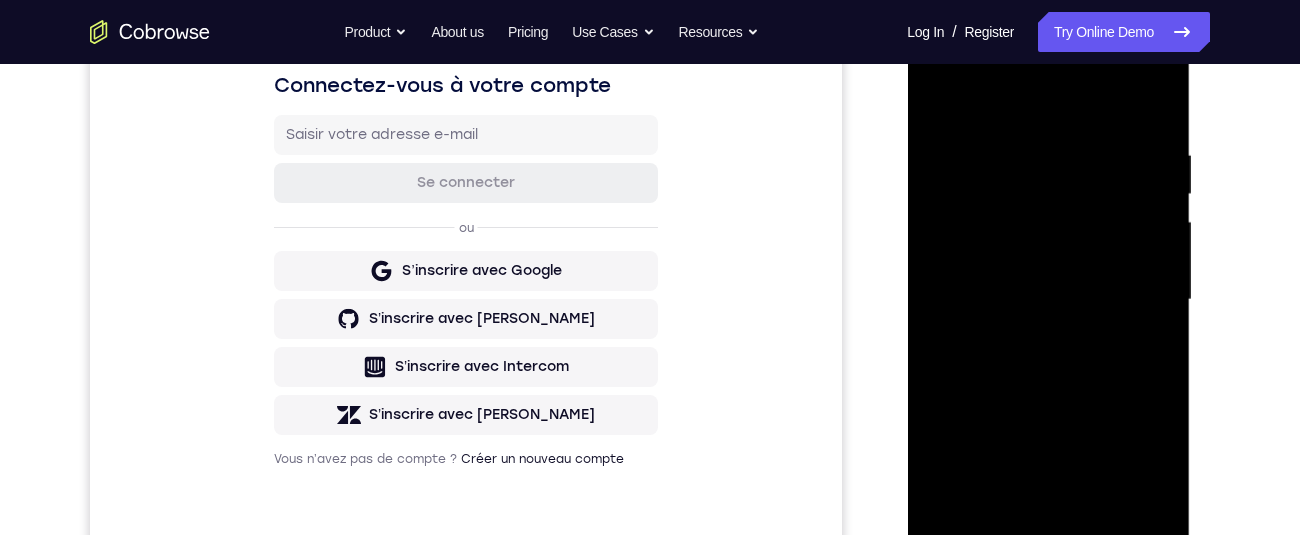 scroll, scrollTop: 228, scrollLeft: 0, axis: vertical 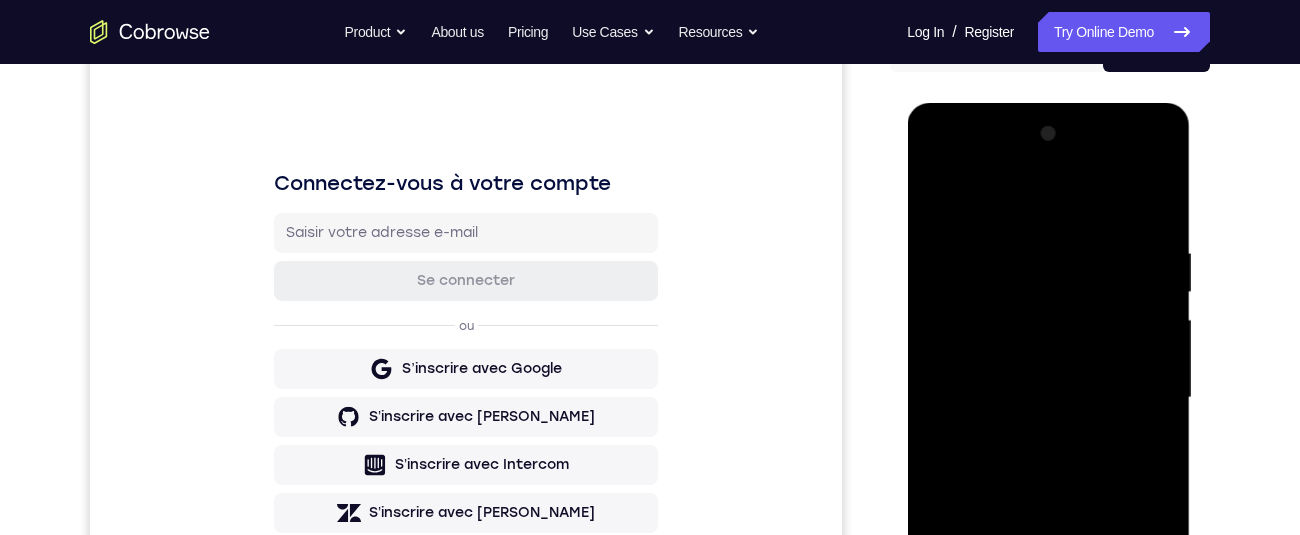 click at bounding box center (1048, 398) 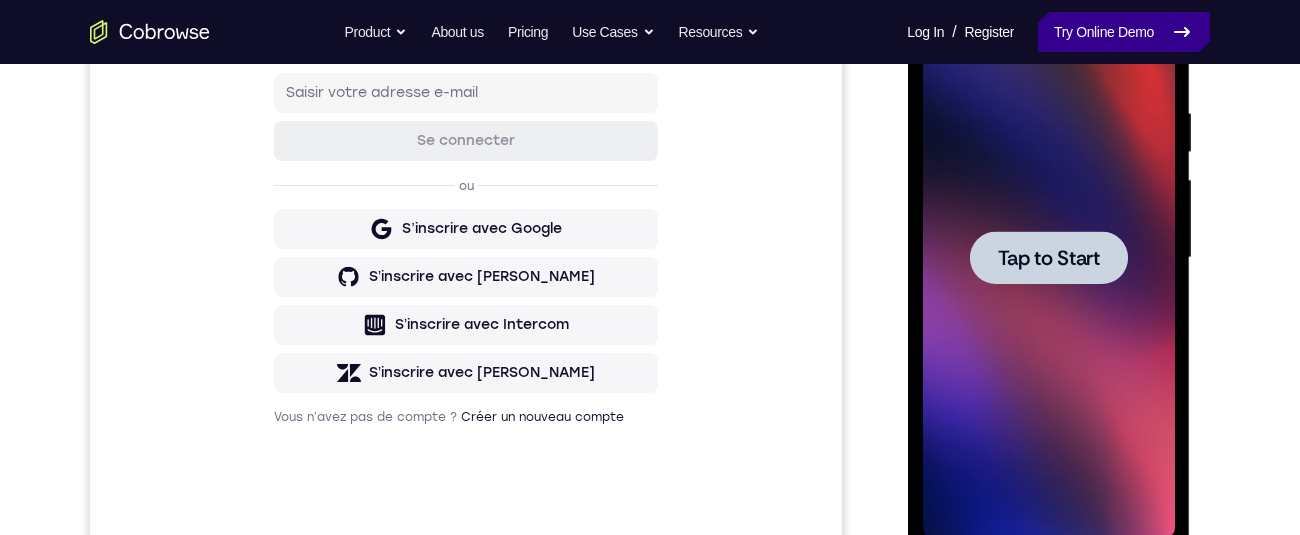 scroll, scrollTop: 503, scrollLeft: 0, axis: vertical 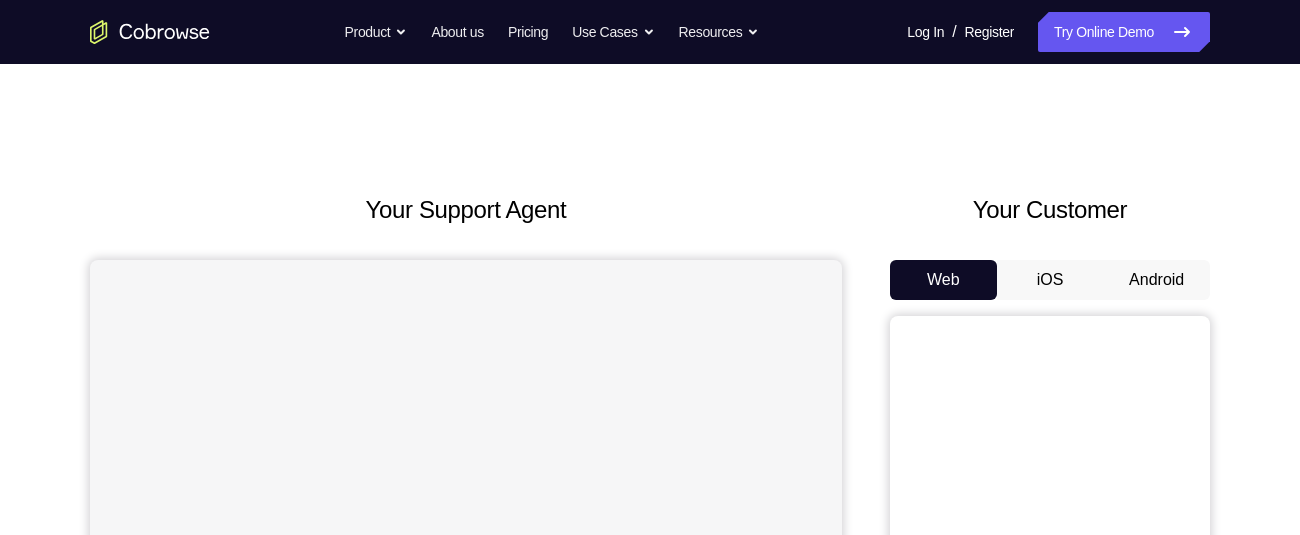 click on "Android" at bounding box center [1156, 280] 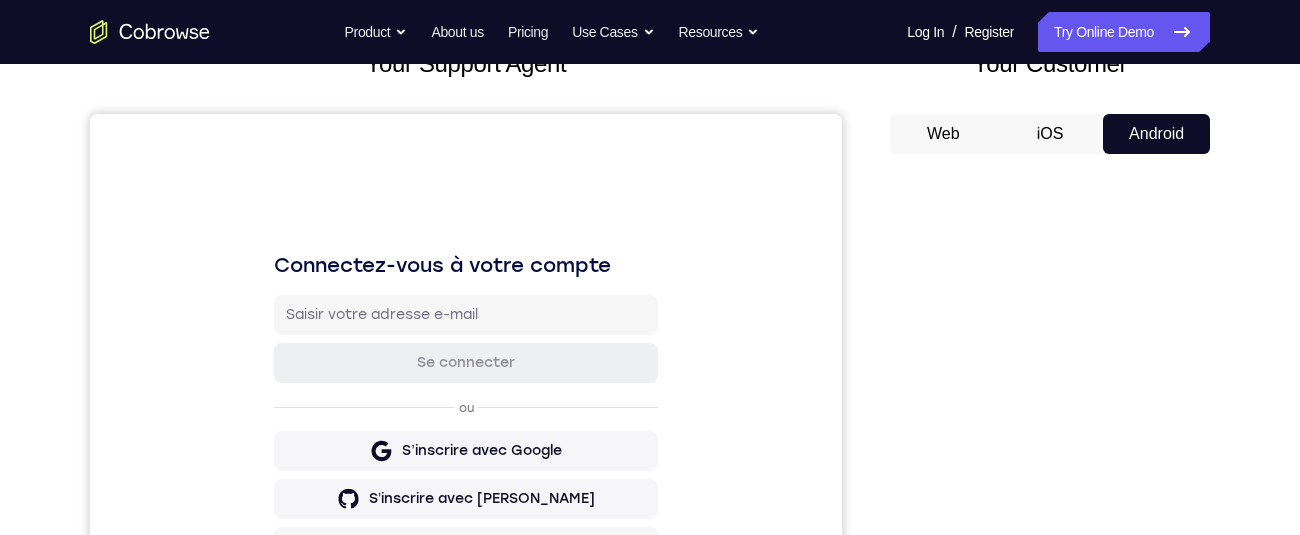 scroll, scrollTop: 619, scrollLeft: 0, axis: vertical 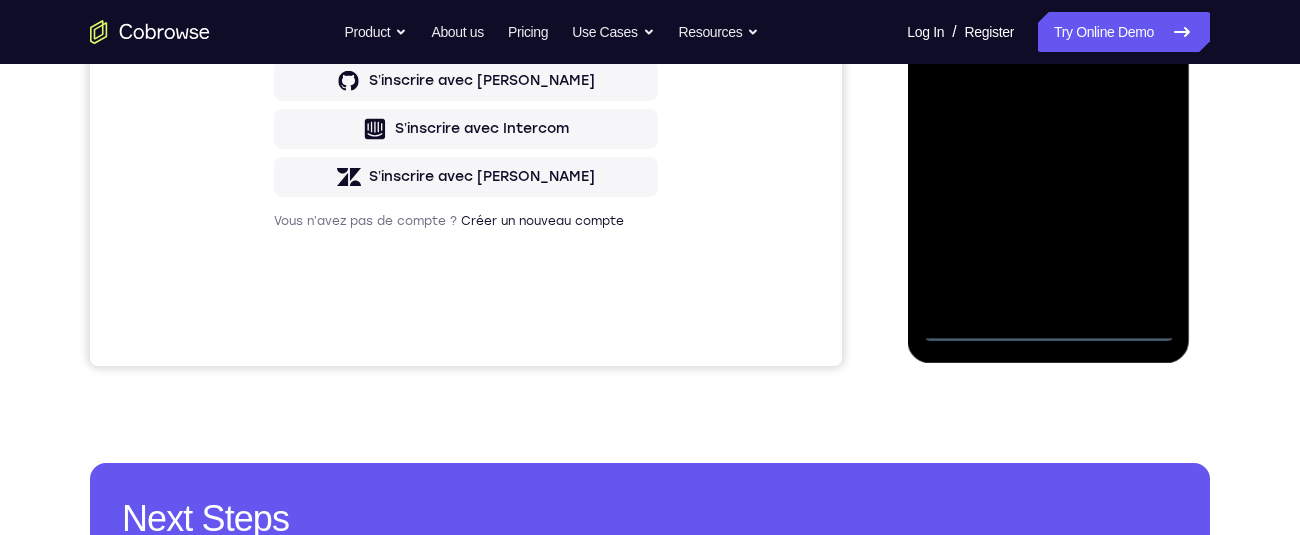 click at bounding box center (1048, 62) 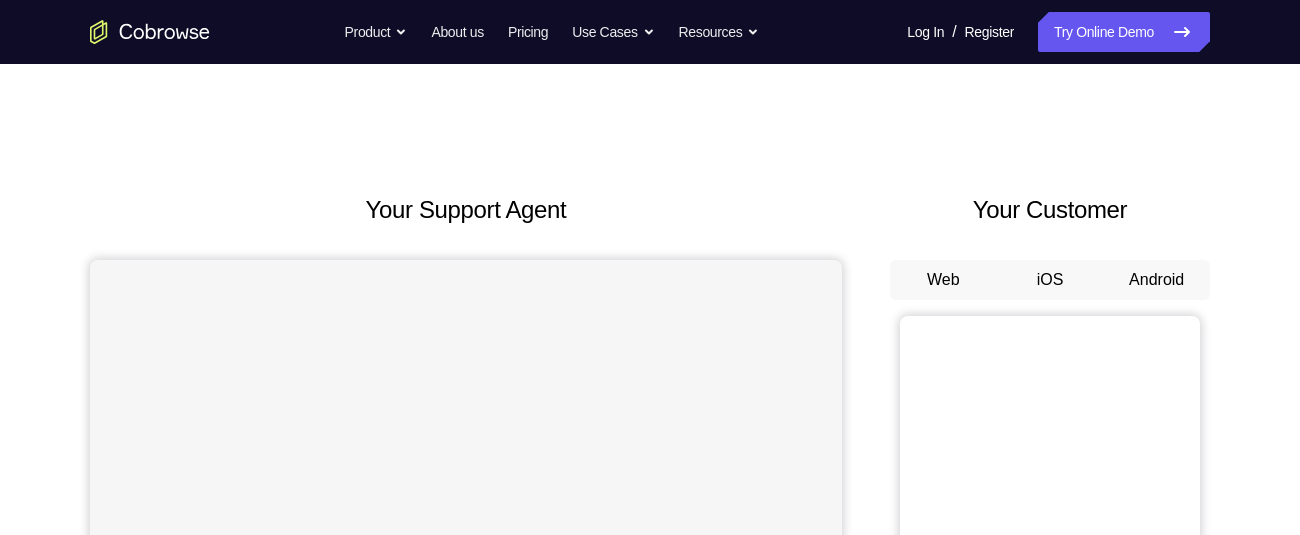 scroll, scrollTop: 0, scrollLeft: 0, axis: both 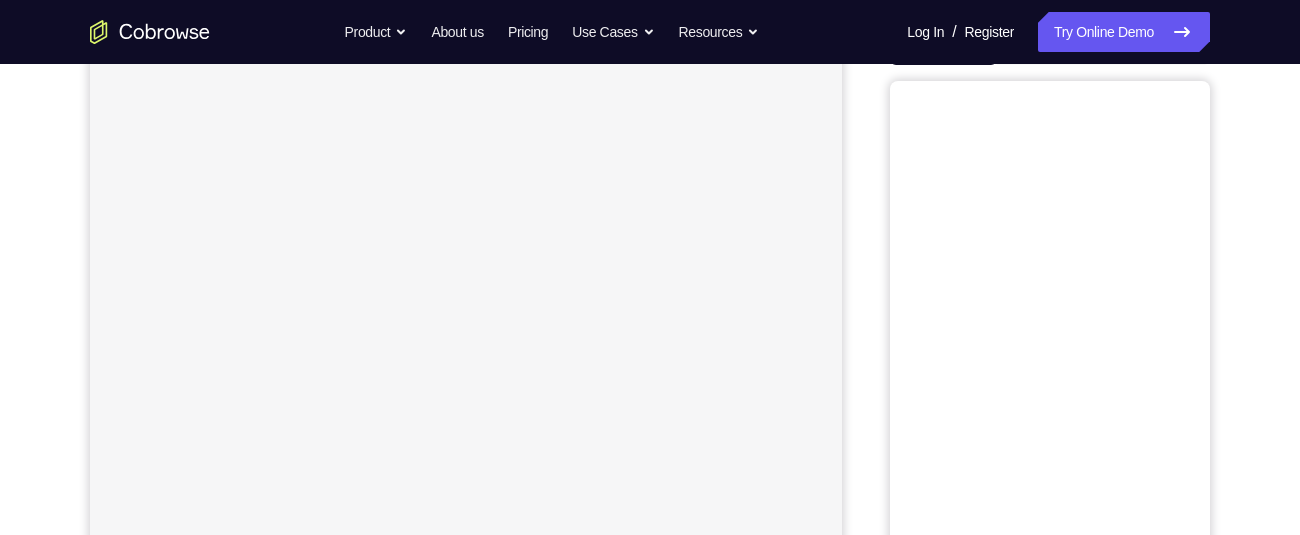 click on "Android" at bounding box center (1156, 45) 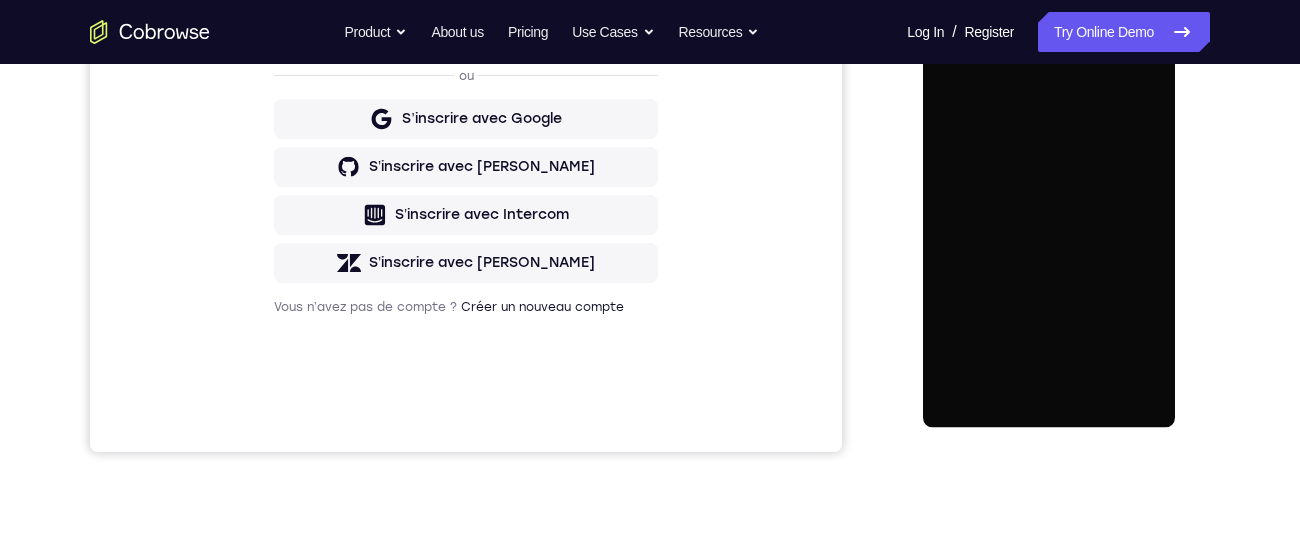 scroll, scrollTop: 0, scrollLeft: 0, axis: both 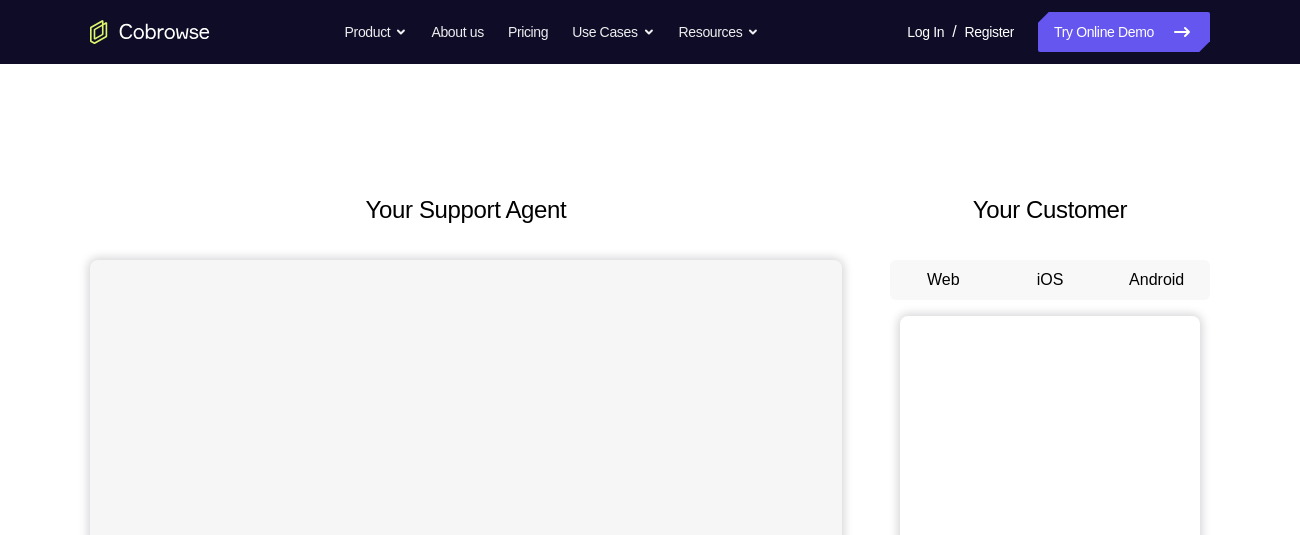 click on "Android" at bounding box center (1156, 280) 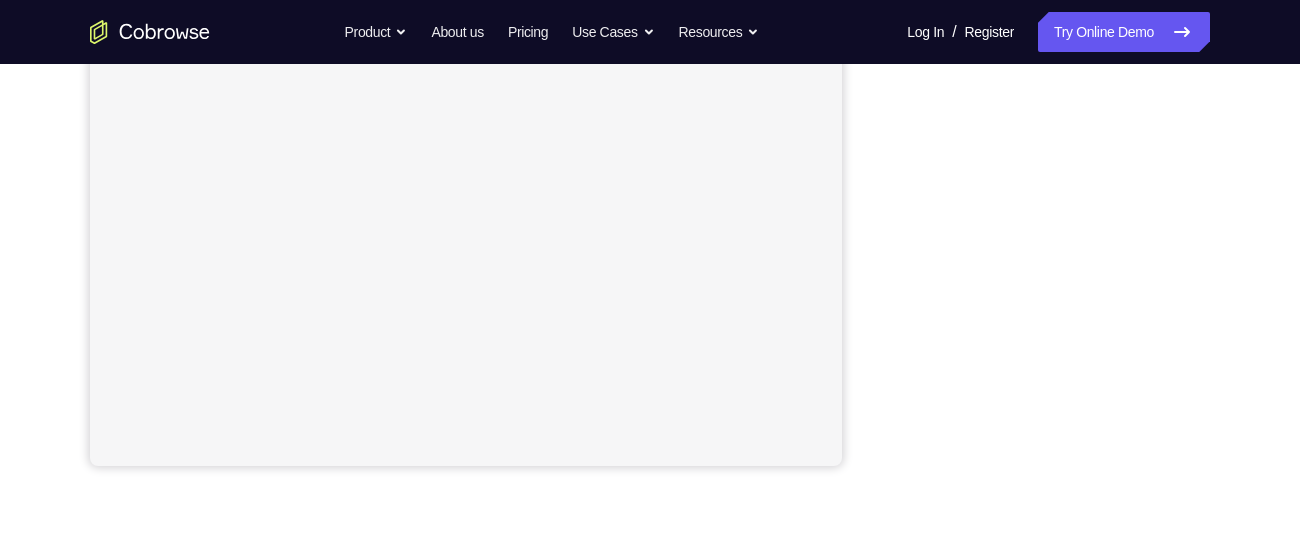 scroll, scrollTop: 472, scrollLeft: 0, axis: vertical 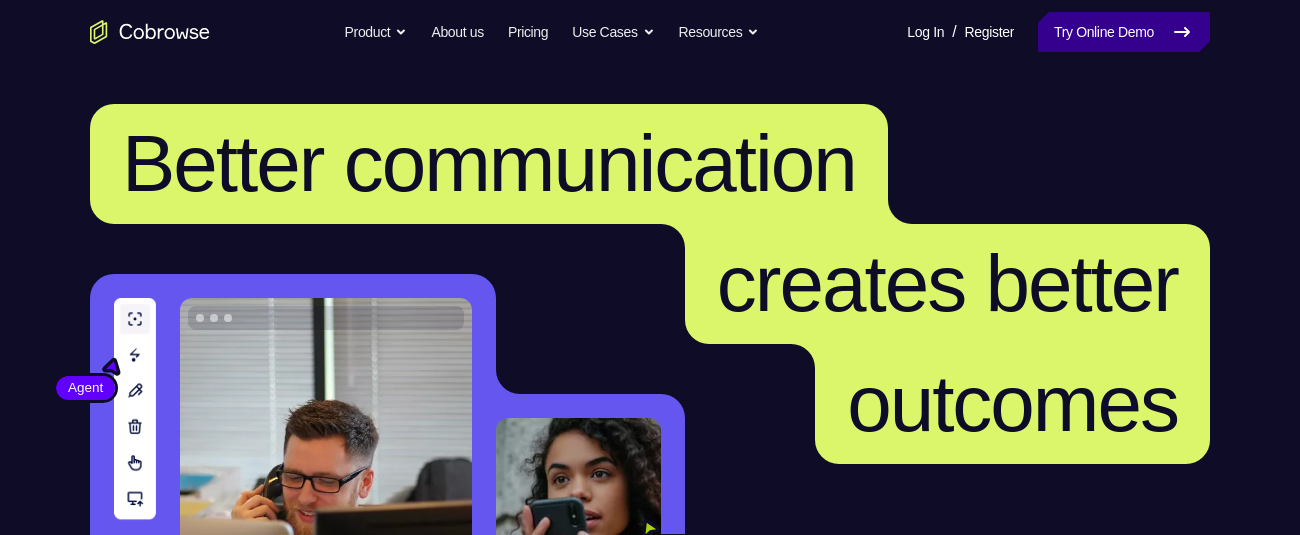 click on "Try Online Demo" at bounding box center [1124, 32] 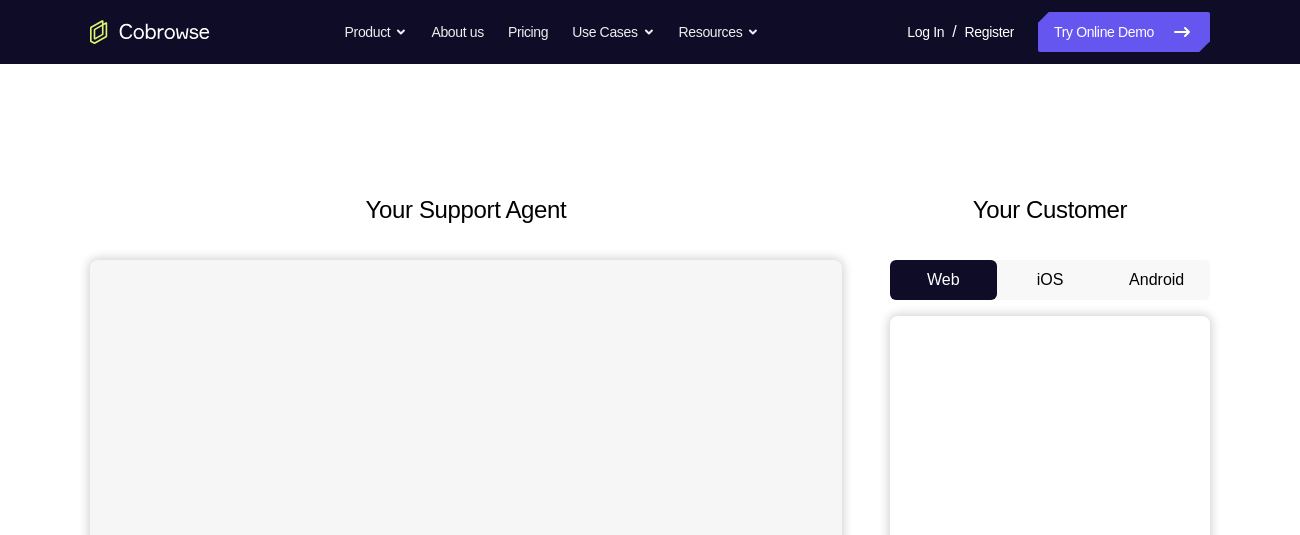 click on "Android" at bounding box center (1156, 280) 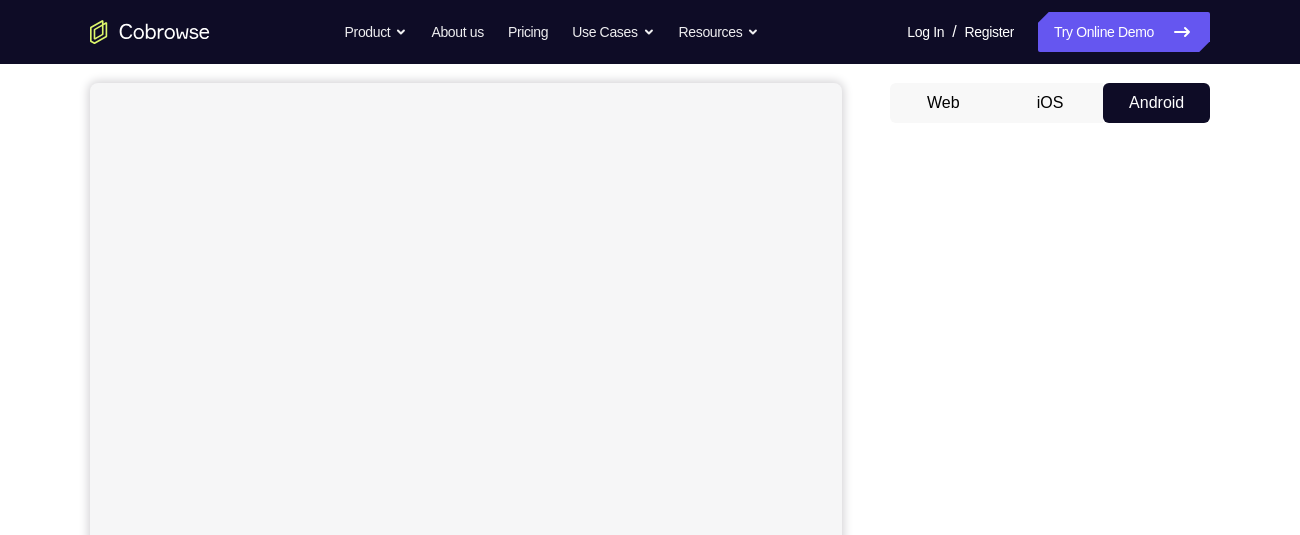 scroll, scrollTop: 178, scrollLeft: 0, axis: vertical 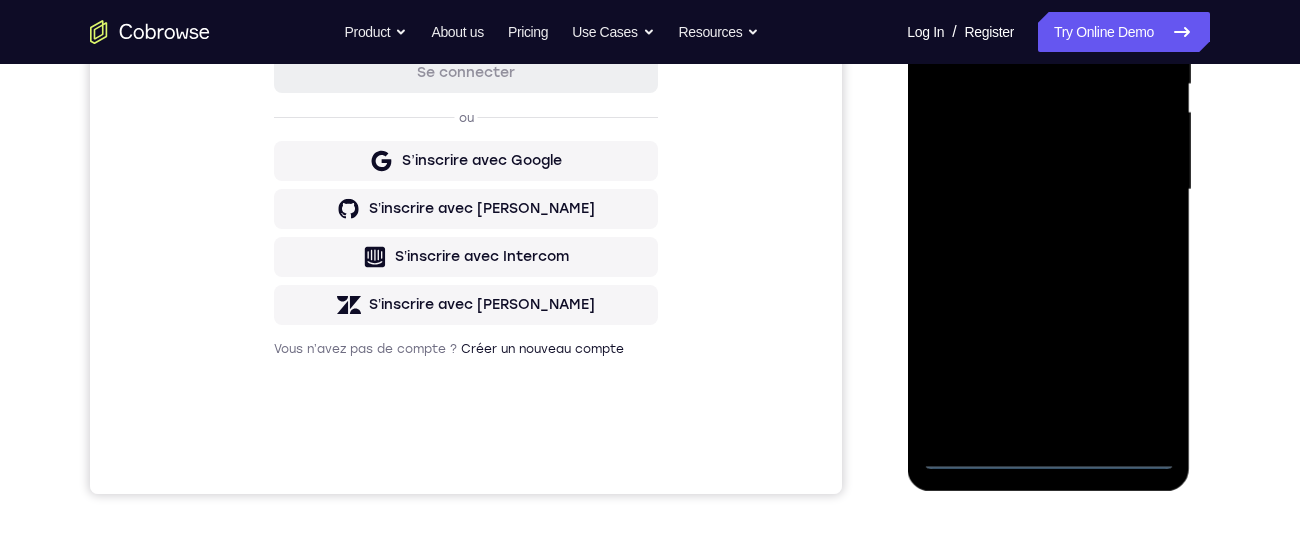 click at bounding box center [1048, 190] 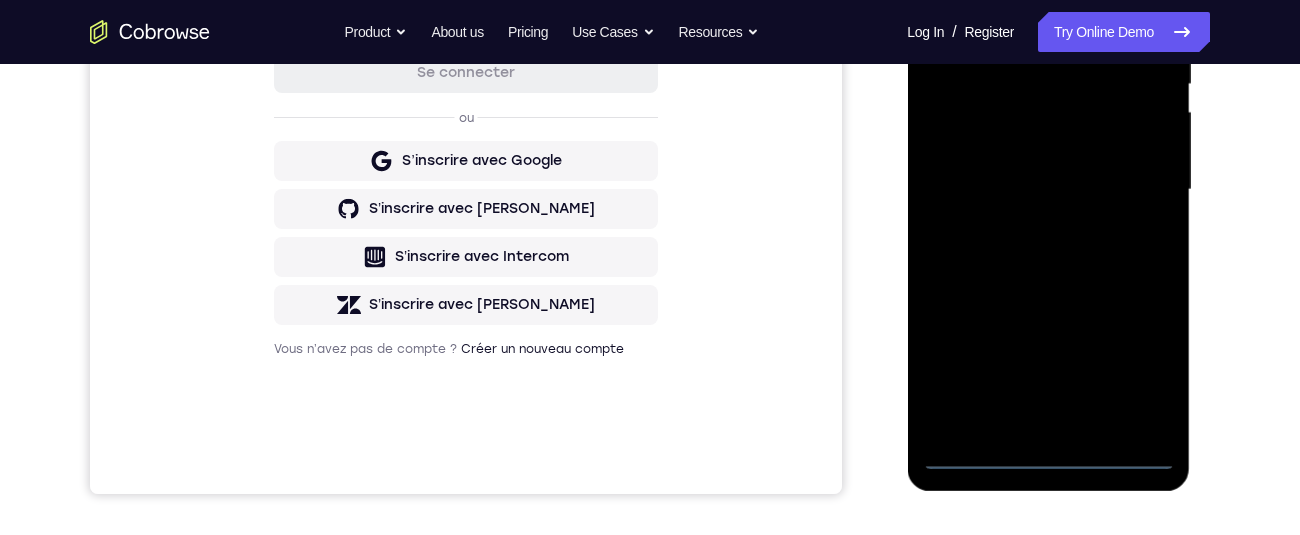 click at bounding box center (1048, 190) 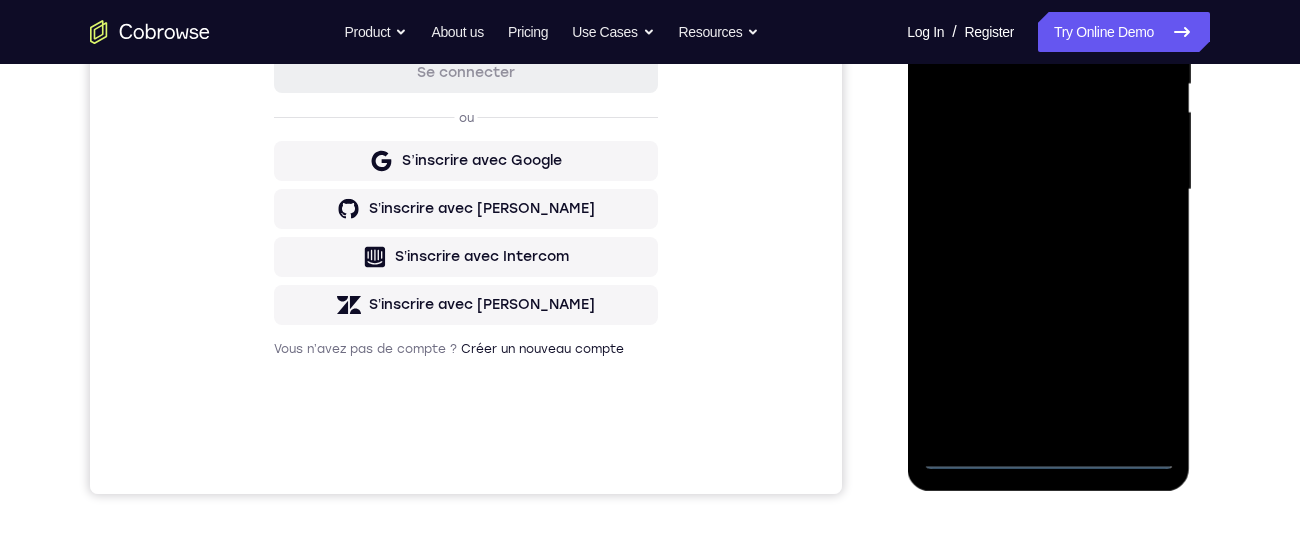 scroll, scrollTop: 146, scrollLeft: 0, axis: vertical 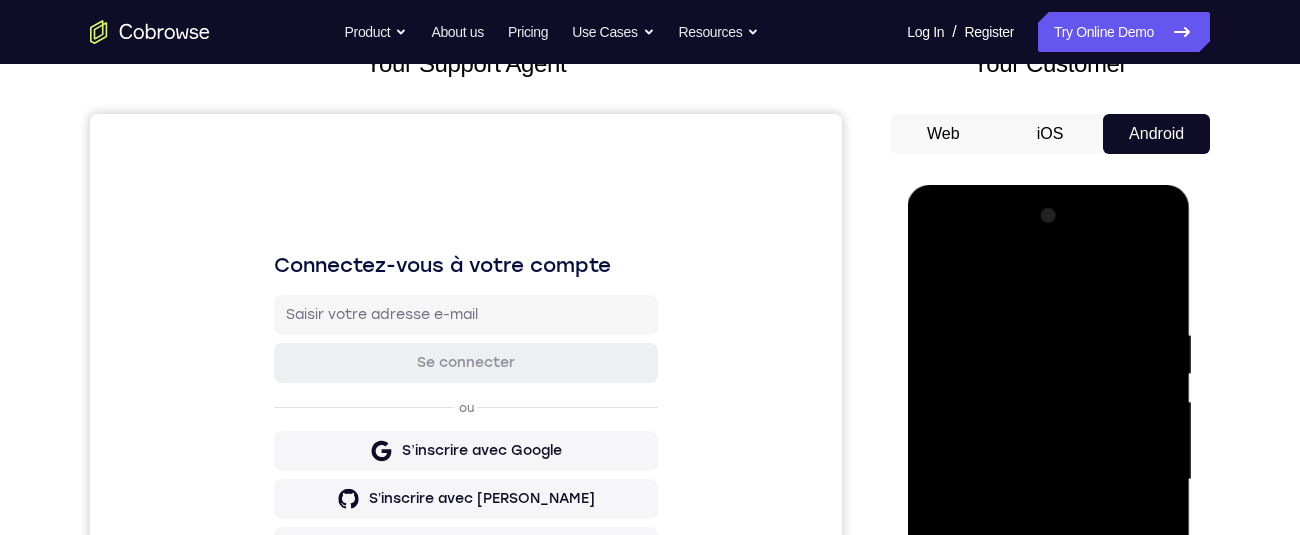 click at bounding box center [1048, 480] 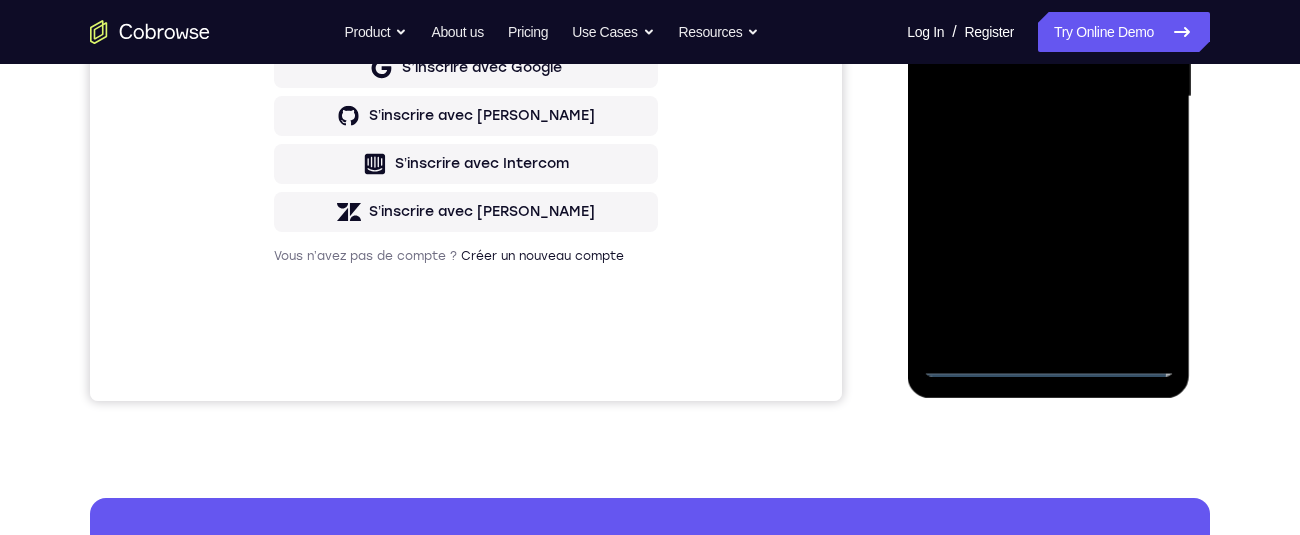 scroll, scrollTop: 430, scrollLeft: 0, axis: vertical 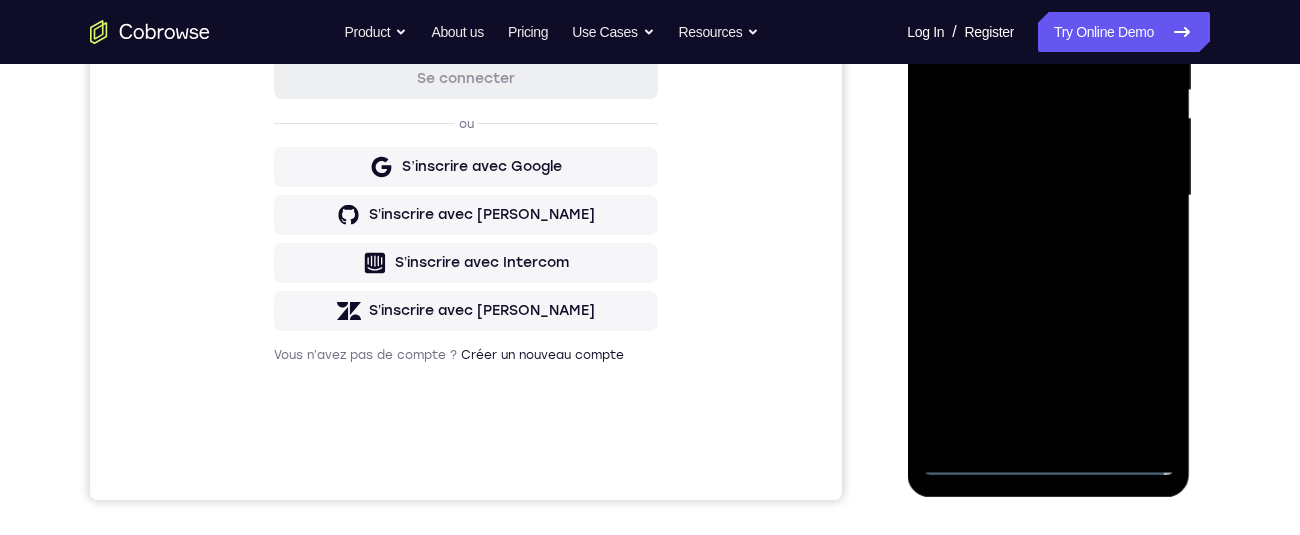 click at bounding box center [1048, 196] 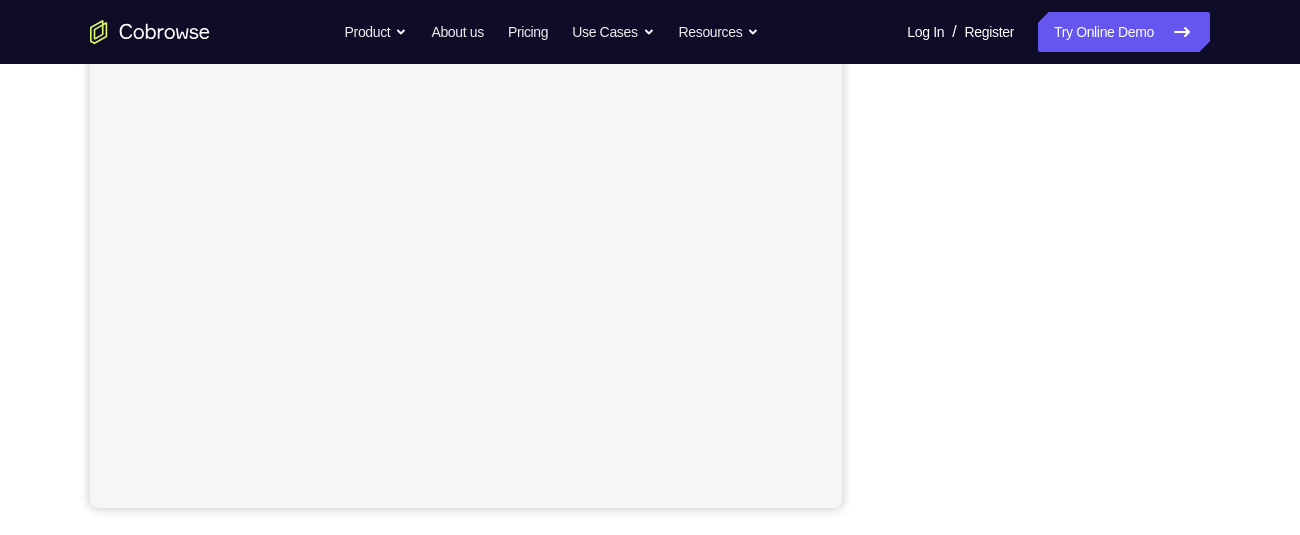 scroll, scrollTop: 453, scrollLeft: 0, axis: vertical 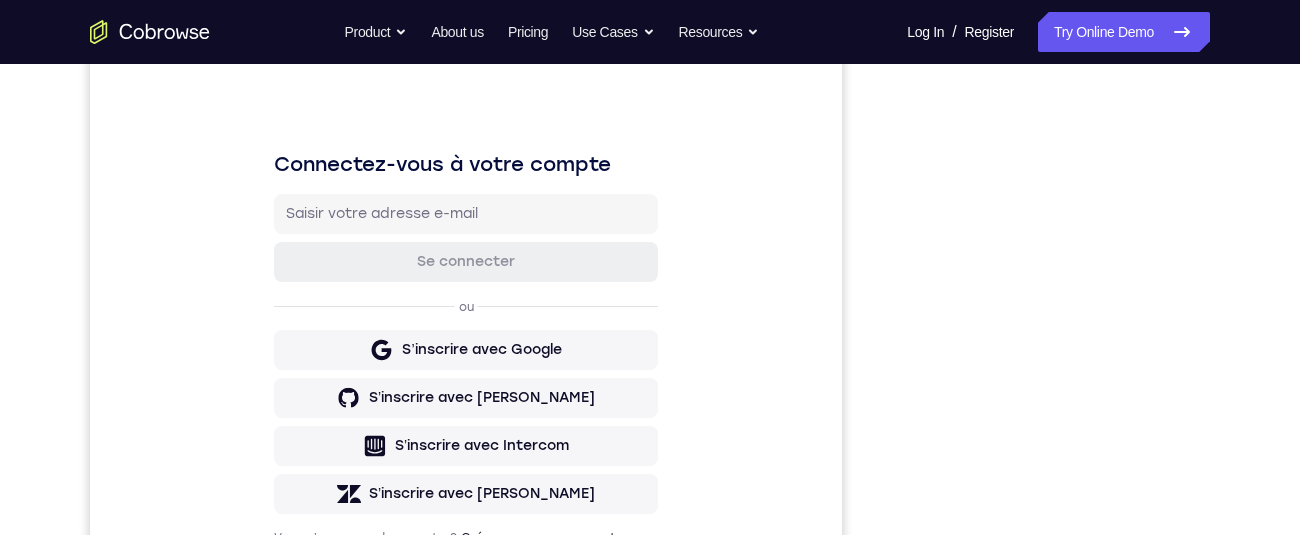 click on "Your Support Agent             Your Customer       Web   iOS   Android                         Next Steps   We’d be happy to give a product demo, answer any technical questions, or share best practices.          Create An Account             Contact Sales" at bounding box center [650, 476] 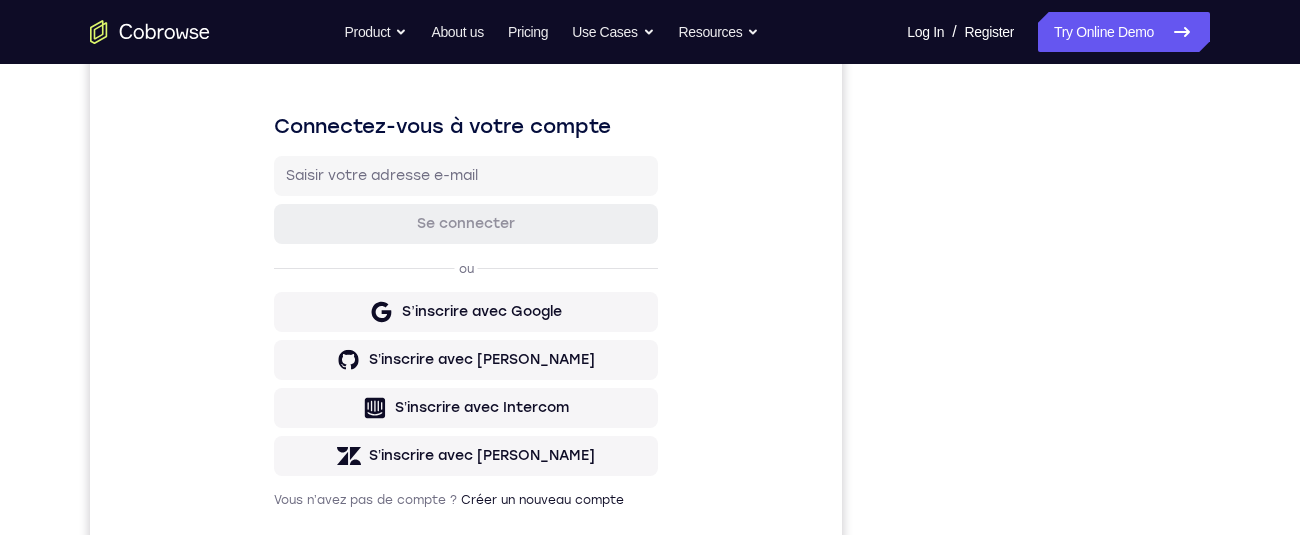 scroll, scrollTop: 189, scrollLeft: 0, axis: vertical 